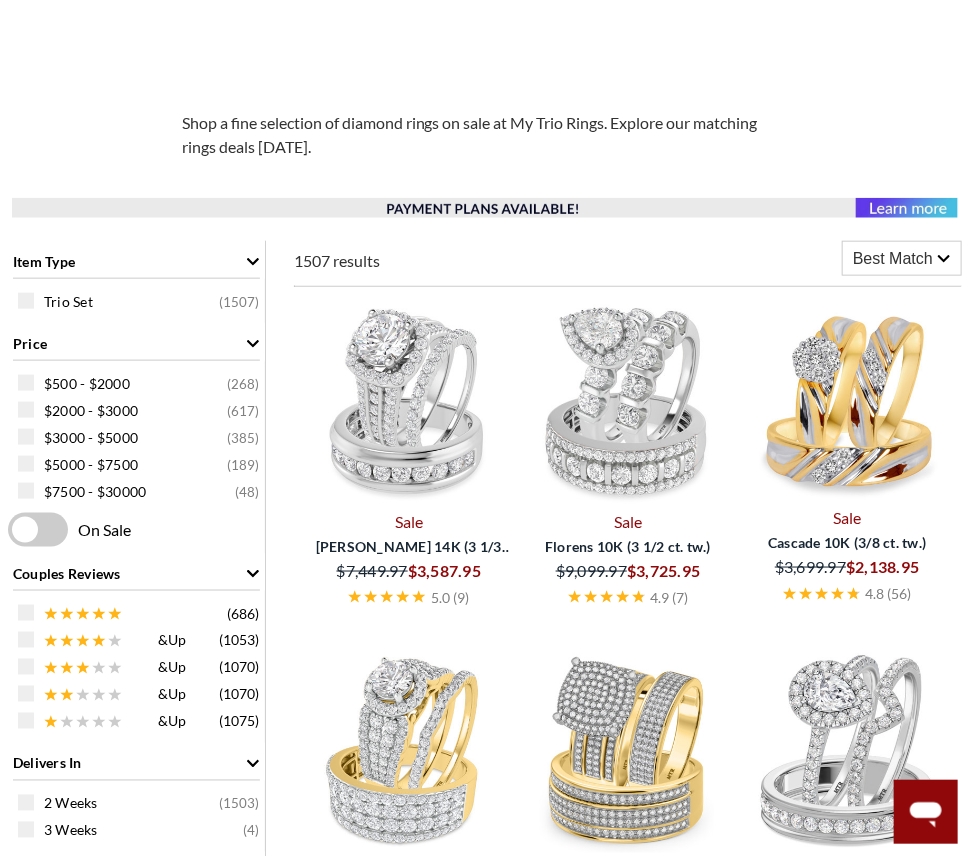 scroll, scrollTop: 700, scrollLeft: 0, axis: vertical 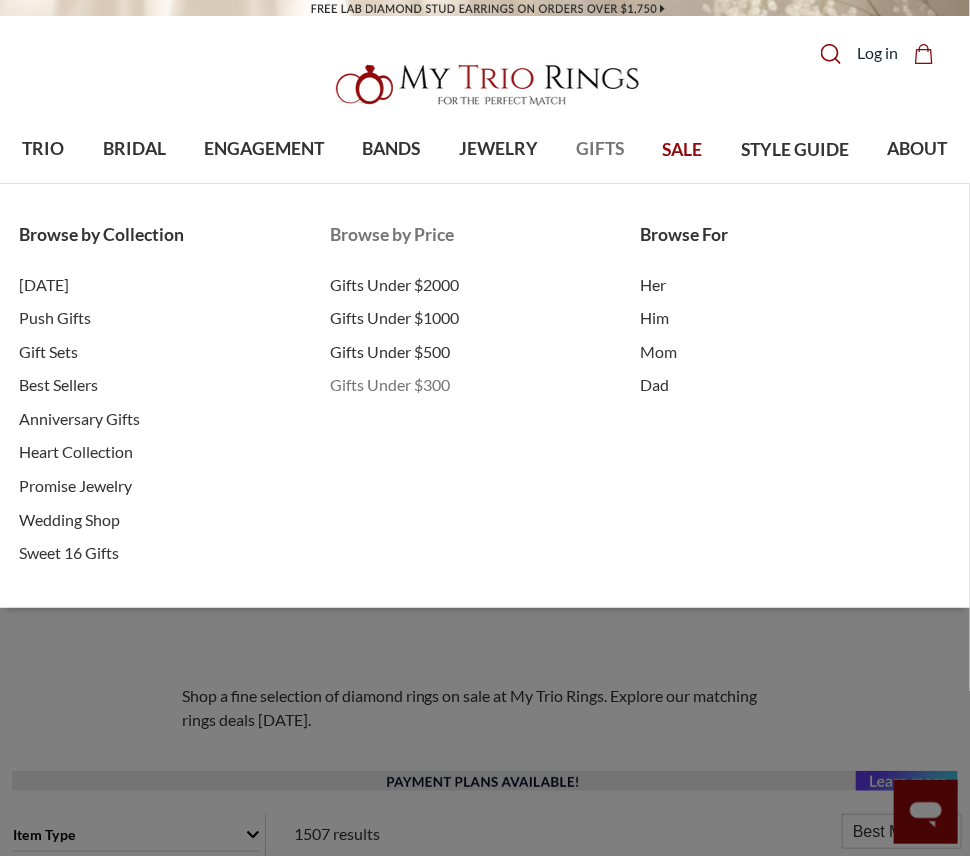 click on "Gifts Under $300" 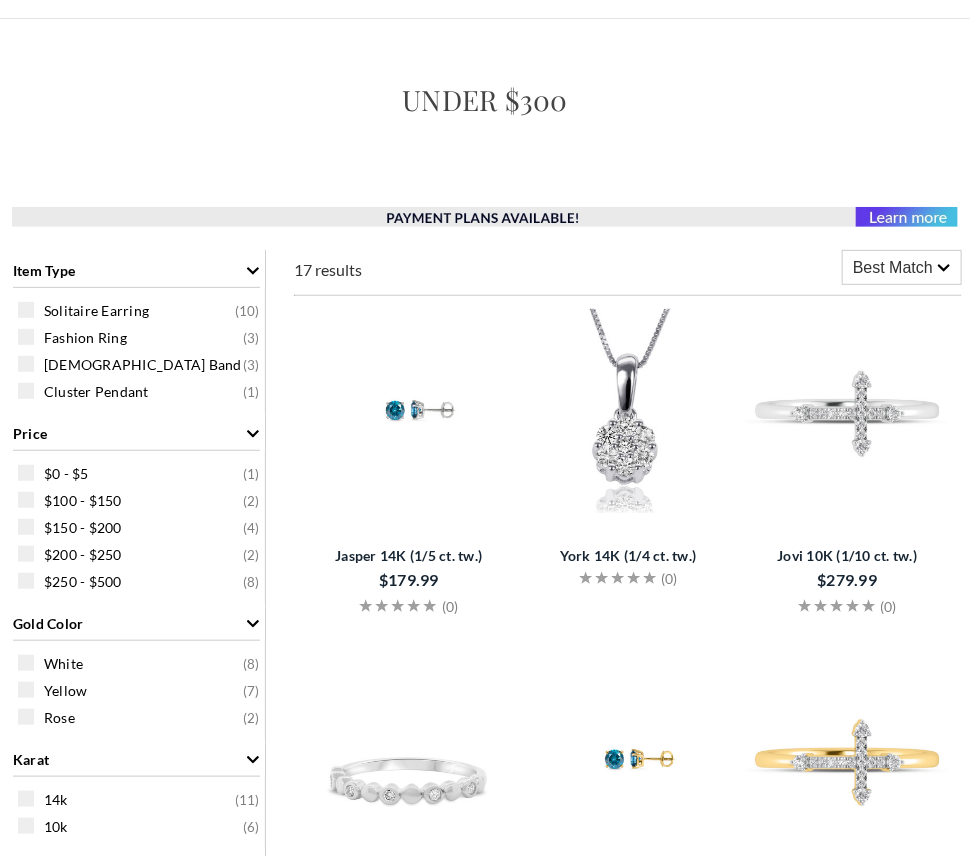 scroll, scrollTop: 200, scrollLeft: 0, axis: vertical 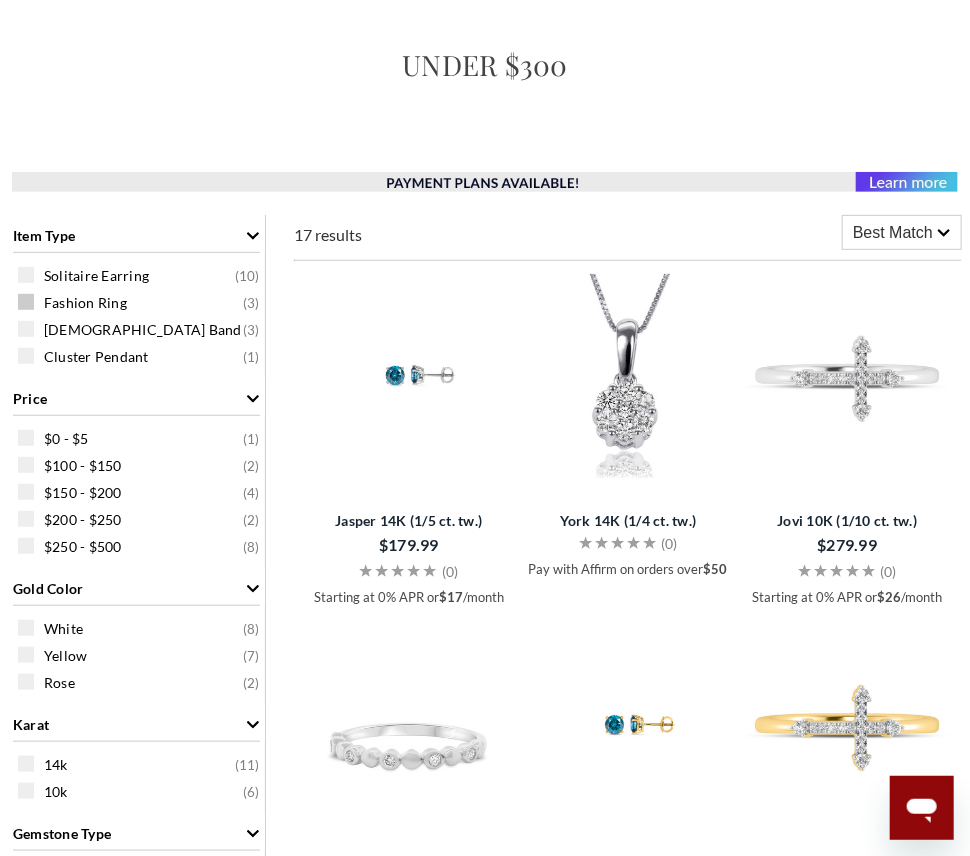 click at bounding box center (26, 302) 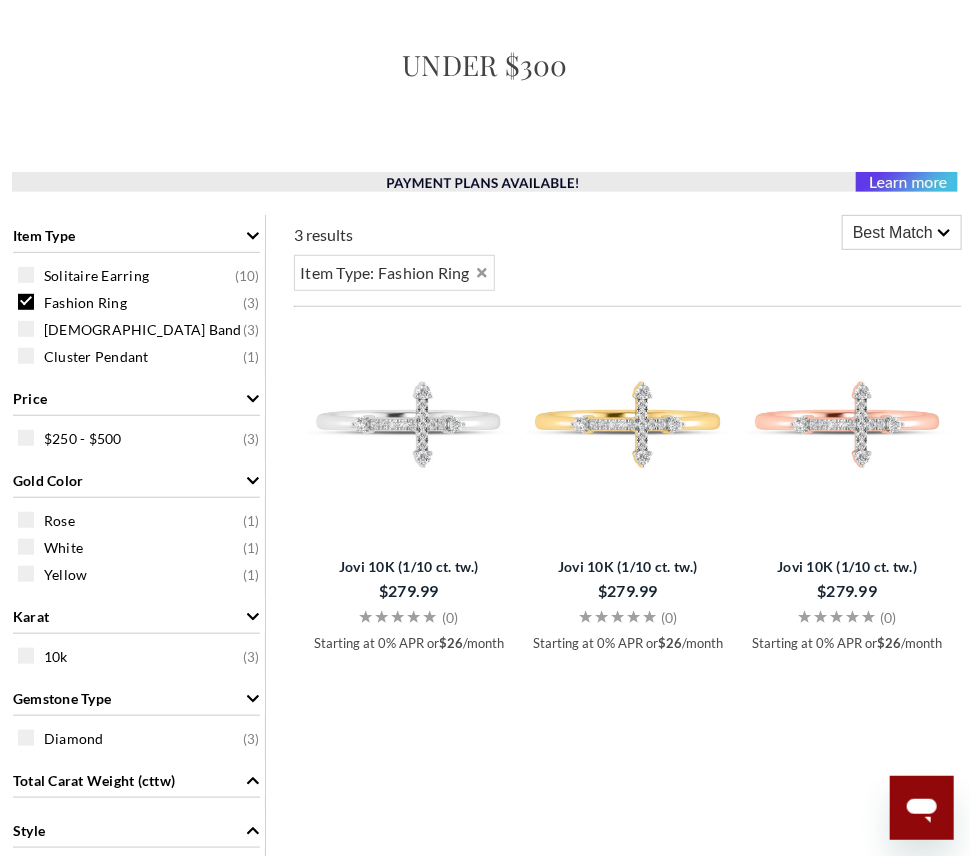 click at bounding box center [26, 302] 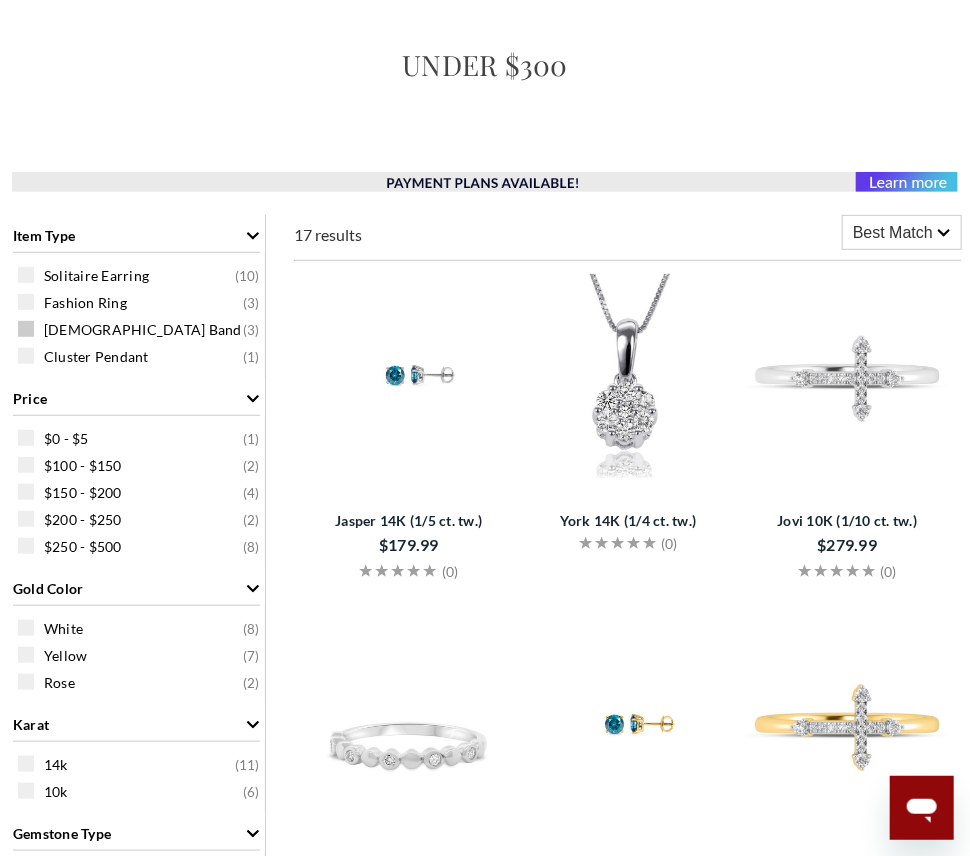 click at bounding box center [26, 329] 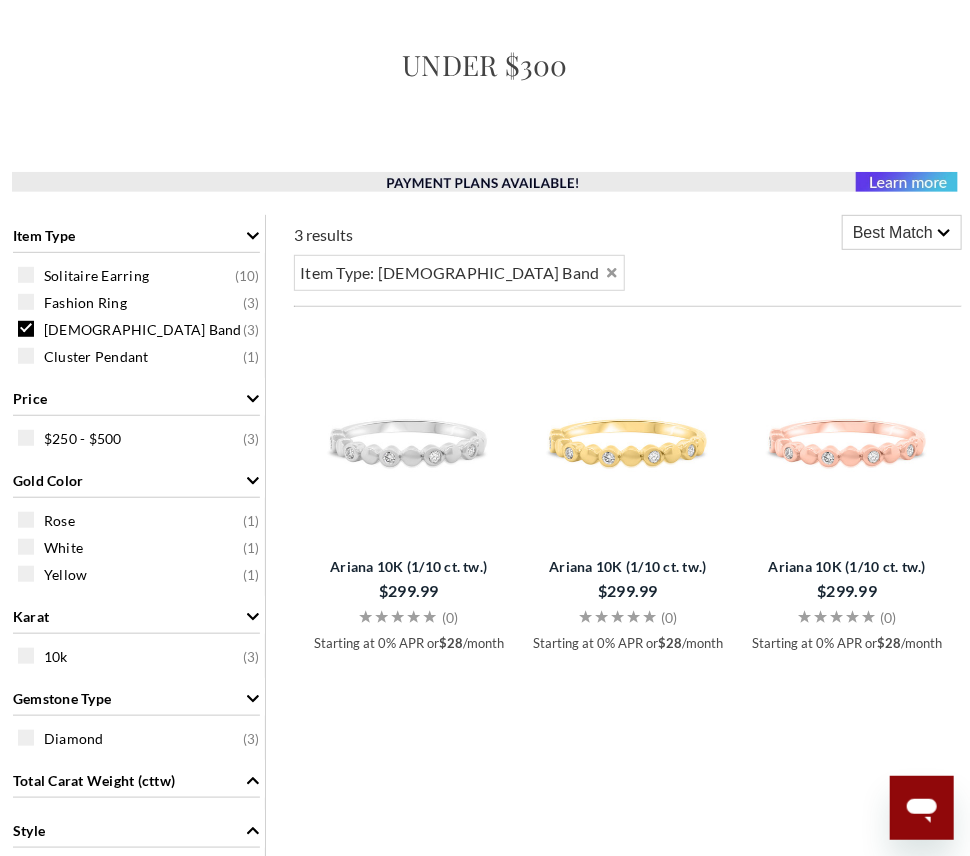 click 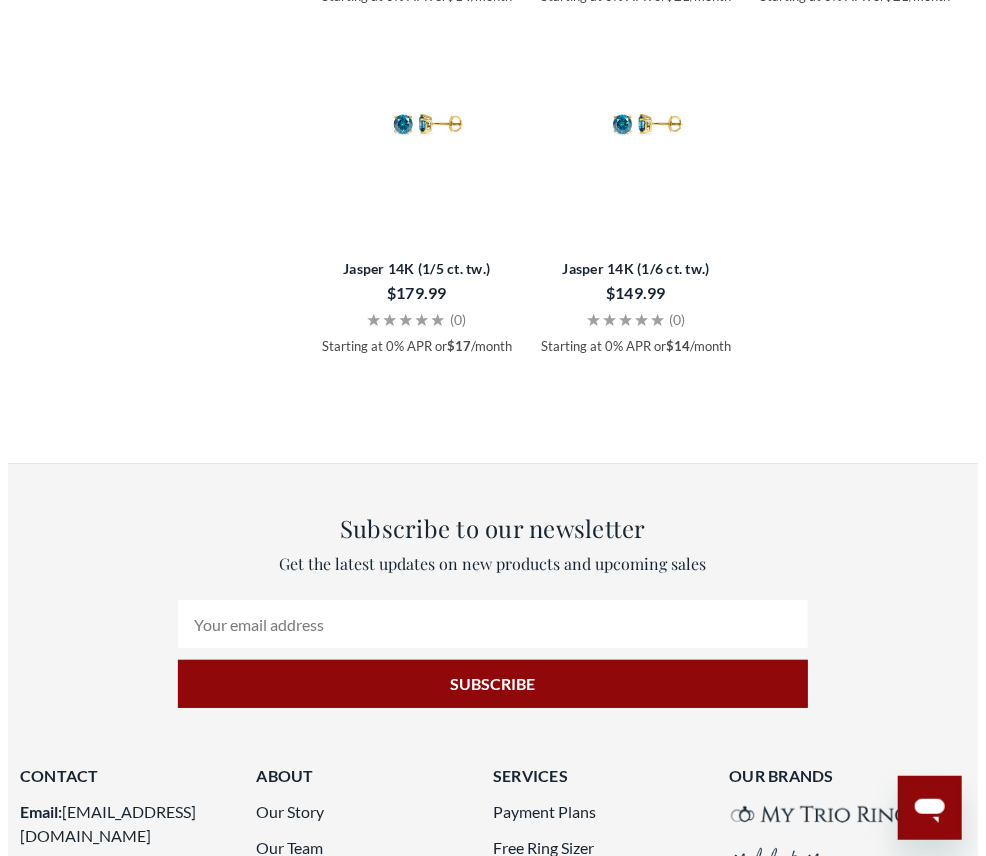 scroll, scrollTop: 2200, scrollLeft: 0, axis: vertical 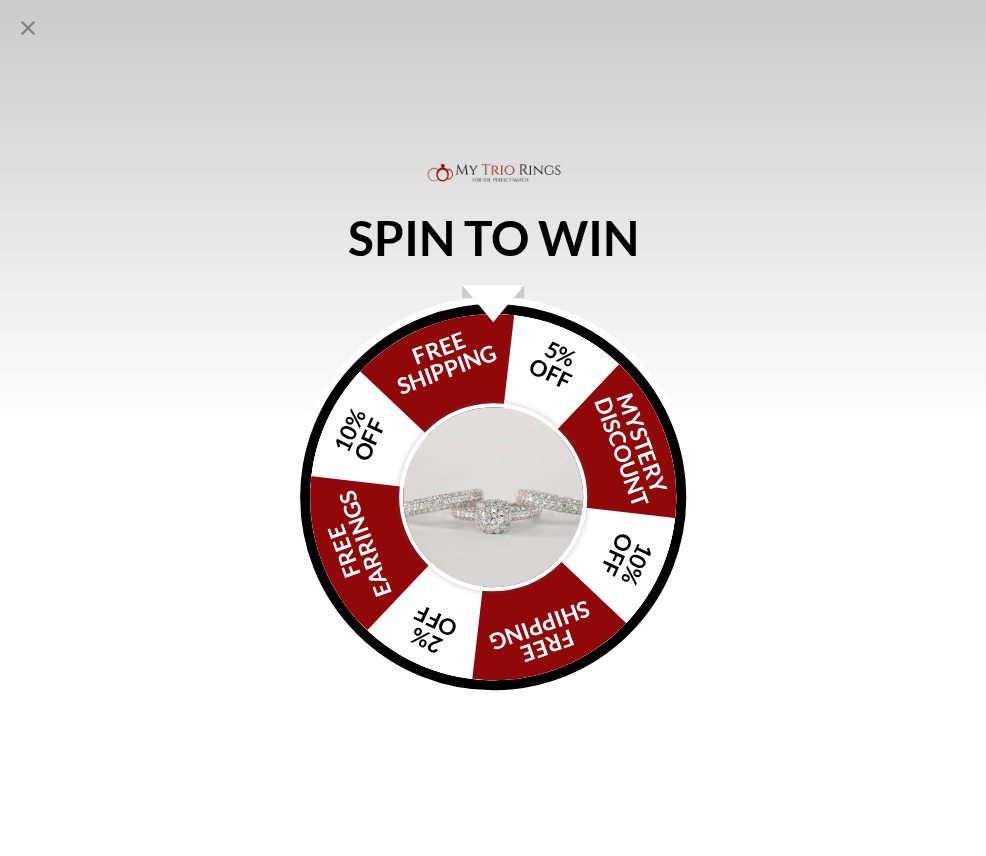 click on "SPIN TO WIN
FREE SHIPPING
5%   OFF
Mystery   Discount
10% OFF
FREE SHIPPING
2% OFF
FREE EARRINGS
10% OFF" 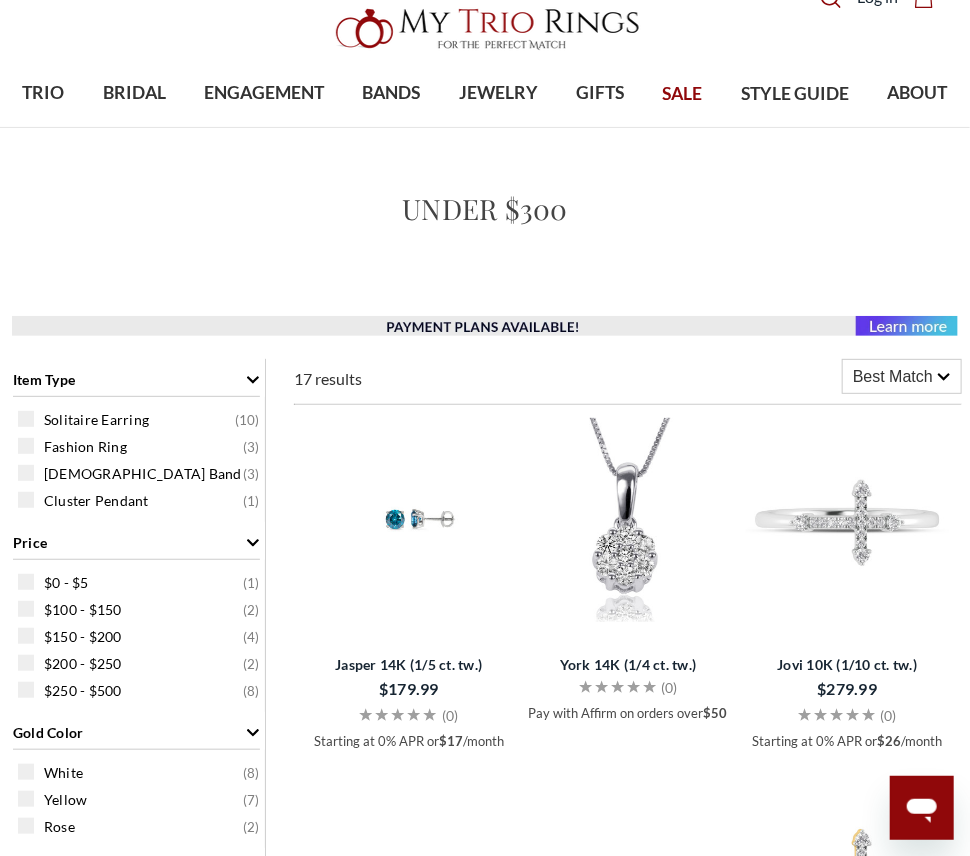 scroll, scrollTop: 0, scrollLeft: 0, axis: both 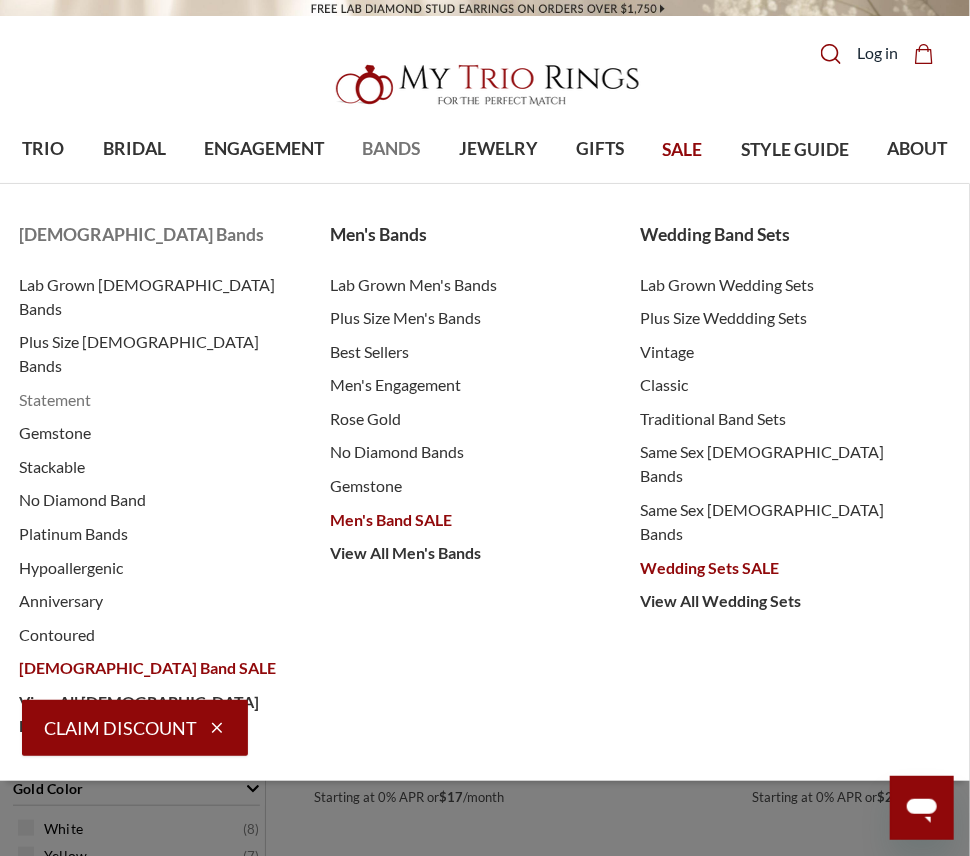 click on "Statement" 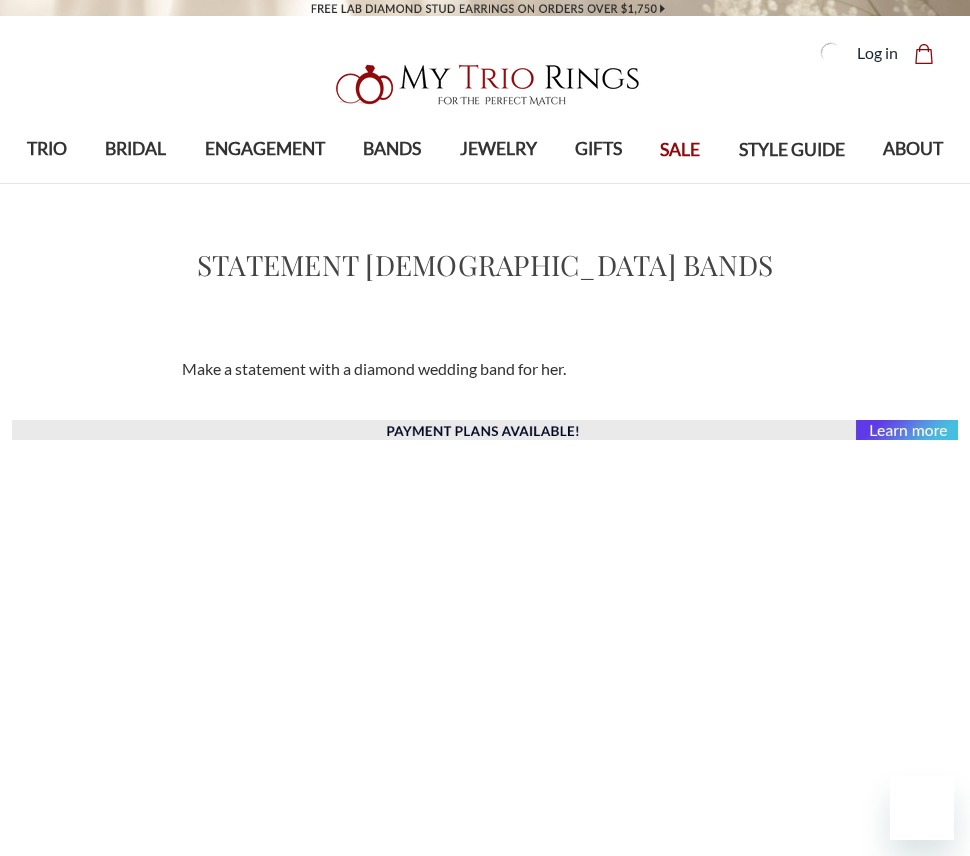 scroll, scrollTop: 0, scrollLeft: 0, axis: both 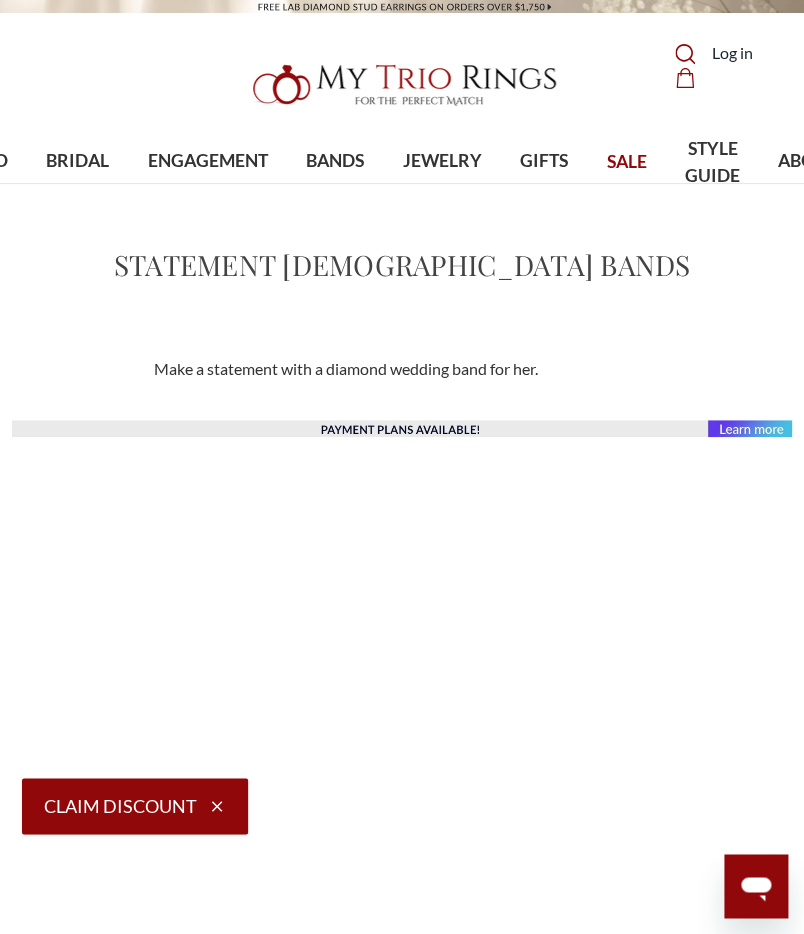 drag, startPoint x: 632, startPoint y: 2, endPoint x: 435, endPoint y: 329, distance: 381.75647 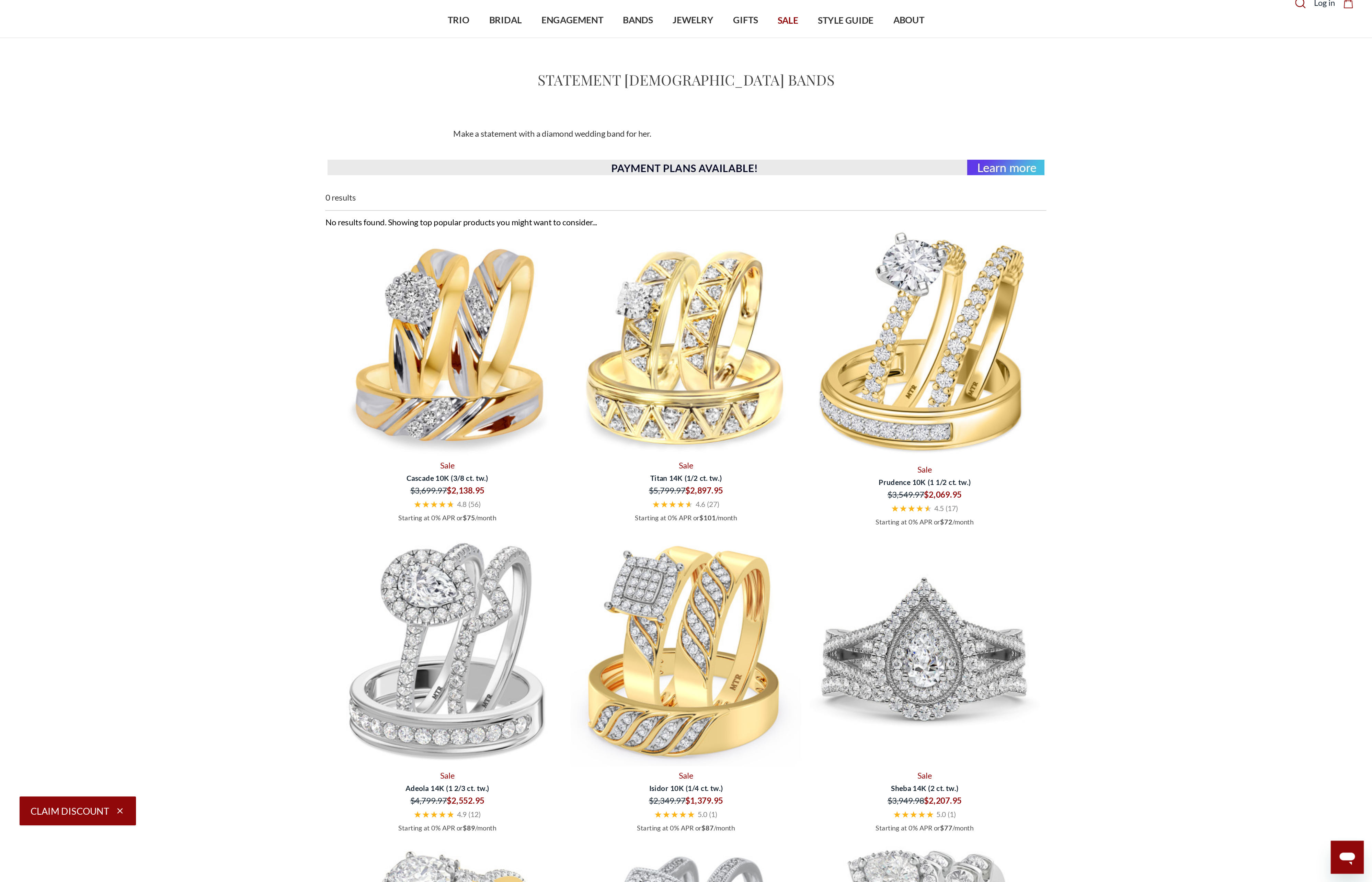 scroll, scrollTop: 38, scrollLeft: 0, axis: vertical 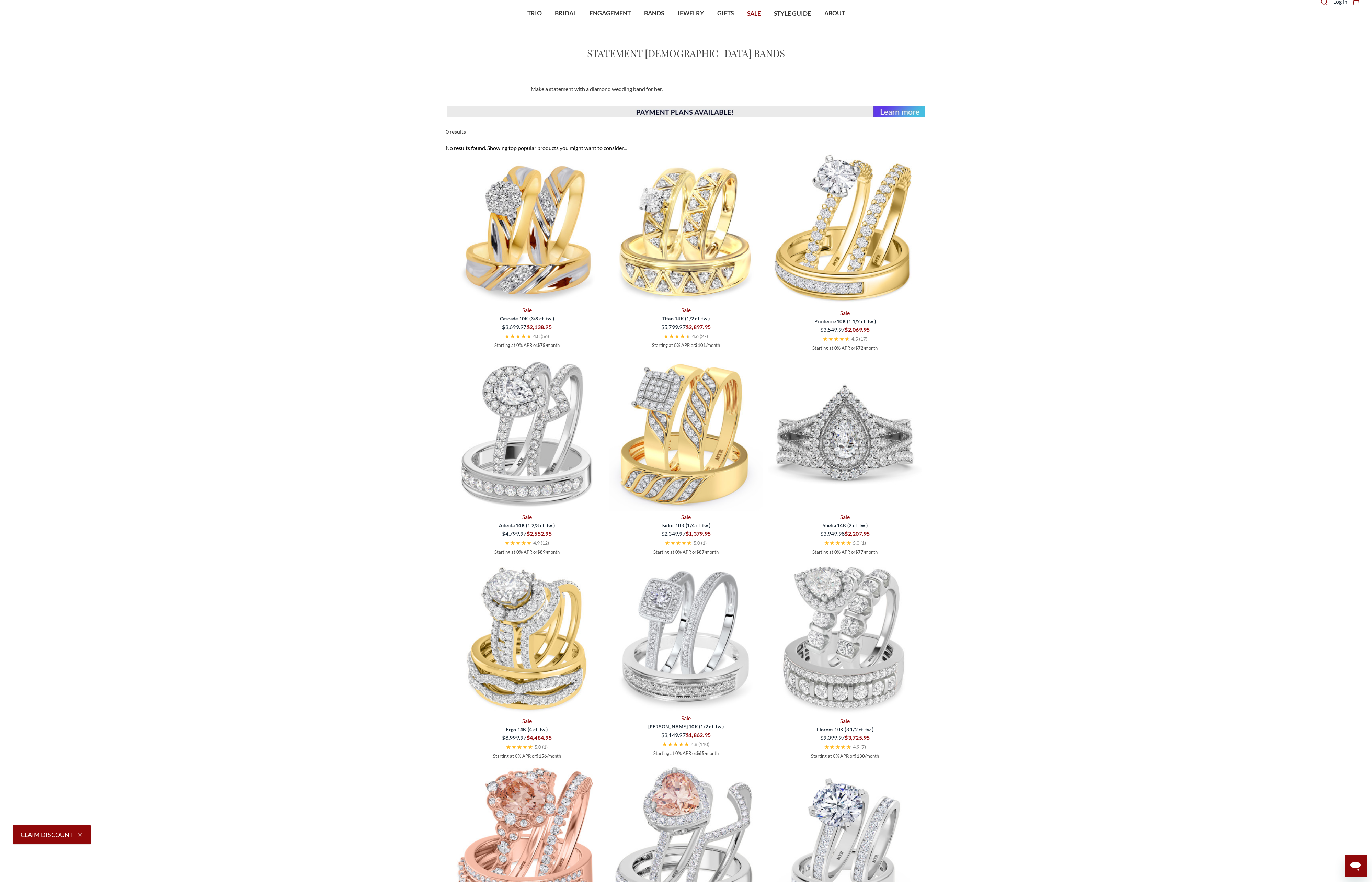 drag, startPoint x: 489, startPoint y: 0, endPoint x: 979, endPoint y: 344, distance: 598.6952 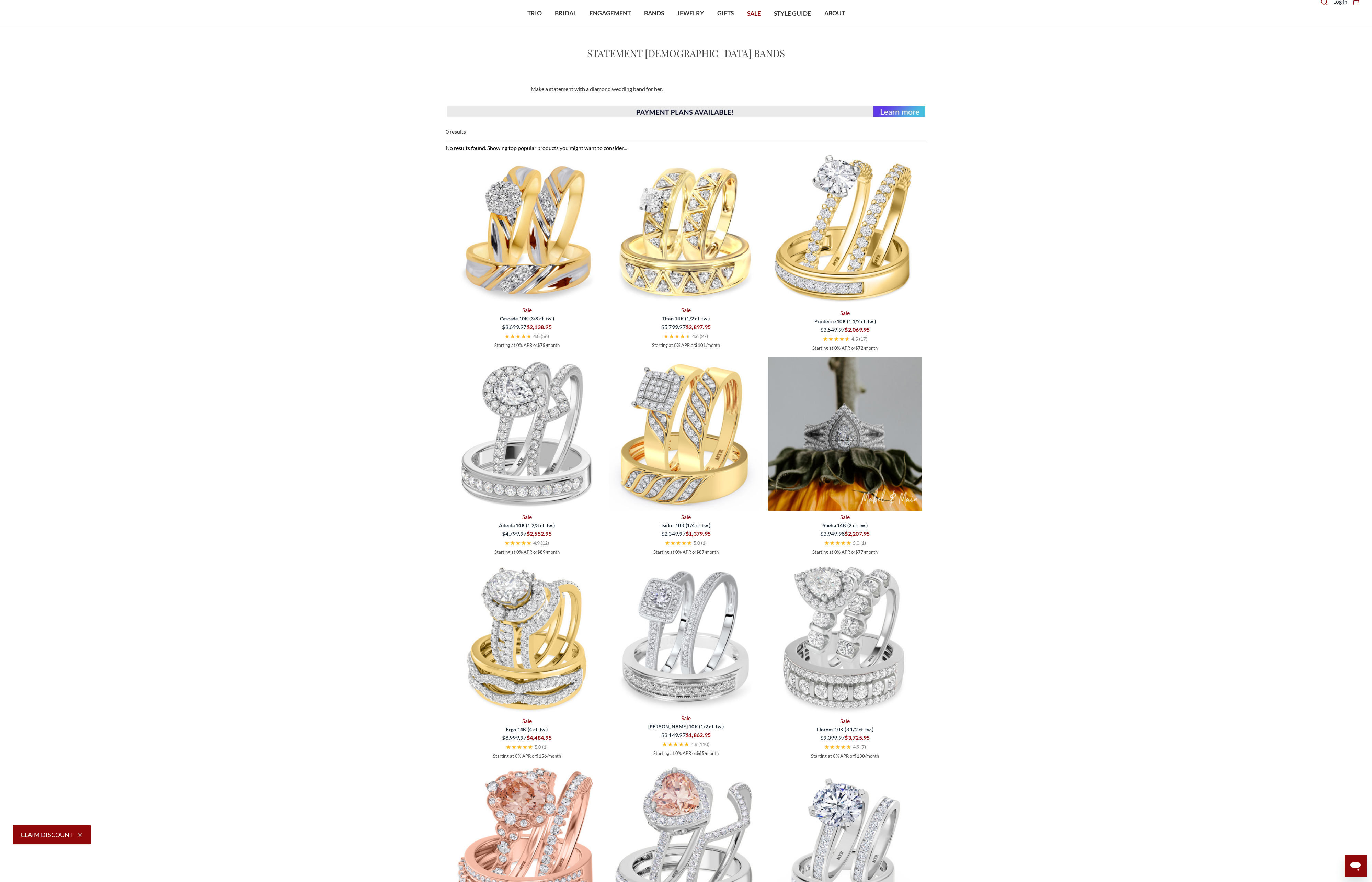 click at bounding box center (845, 434) 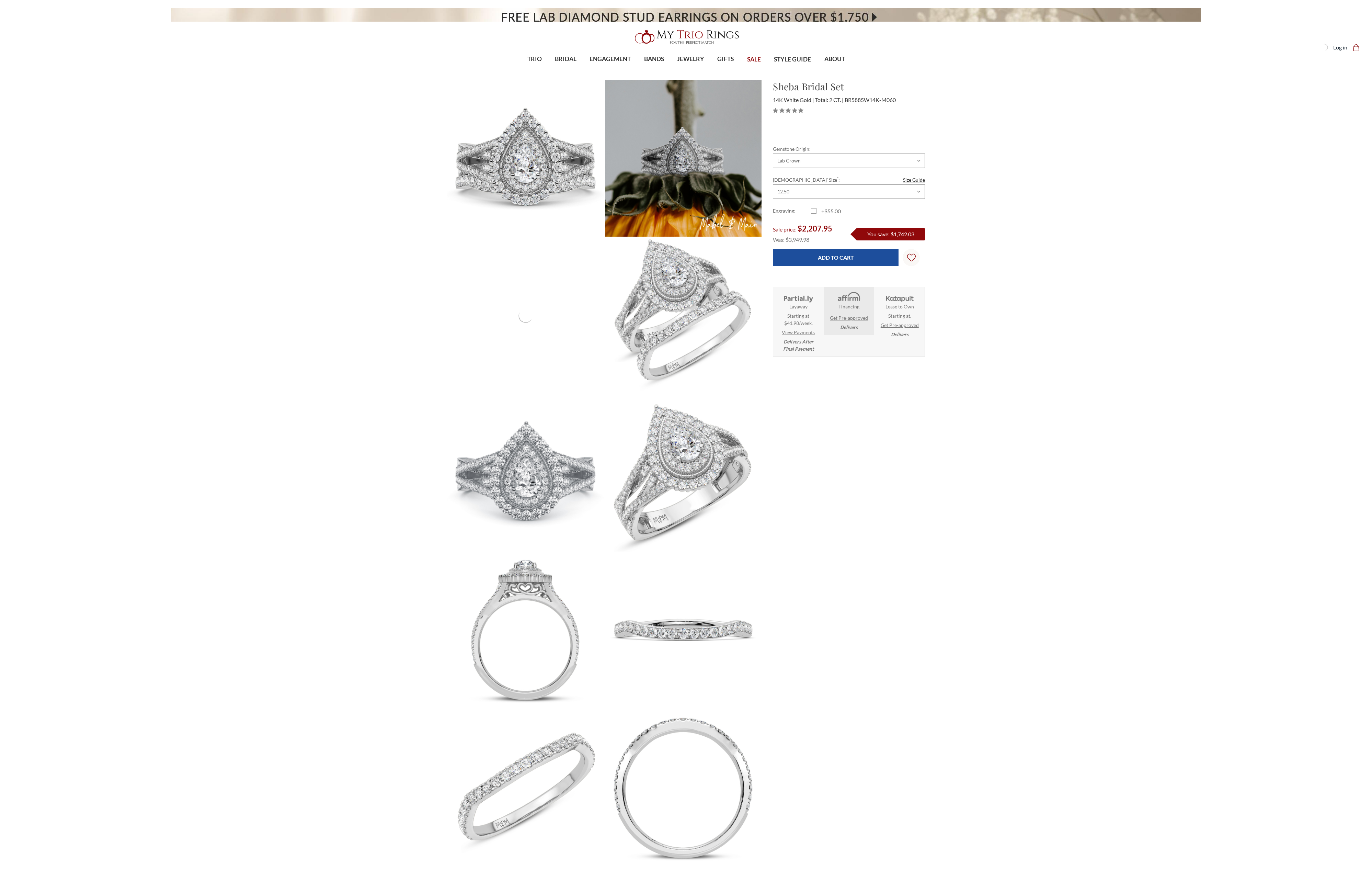 scroll, scrollTop: 0, scrollLeft: 0, axis: both 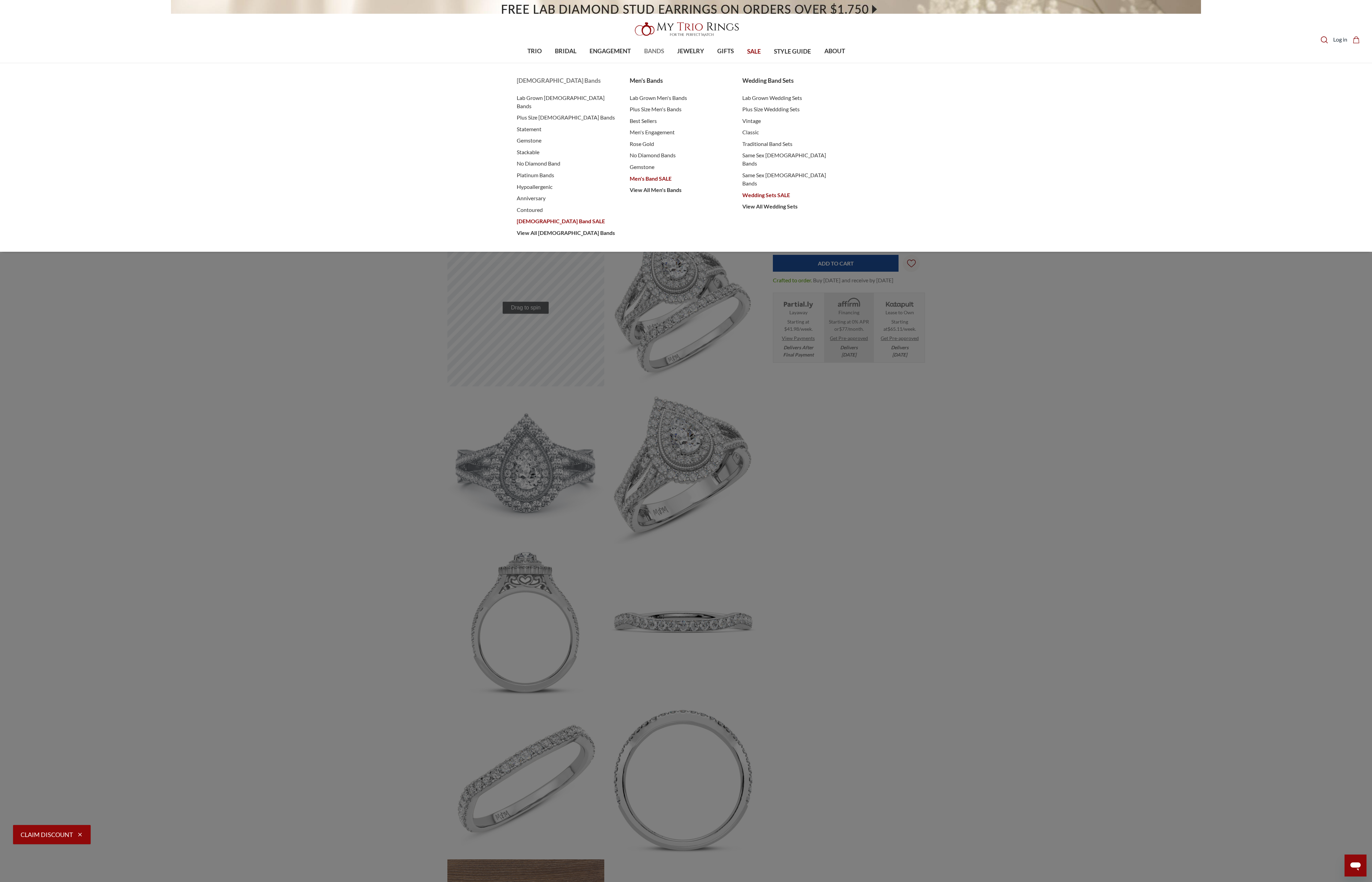 click on "[DEMOGRAPHIC_DATA] Bands" at bounding box center (566, 81) 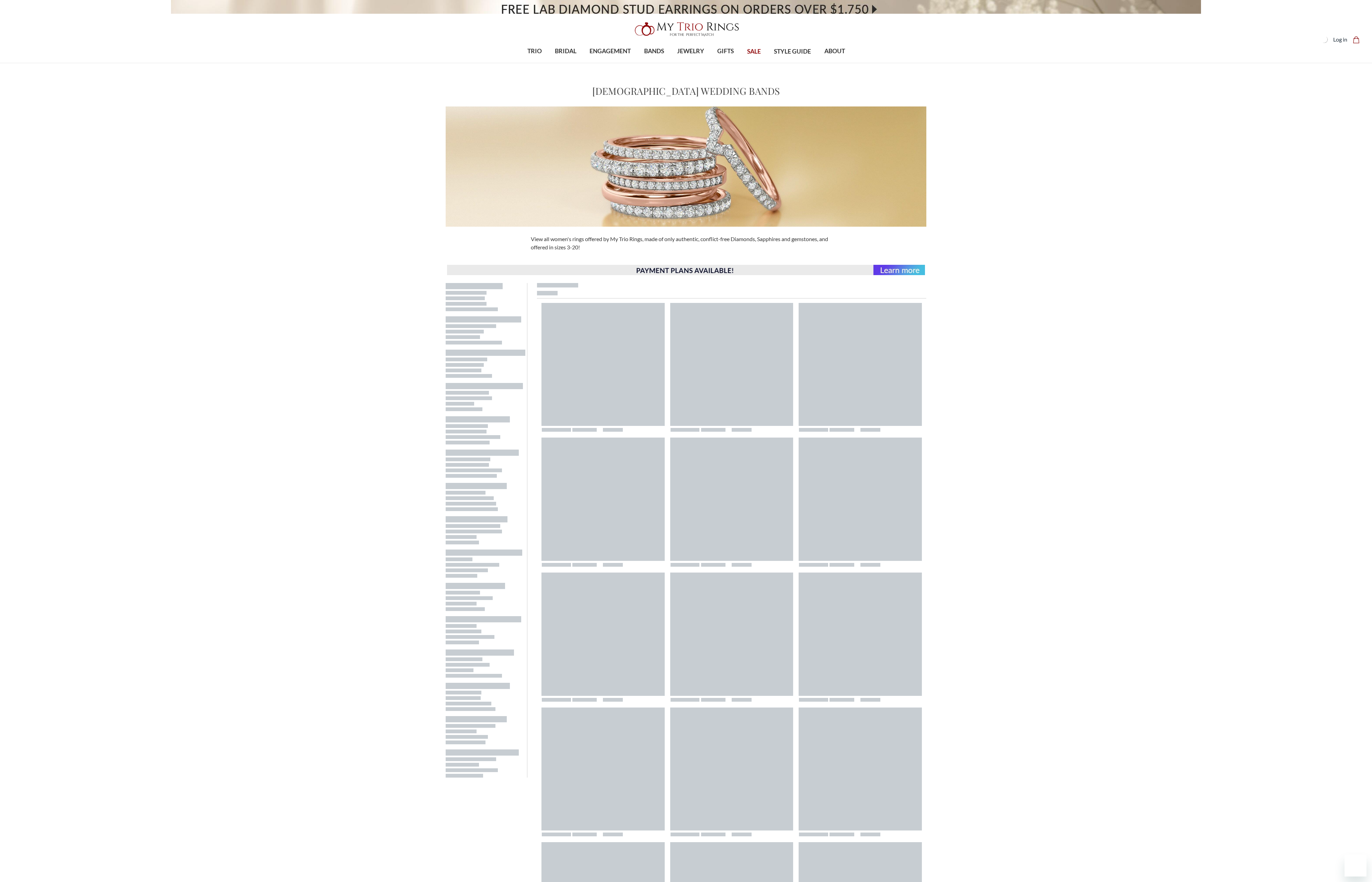 scroll, scrollTop: 0, scrollLeft: 0, axis: both 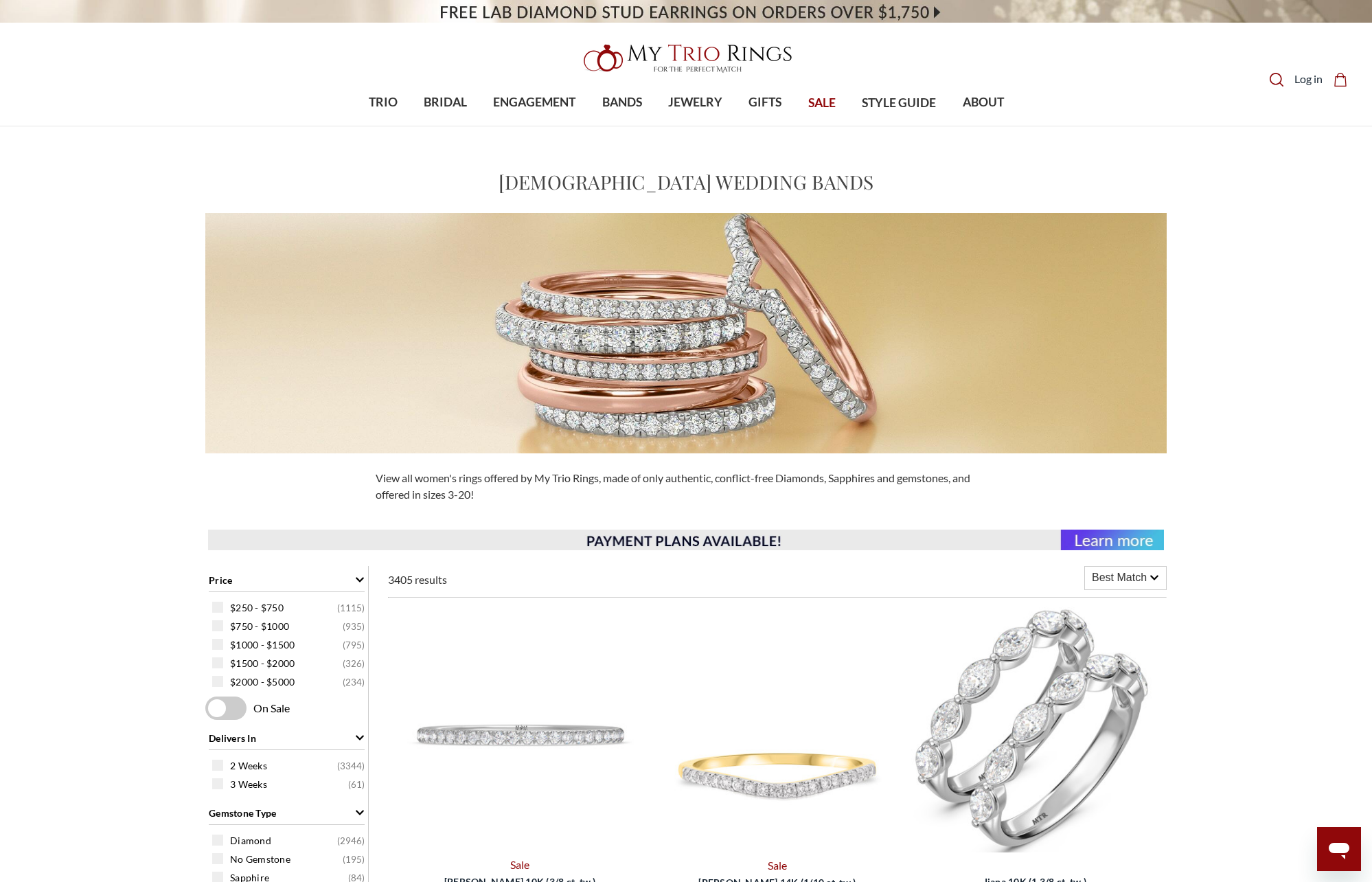 drag, startPoint x: 2648, startPoint y: 1, endPoint x: 69, endPoint y: 426, distance: 2613.7838 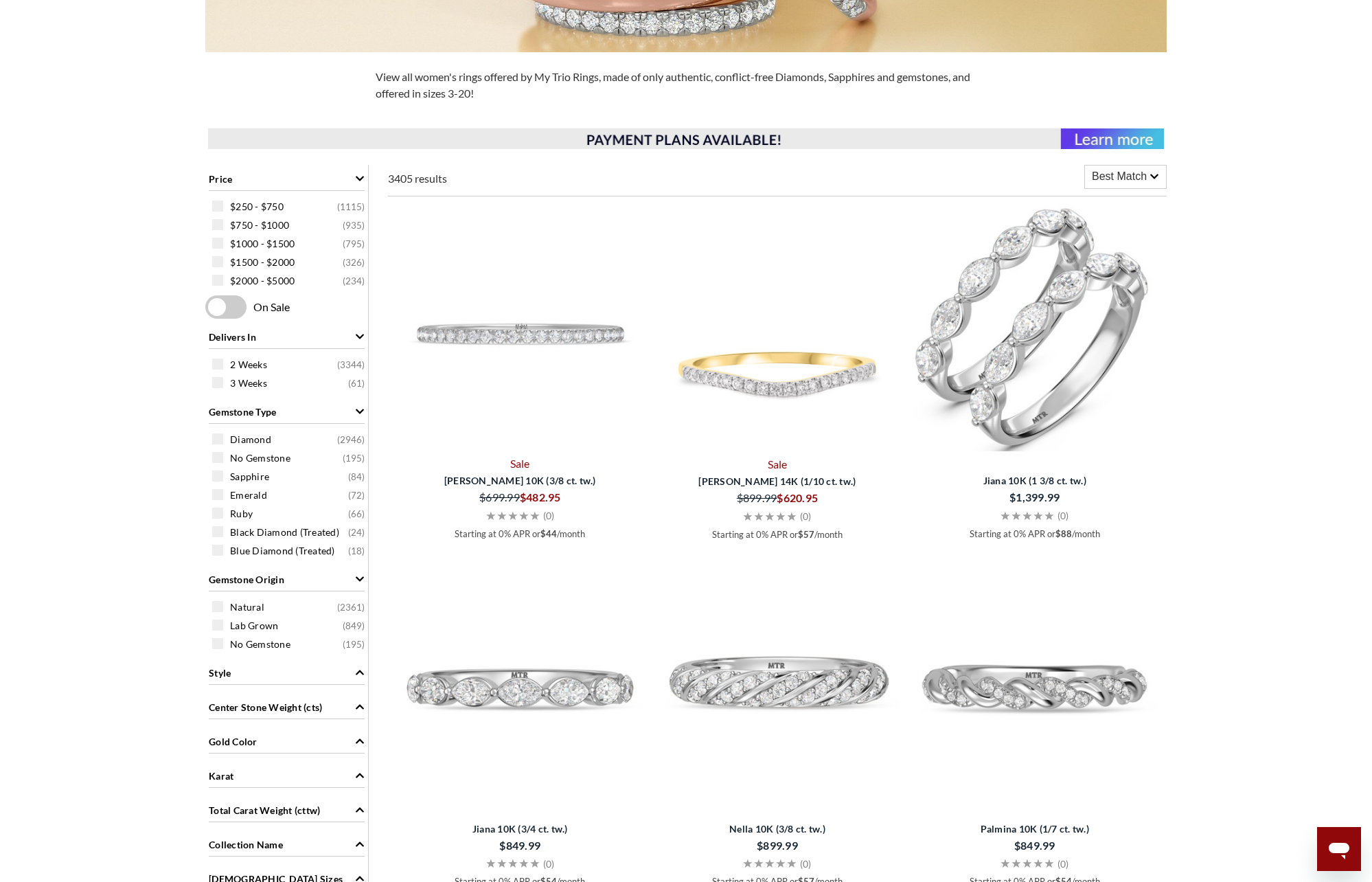 scroll, scrollTop: 412, scrollLeft: 0, axis: vertical 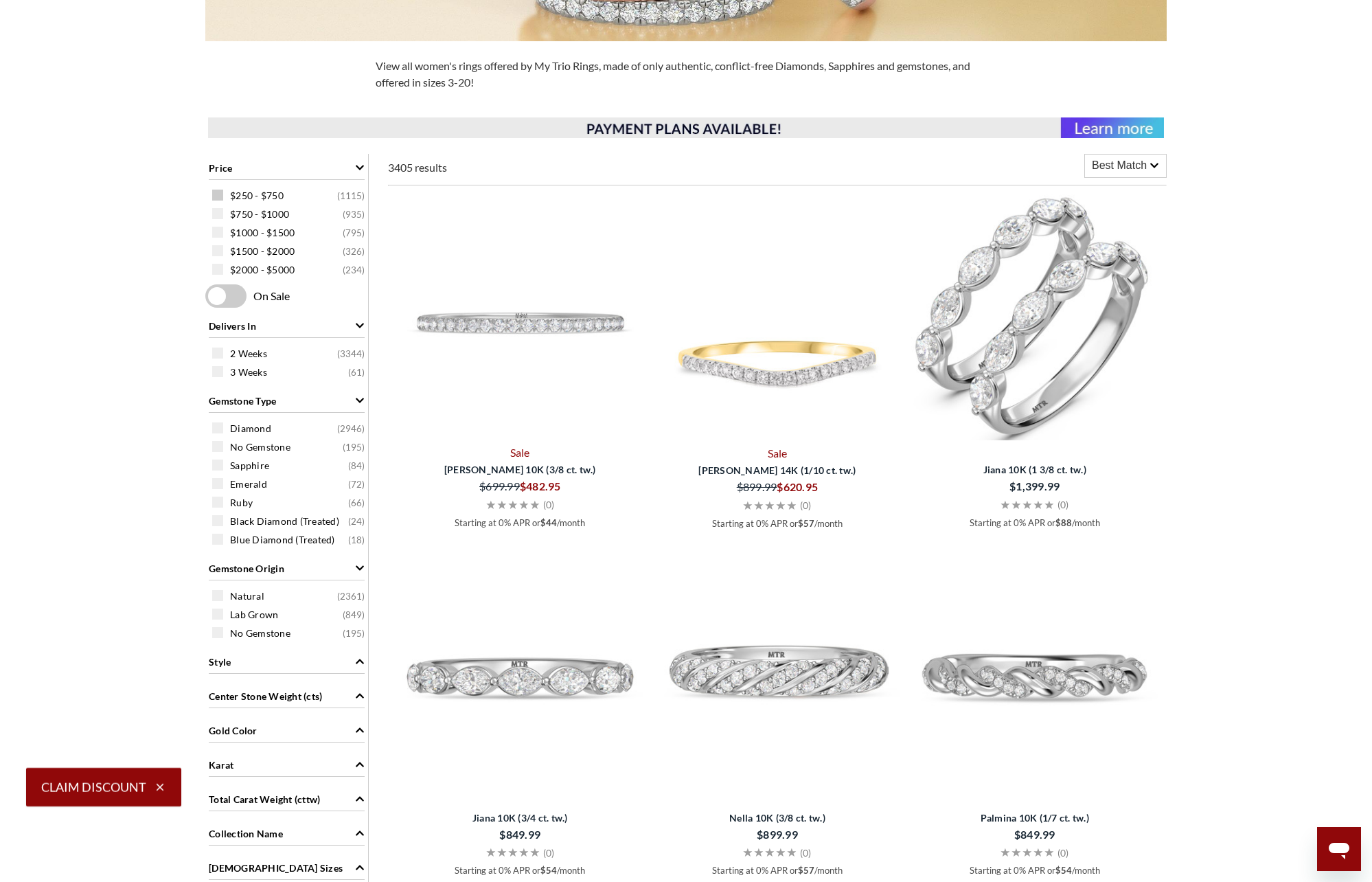 click at bounding box center (218, 195) 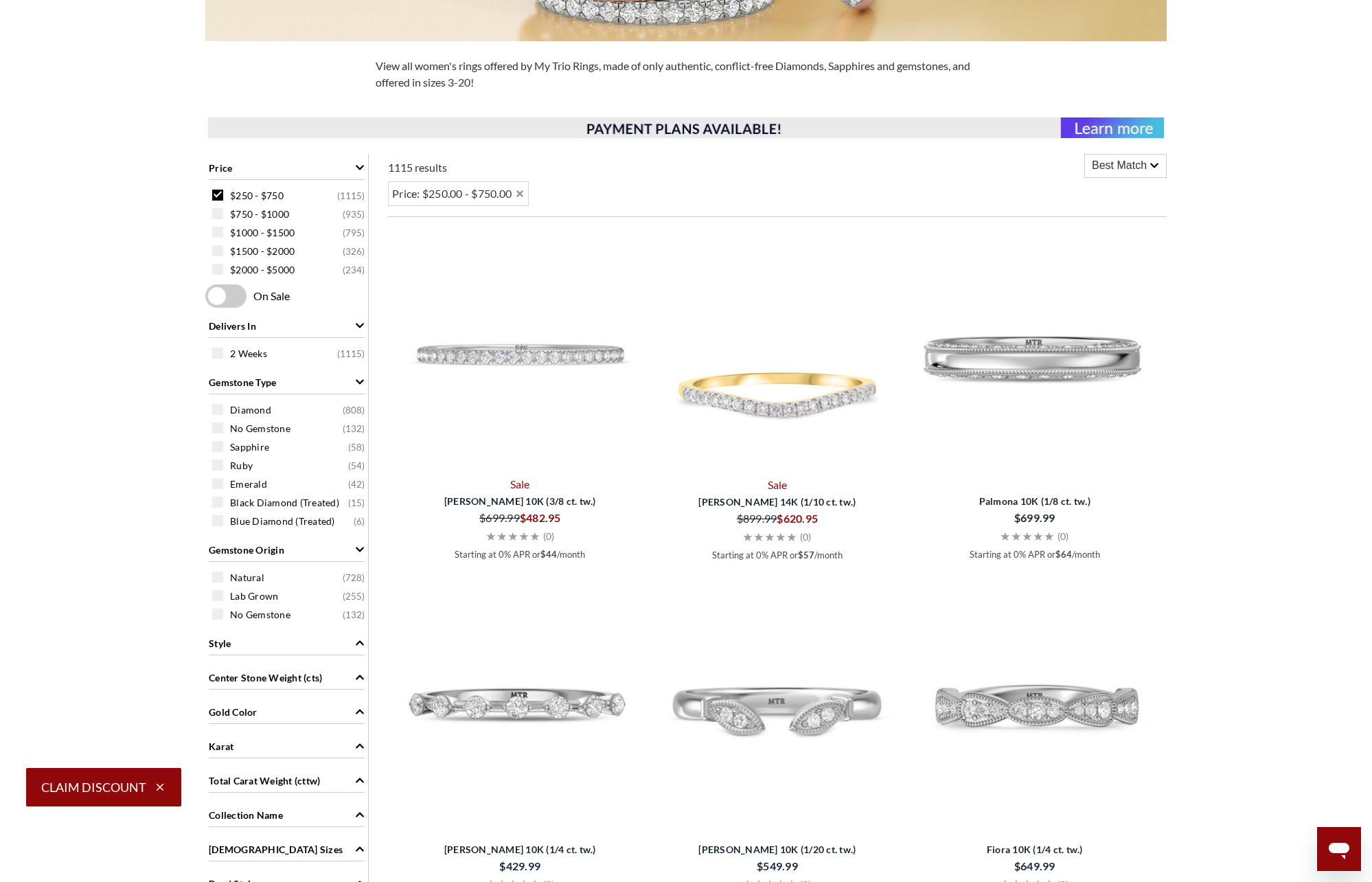 click on "Best Match" at bounding box center [1119, 166] 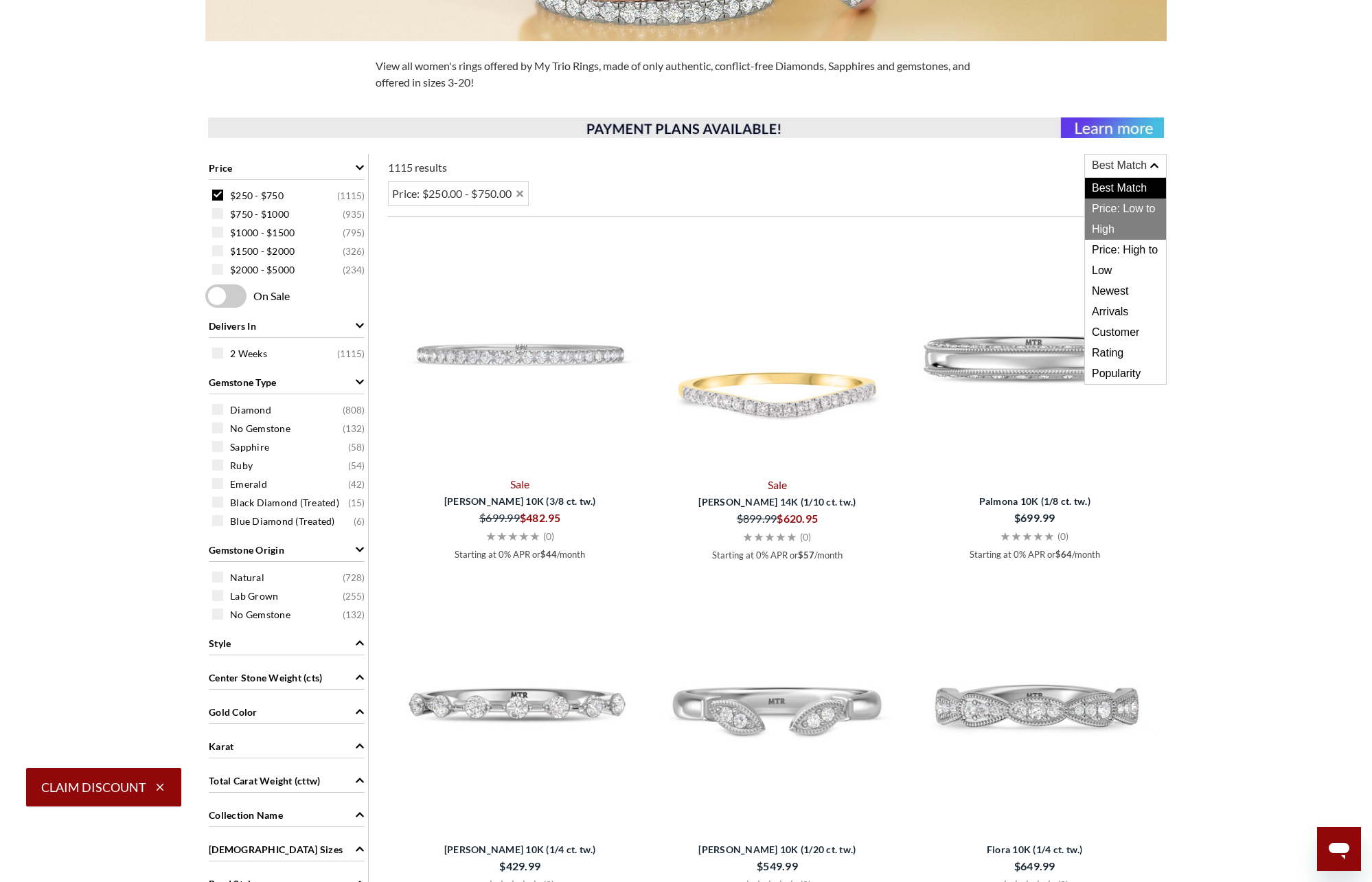 click on "Price: Low to High" at bounding box center (1125, 219) 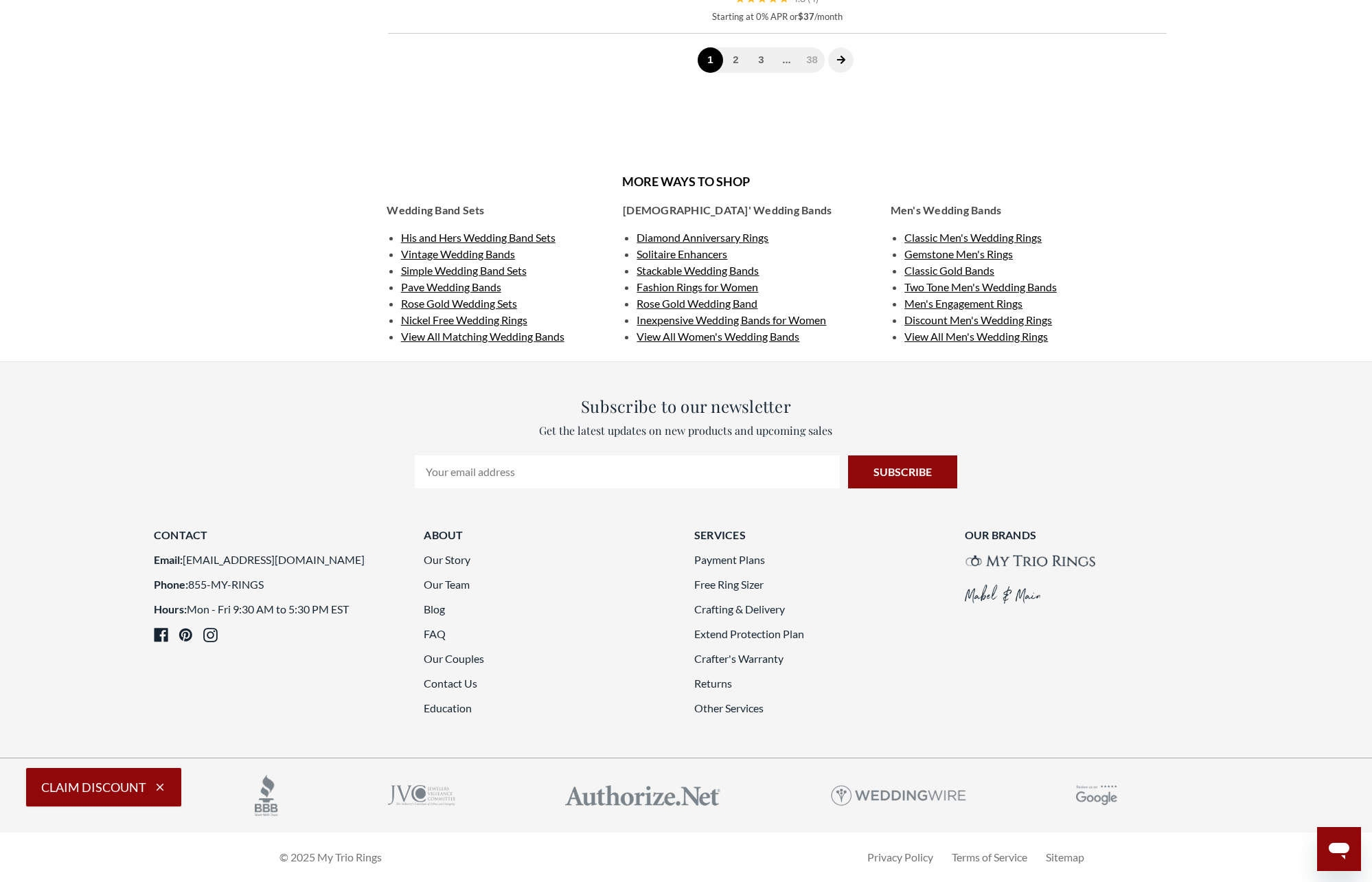 scroll, scrollTop: 3606, scrollLeft: 0, axis: vertical 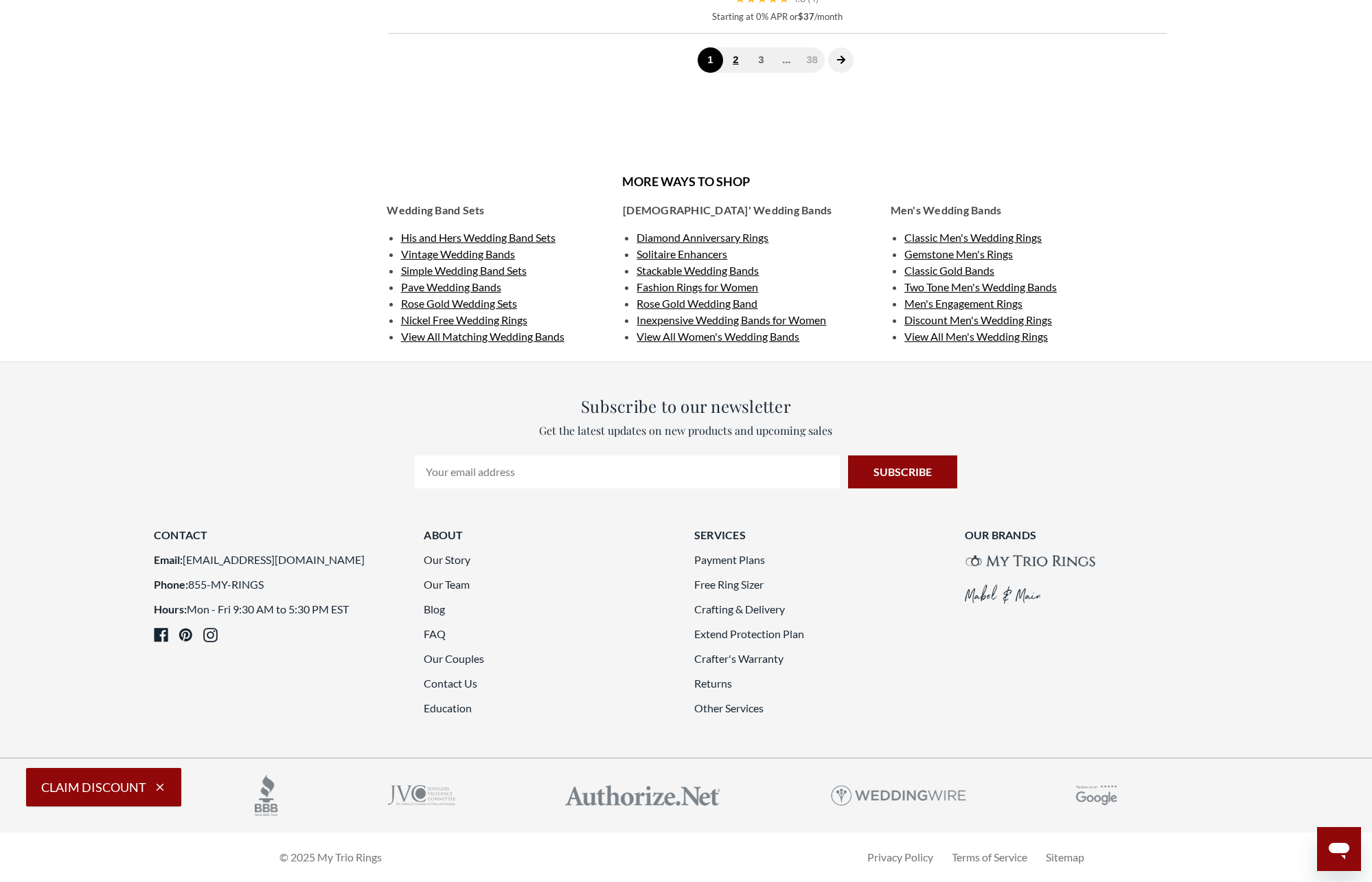 click on "2" 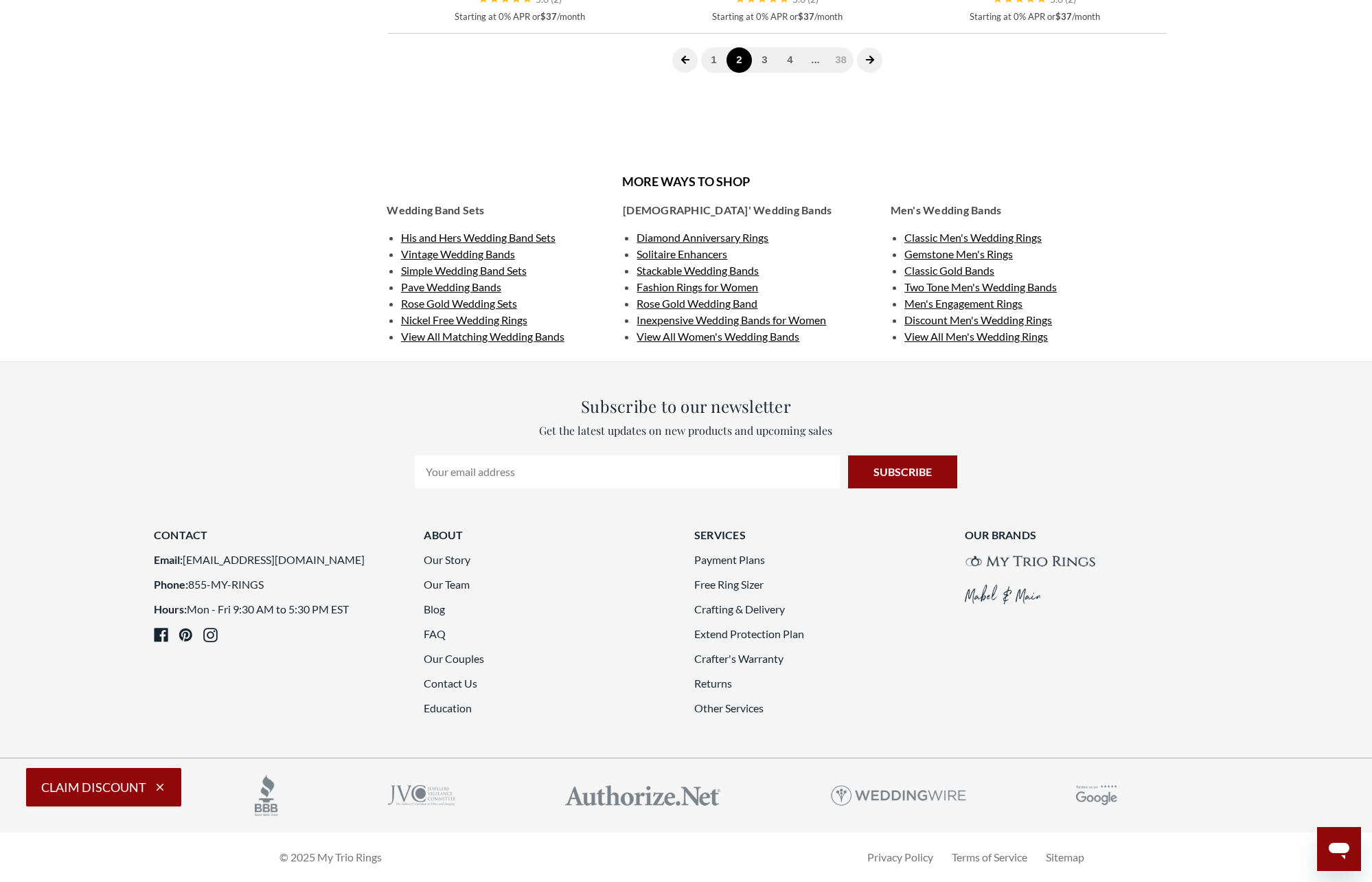 scroll, scrollTop: 3641, scrollLeft: 0, axis: vertical 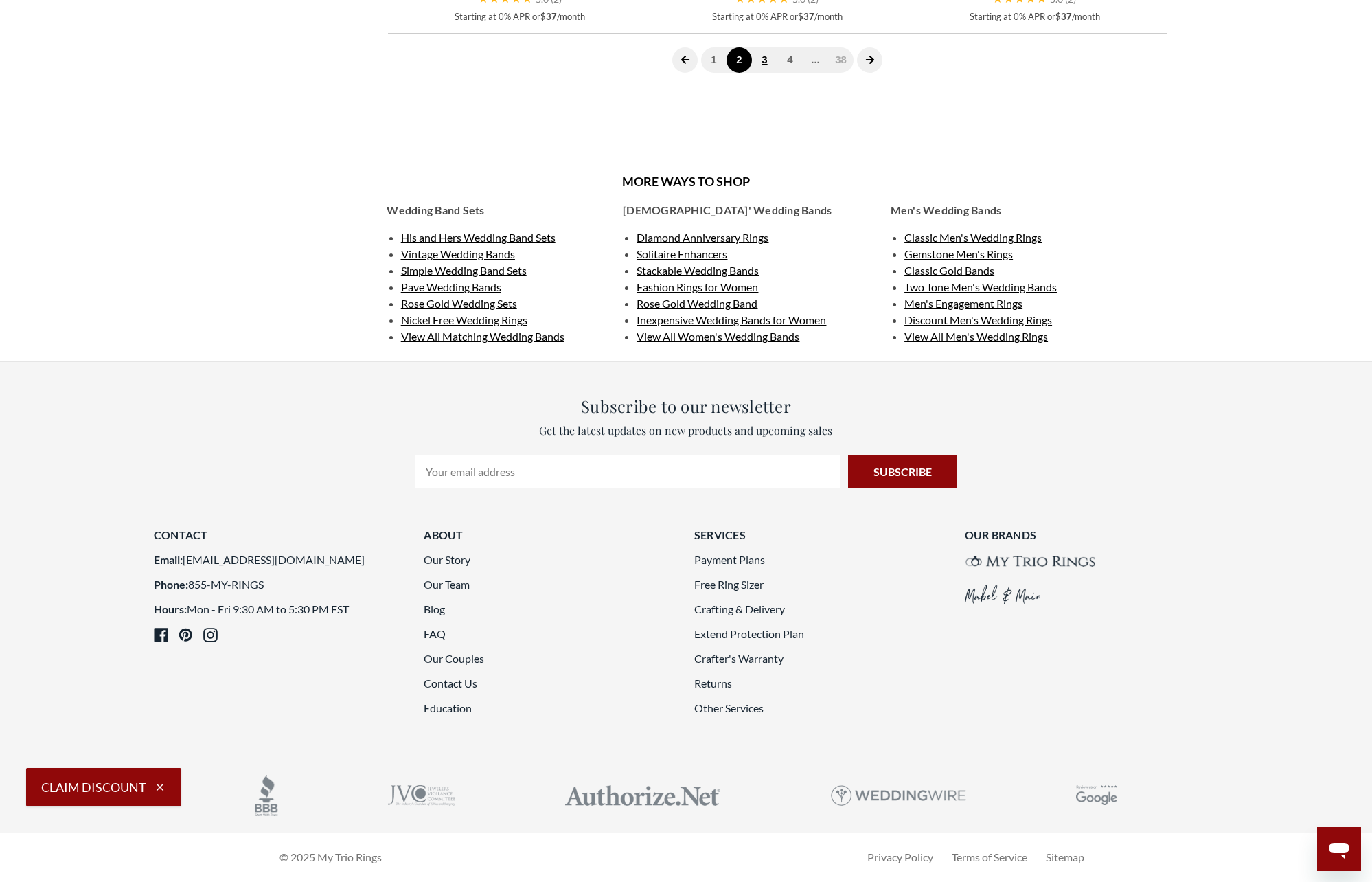 click on "3" 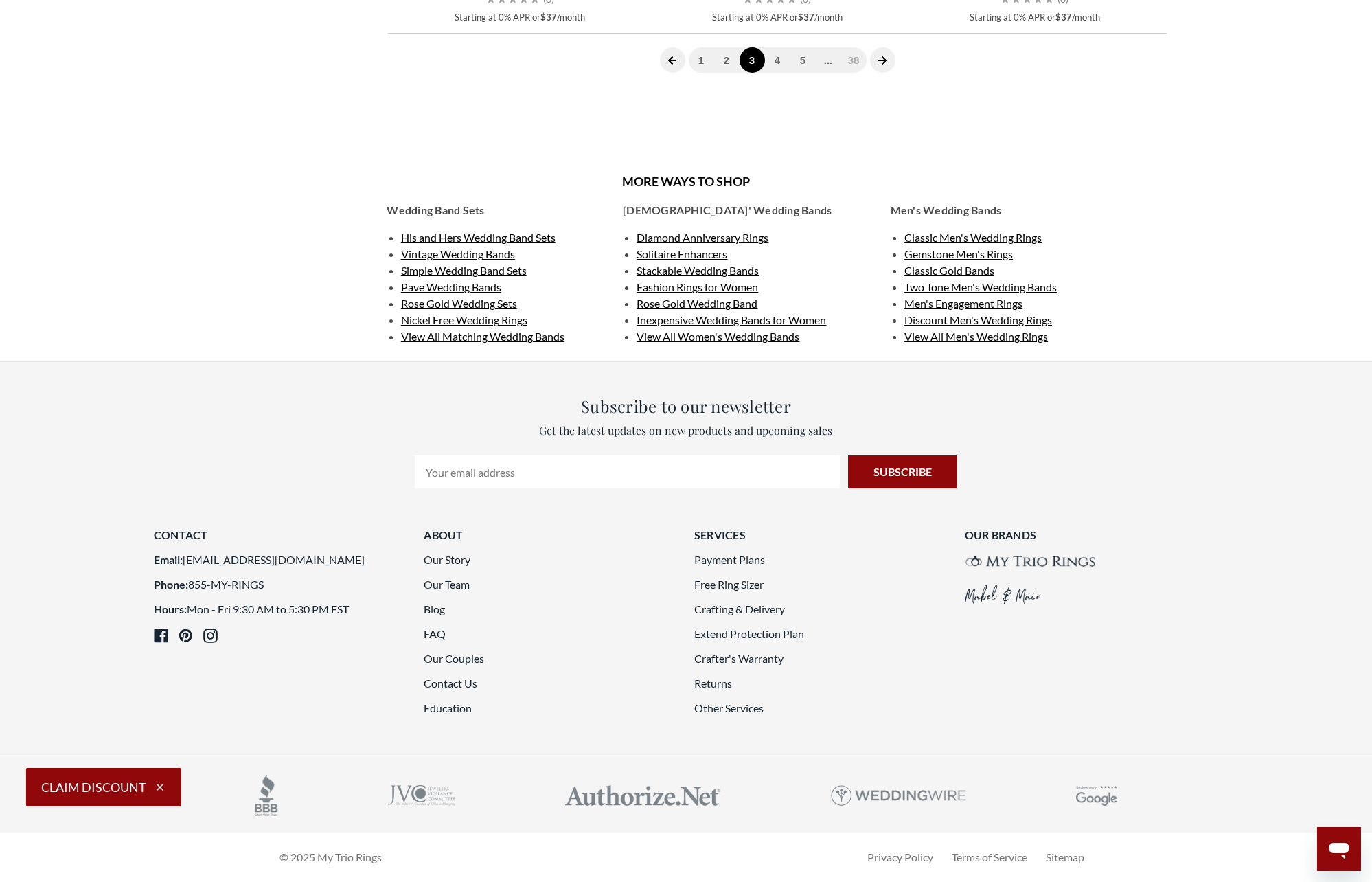 scroll, scrollTop: 3744, scrollLeft: 0, axis: vertical 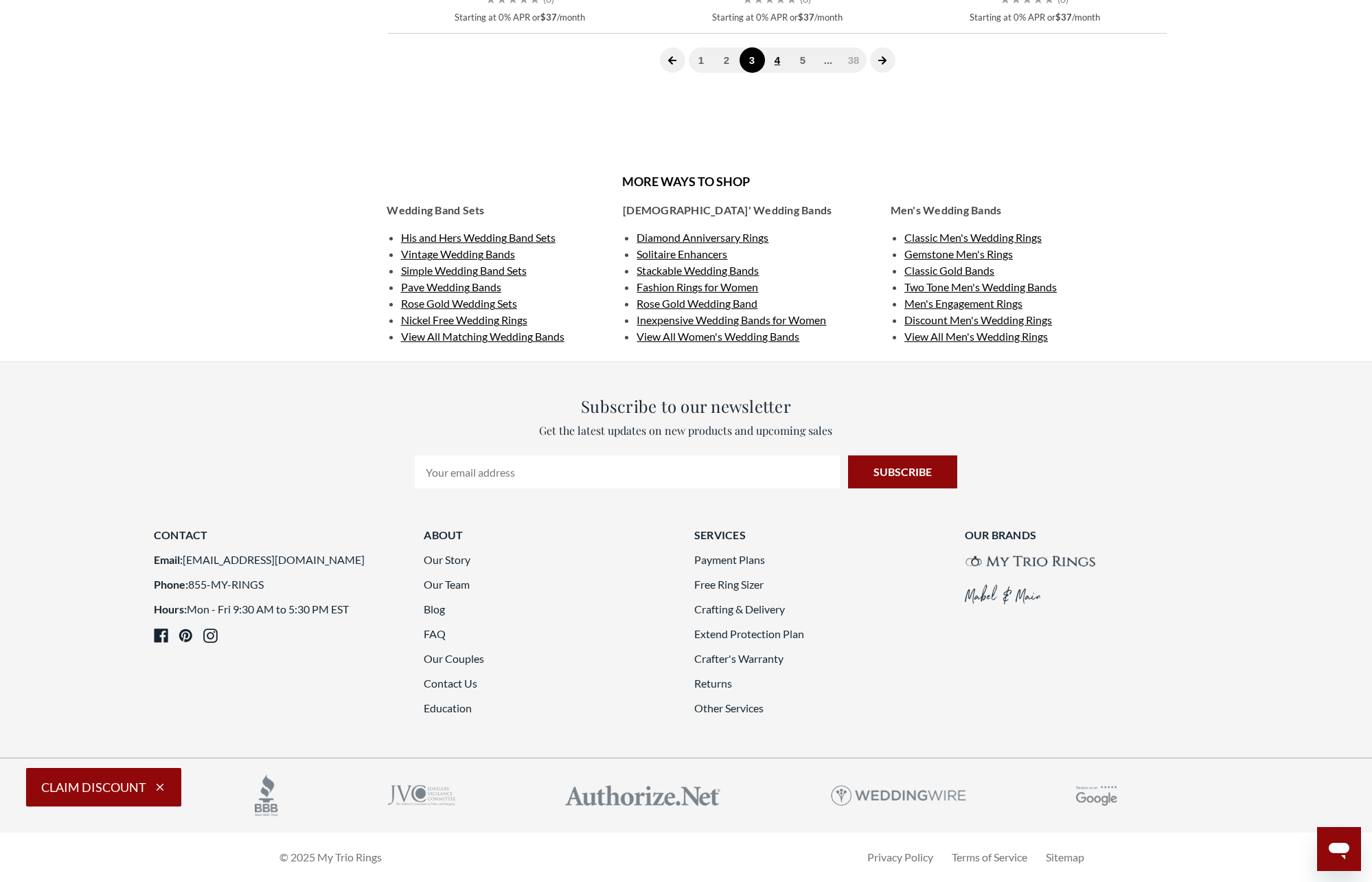 click on "4" 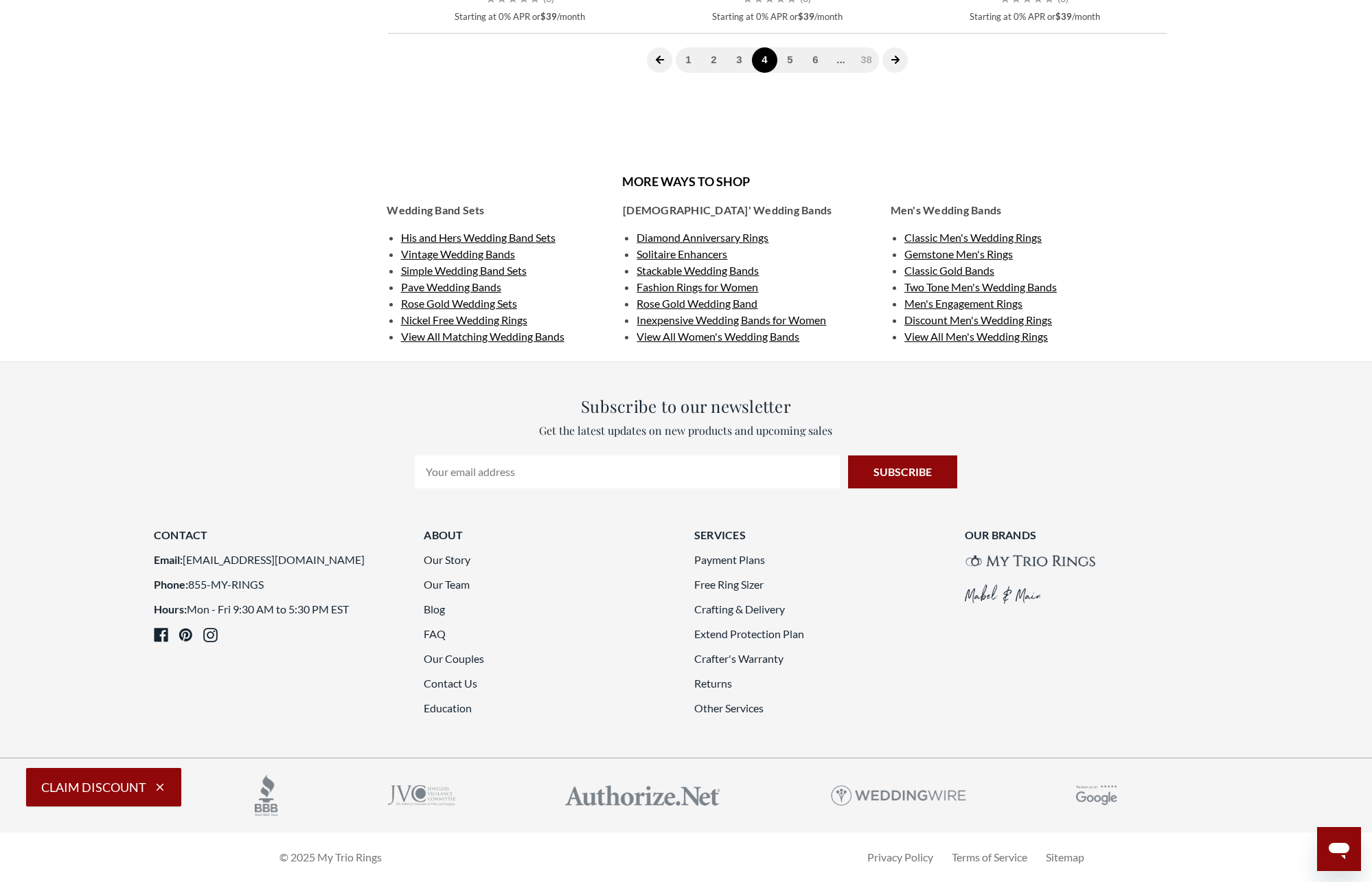 scroll, scrollTop: 3744, scrollLeft: 0, axis: vertical 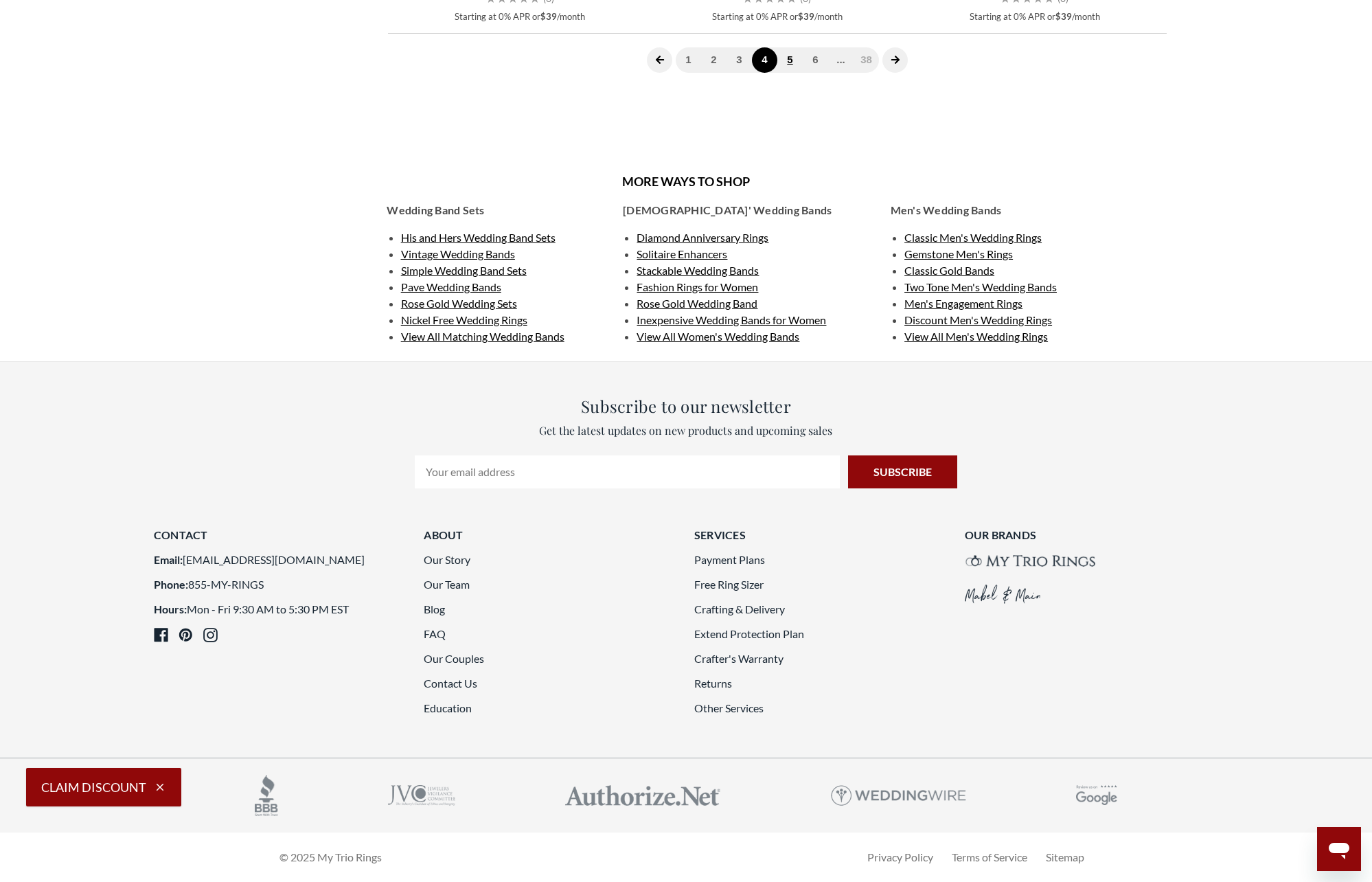 click on "5" 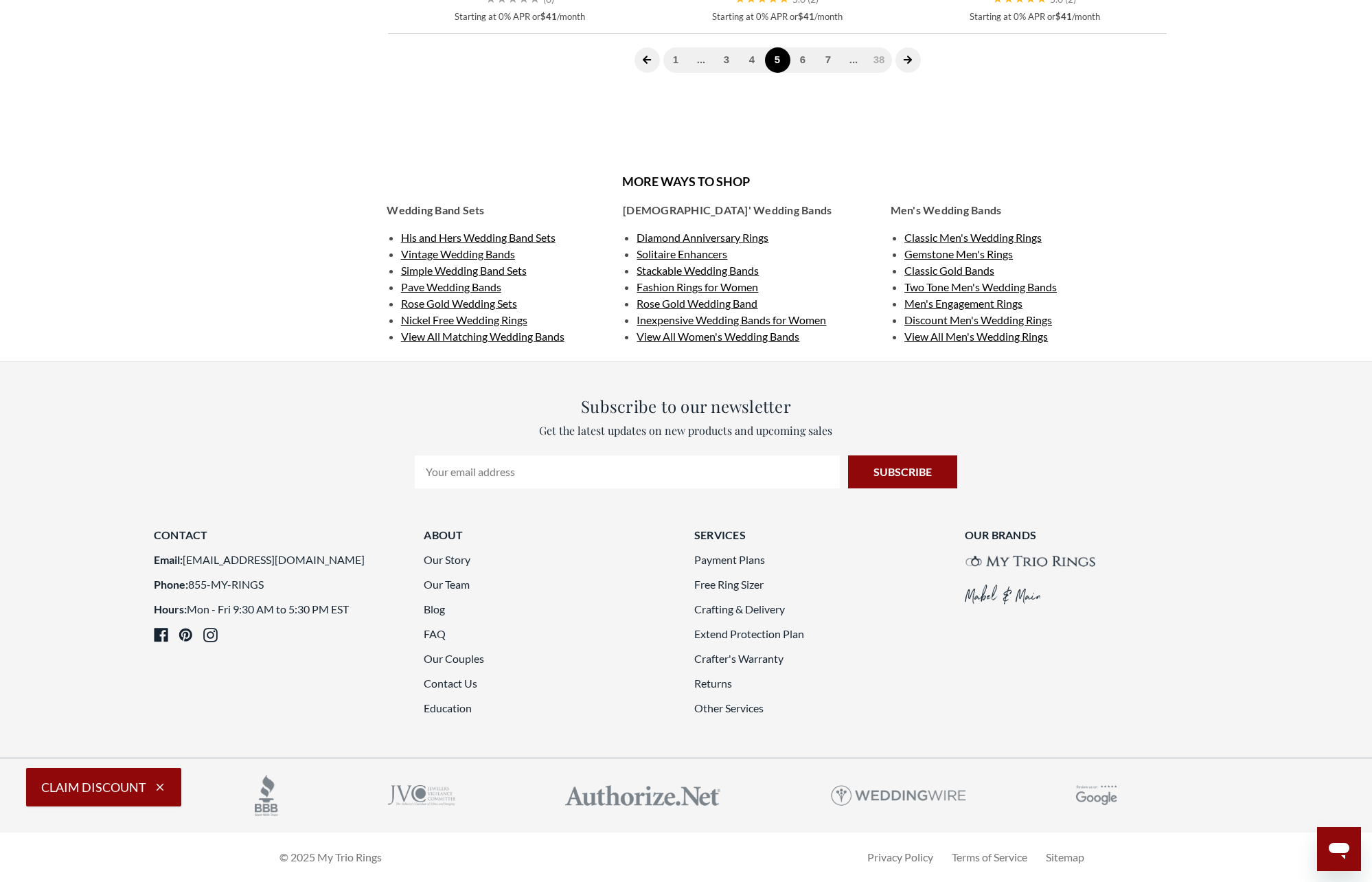 scroll, scrollTop: 3744, scrollLeft: 0, axis: vertical 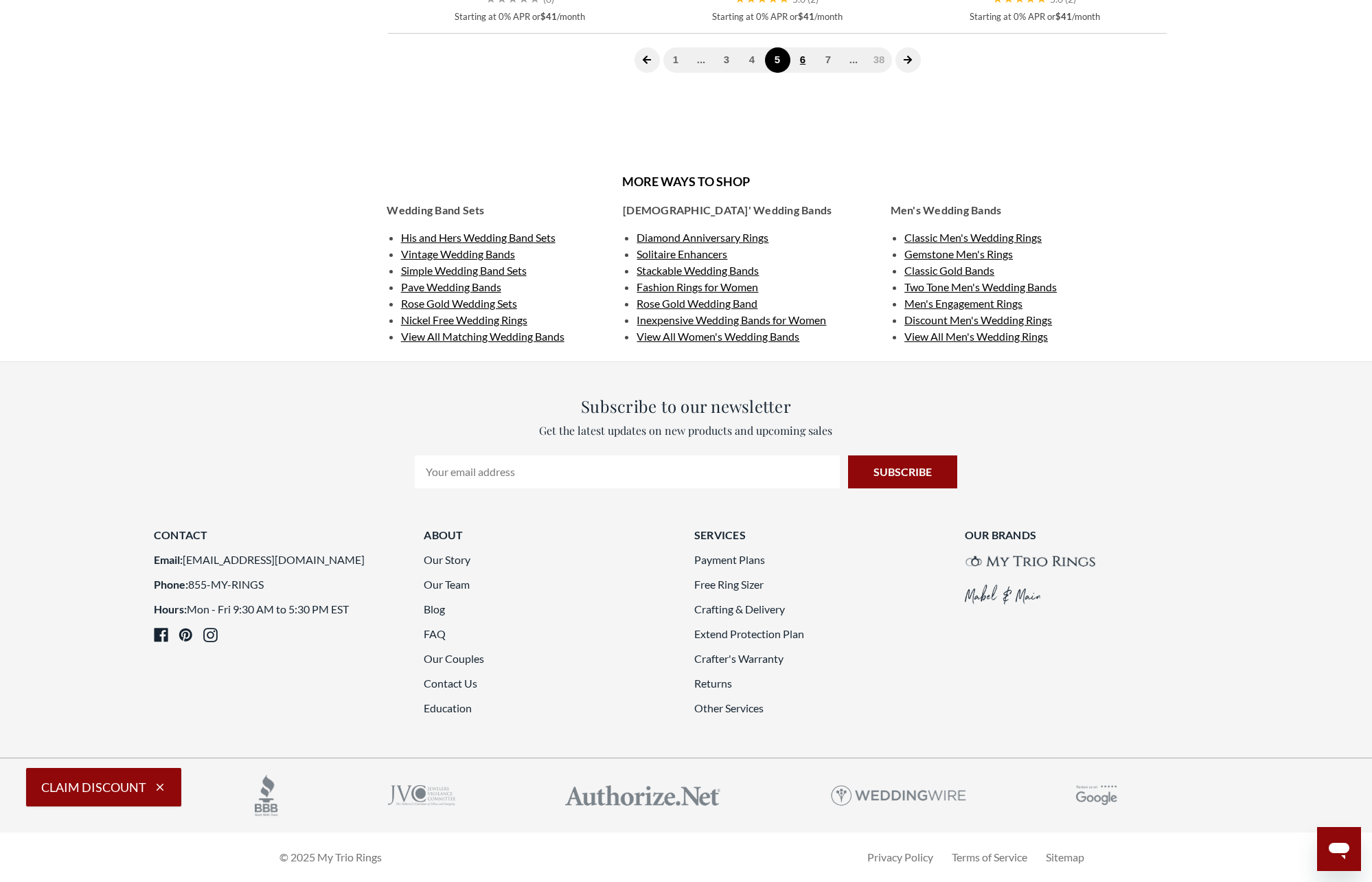 click on "6" 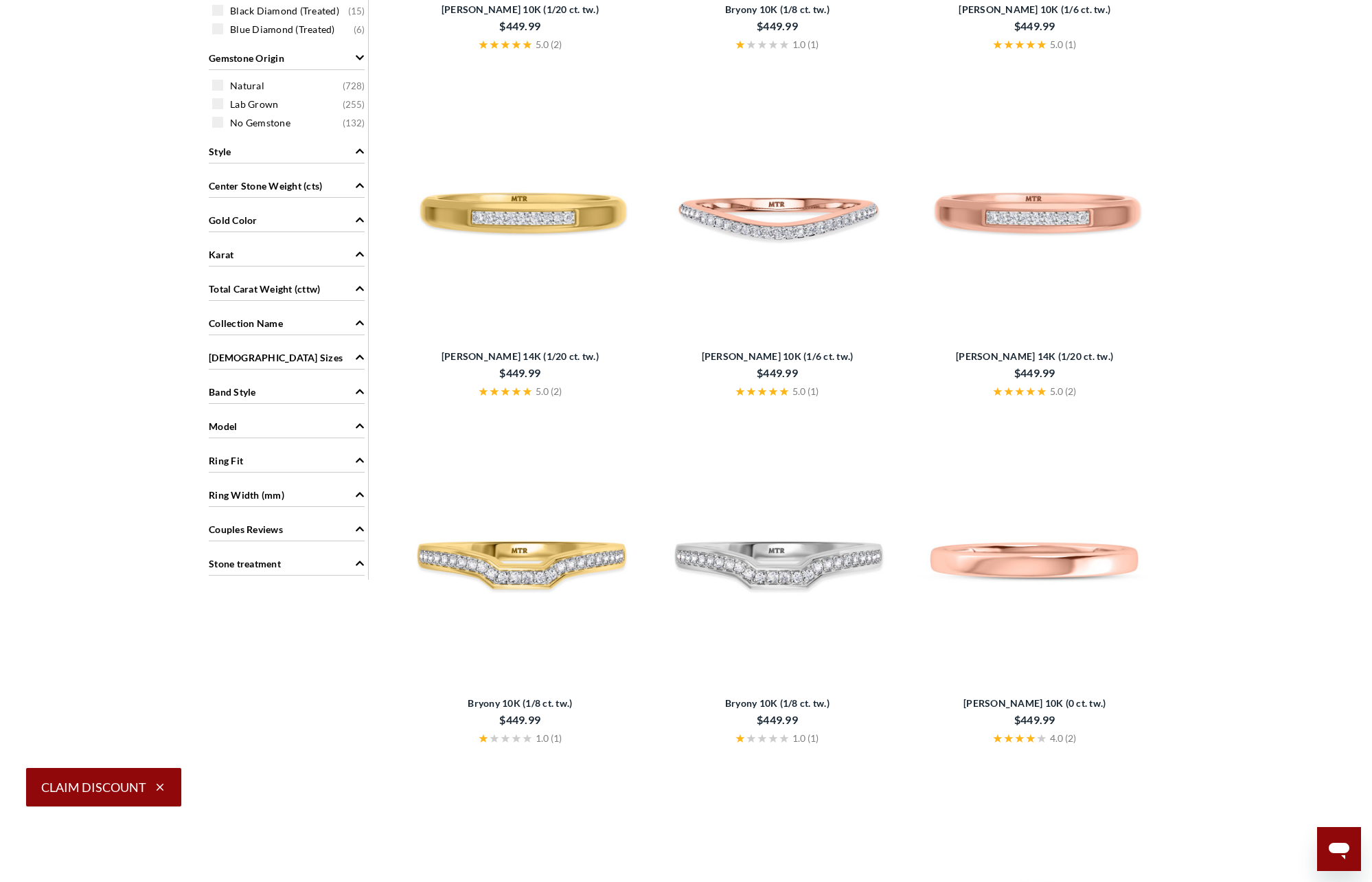 scroll, scrollTop: 1065, scrollLeft: 0, axis: vertical 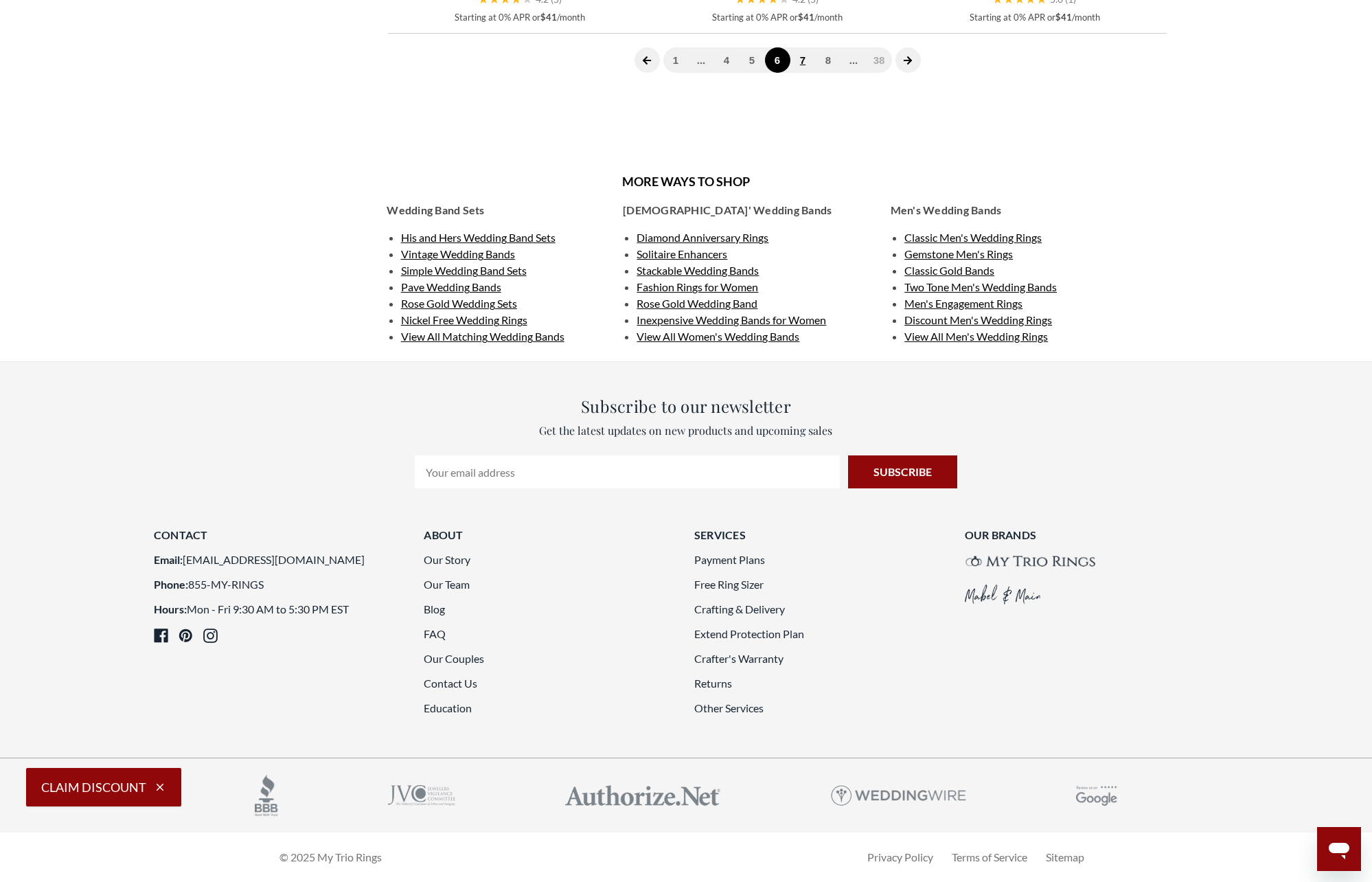 click on "7" 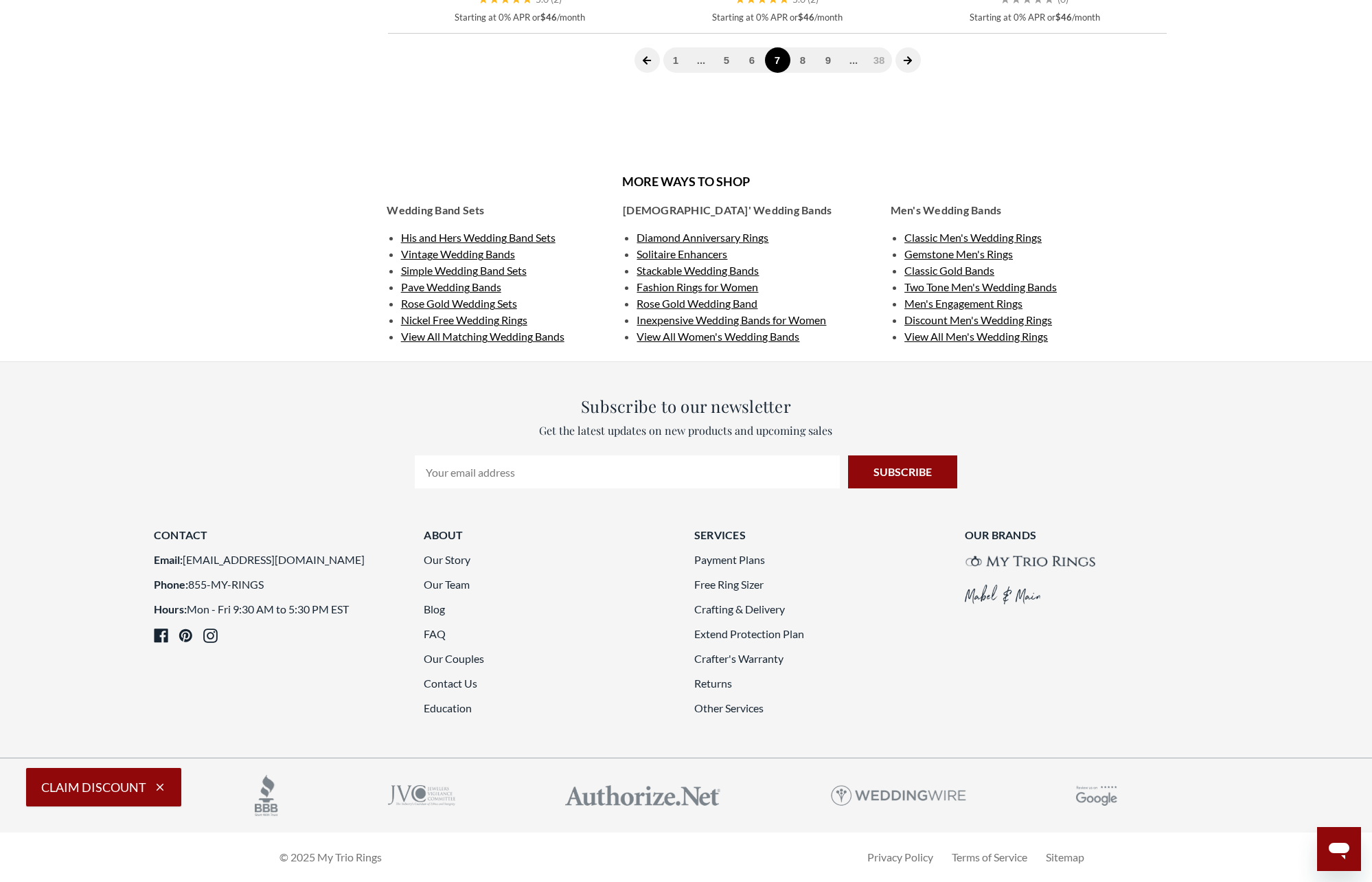 scroll, scrollTop: 3641, scrollLeft: 0, axis: vertical 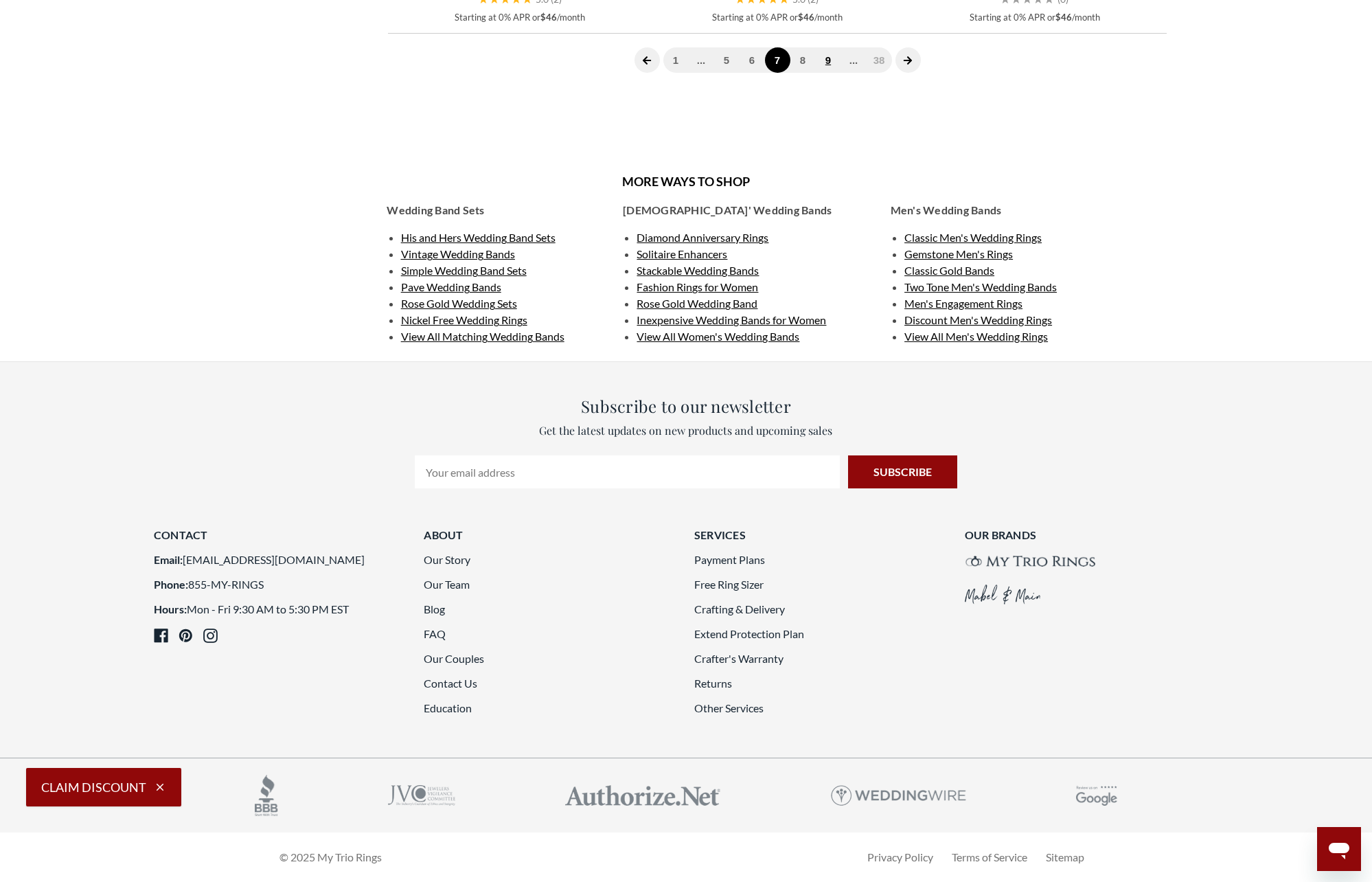 click on "8" 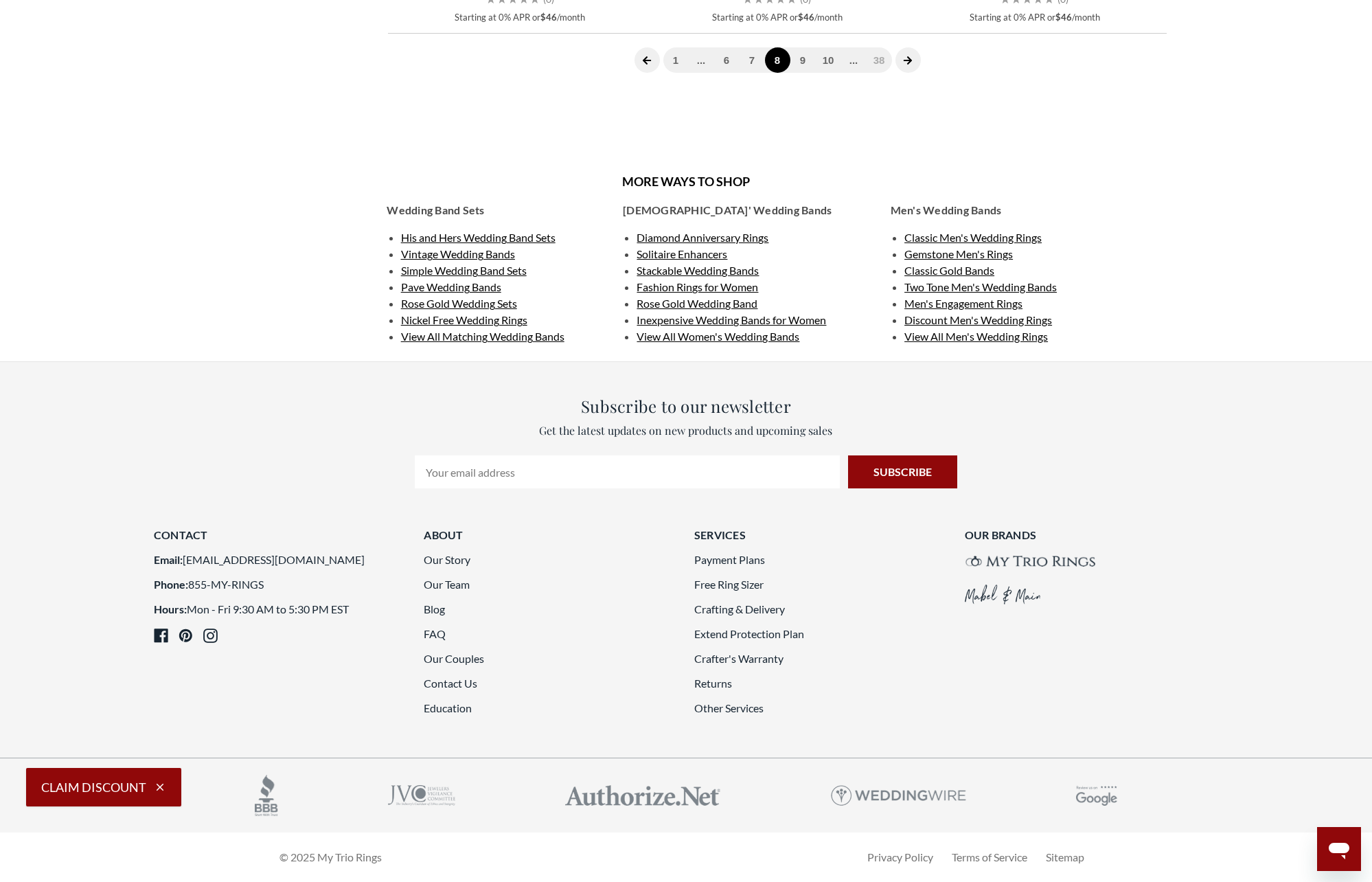 scroll, scrollTop: 3744, scrollLeft: 0, axis: vertical 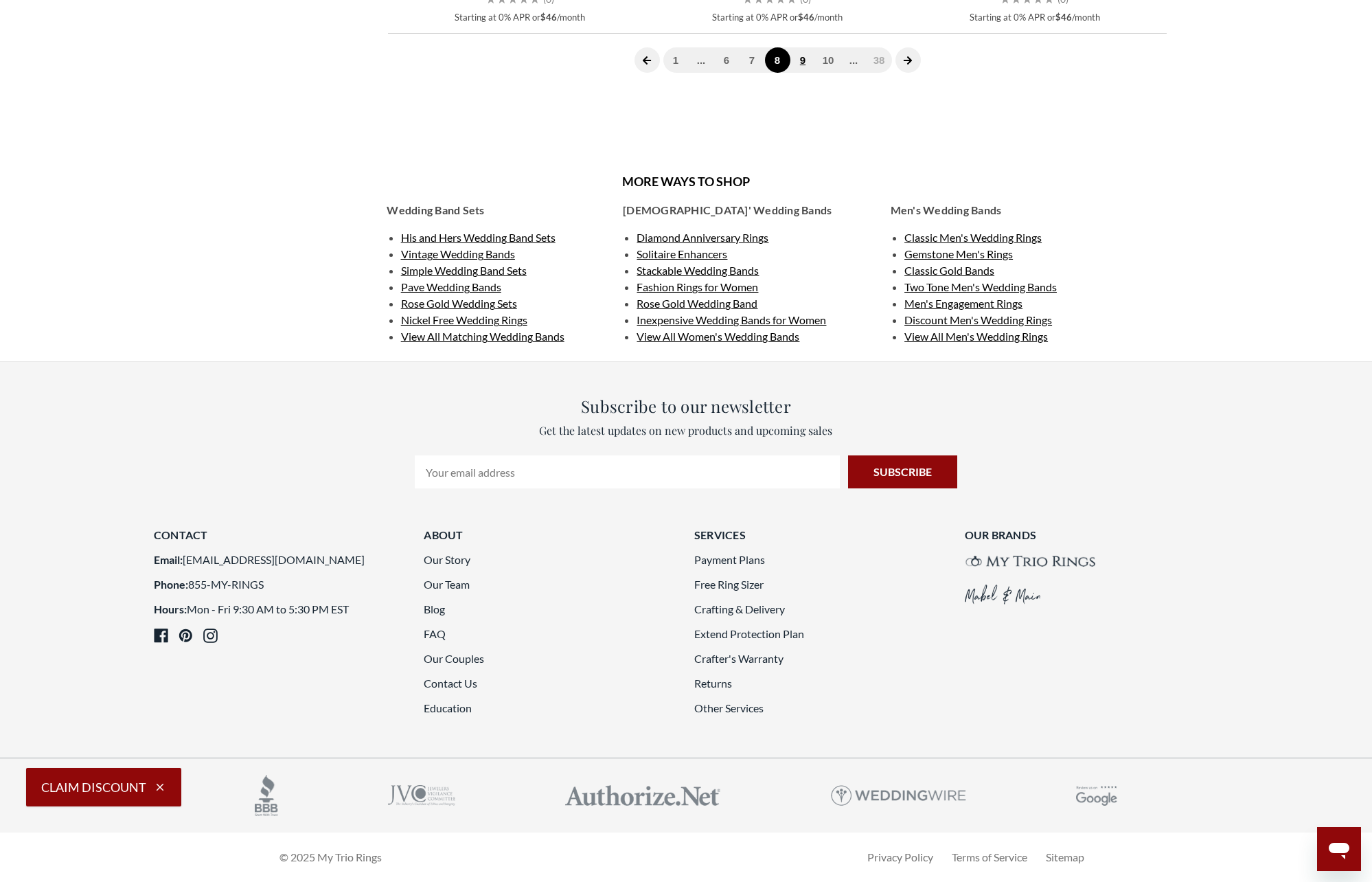 click on "9" 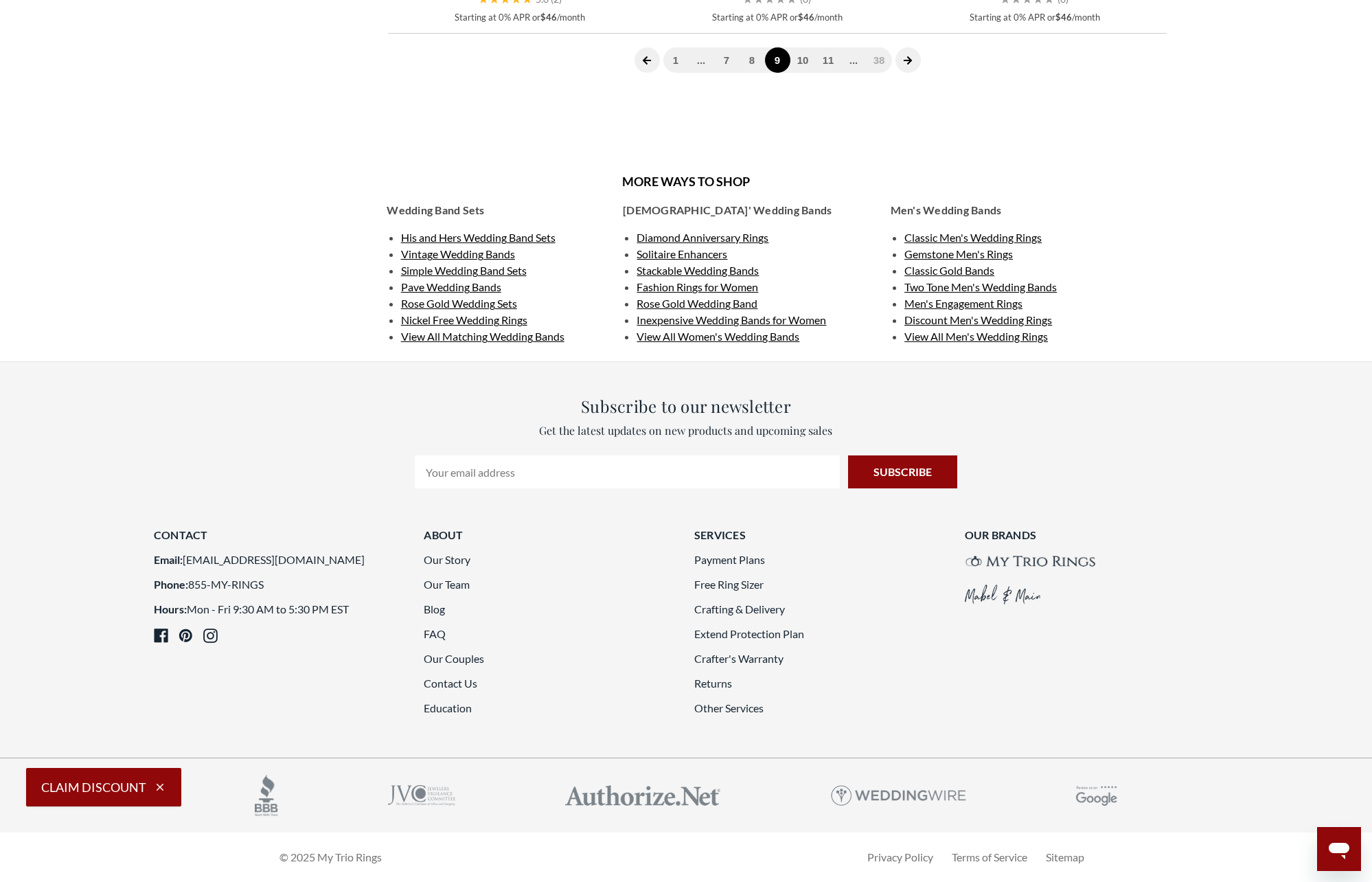 scroll, scrollTop: 3641, scrollLeft: 0, axis: vertical 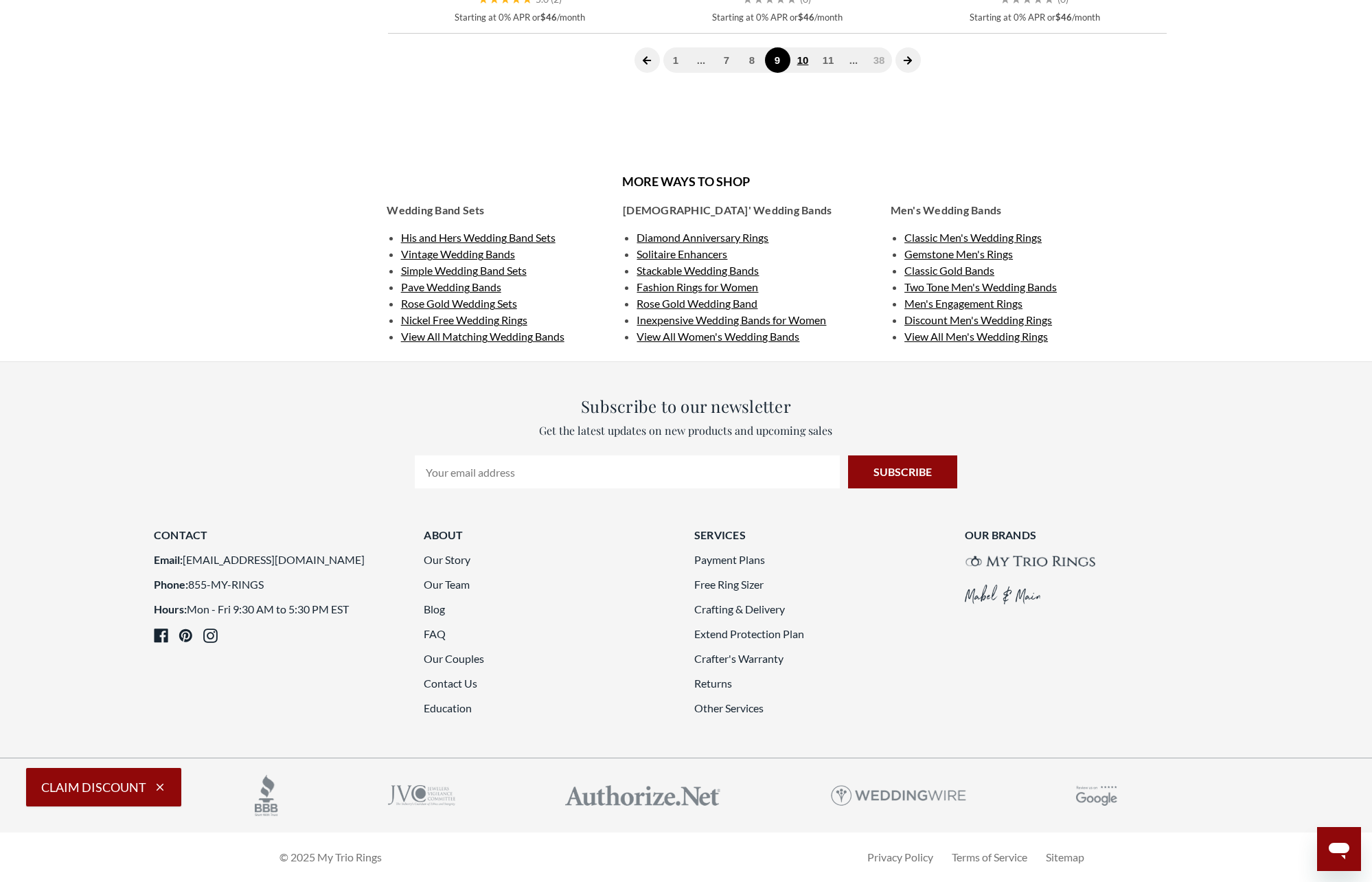 click on "10" 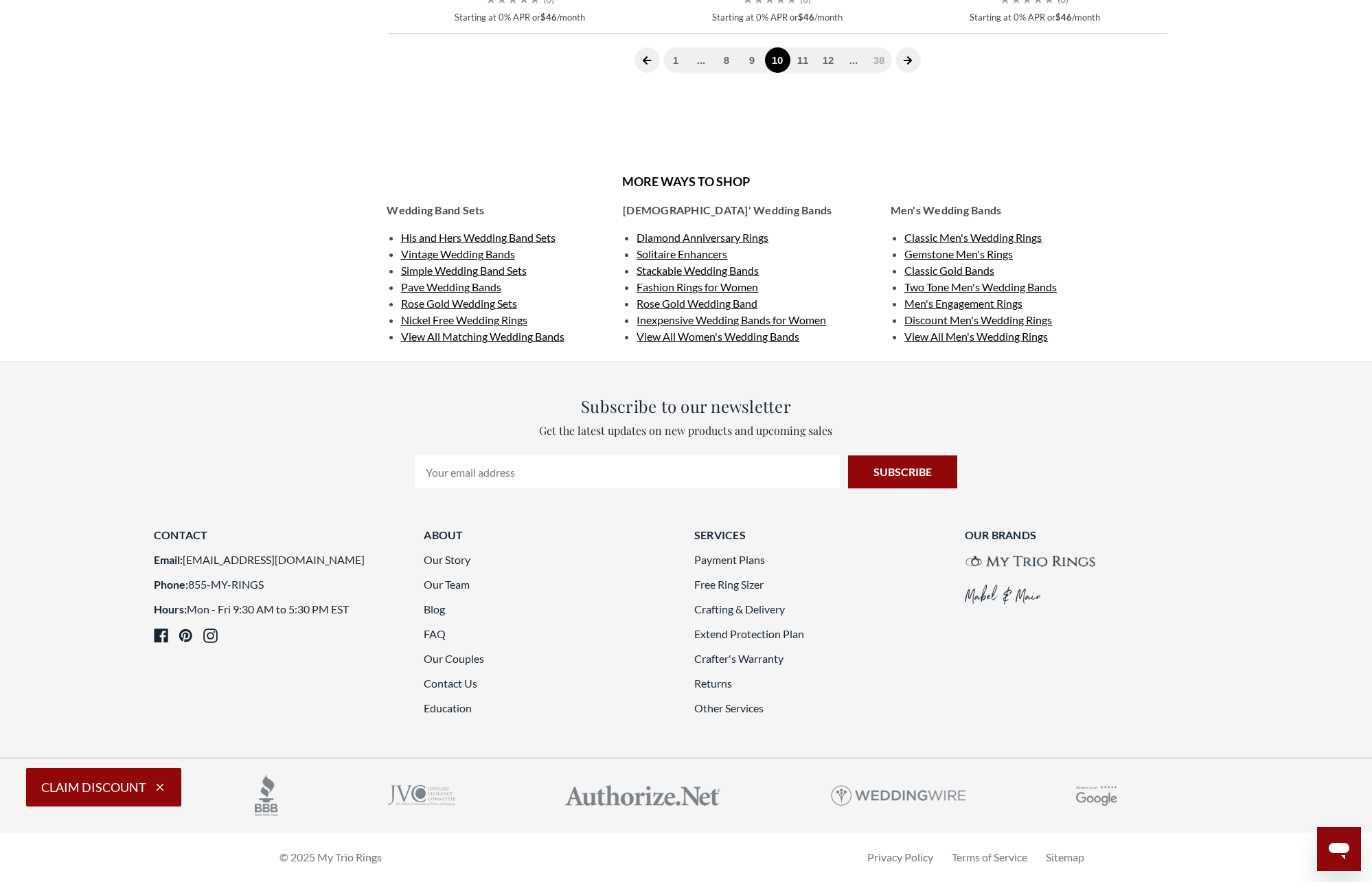 scroll, scrollTop: 3641, scrollLeft: 0, axis: vertical 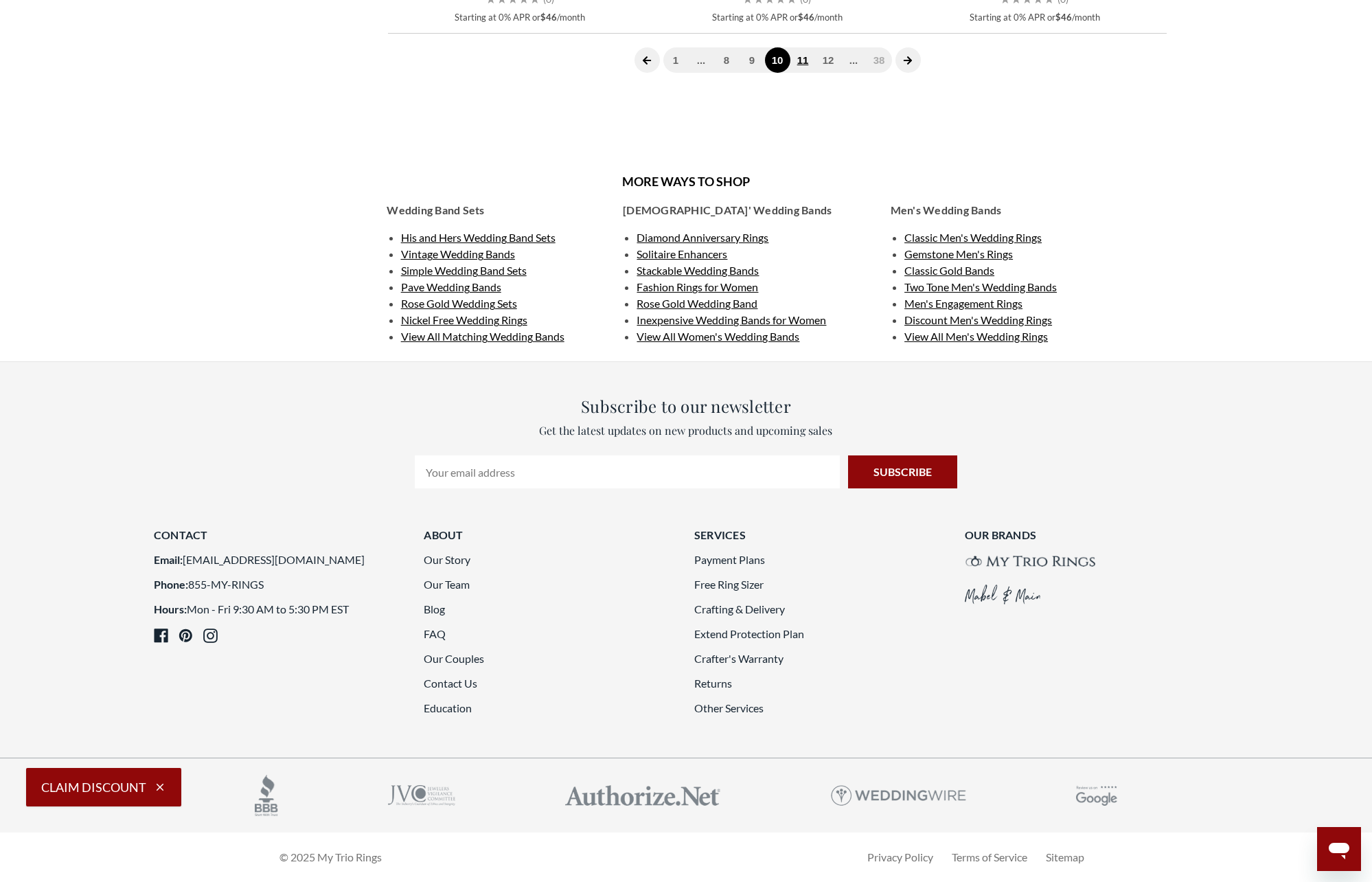 click on "11" 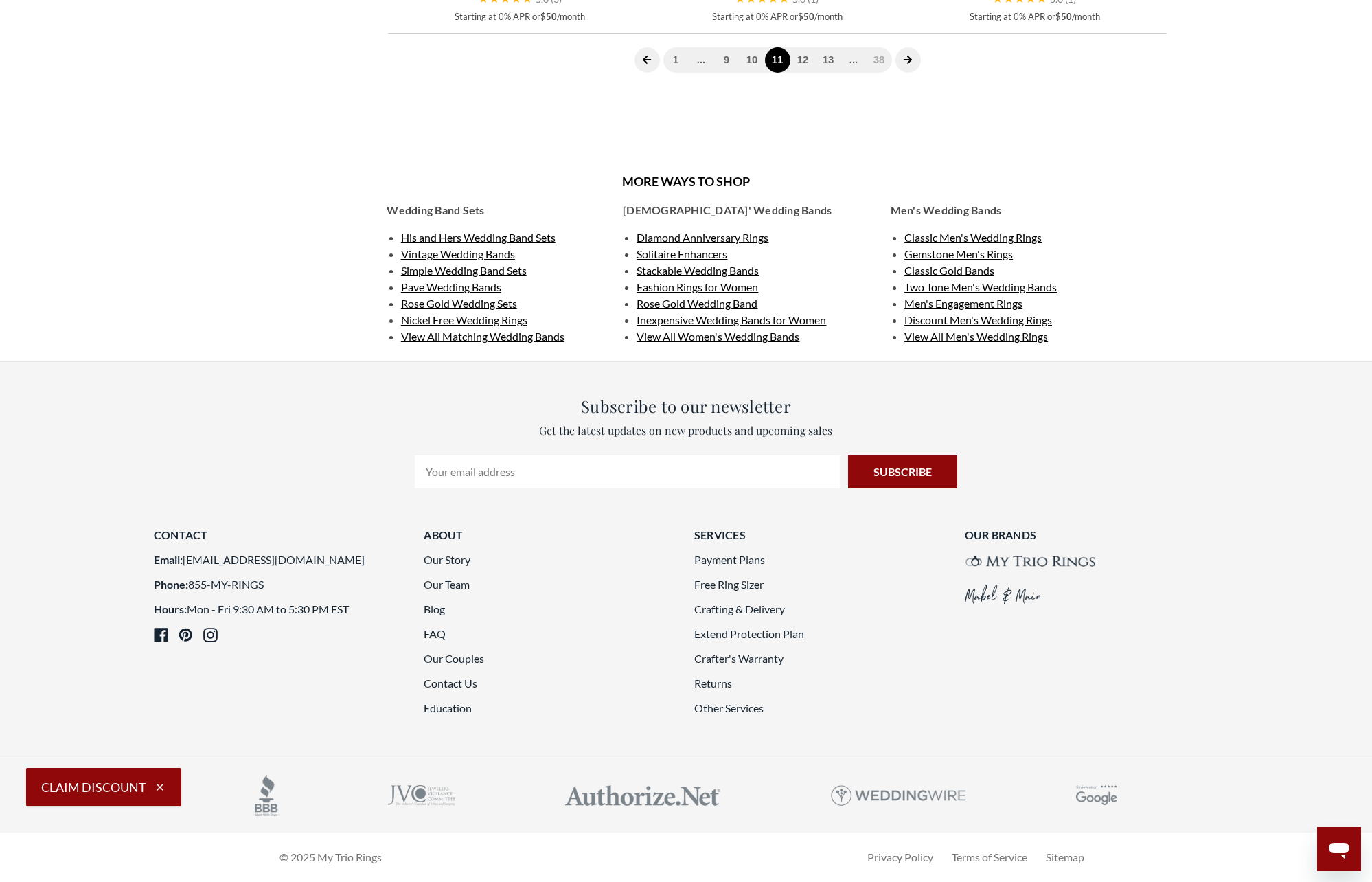 scroll, scrollTop: 3847, scrollLeft: 0, axis: vertical 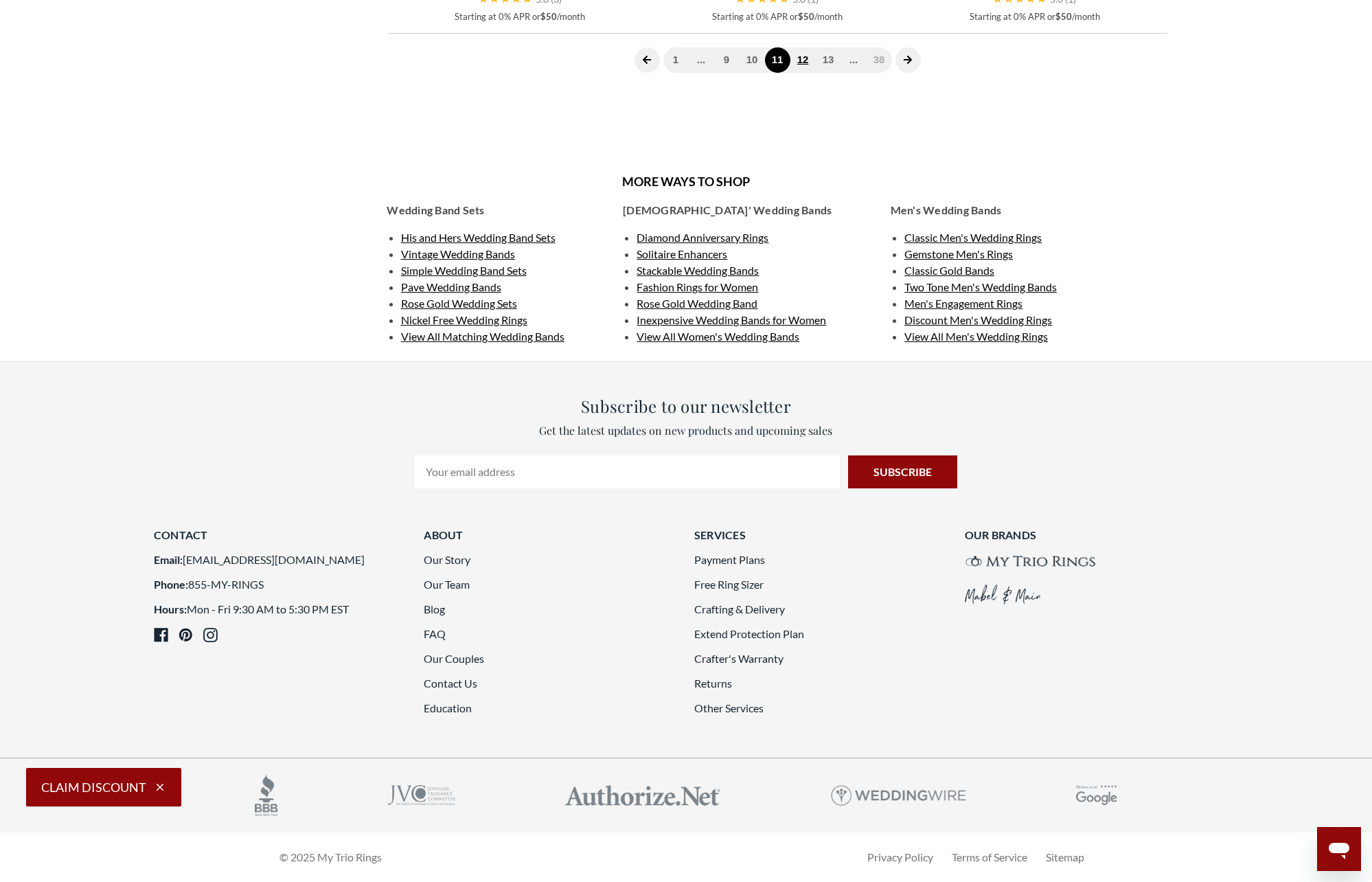 click on "12" 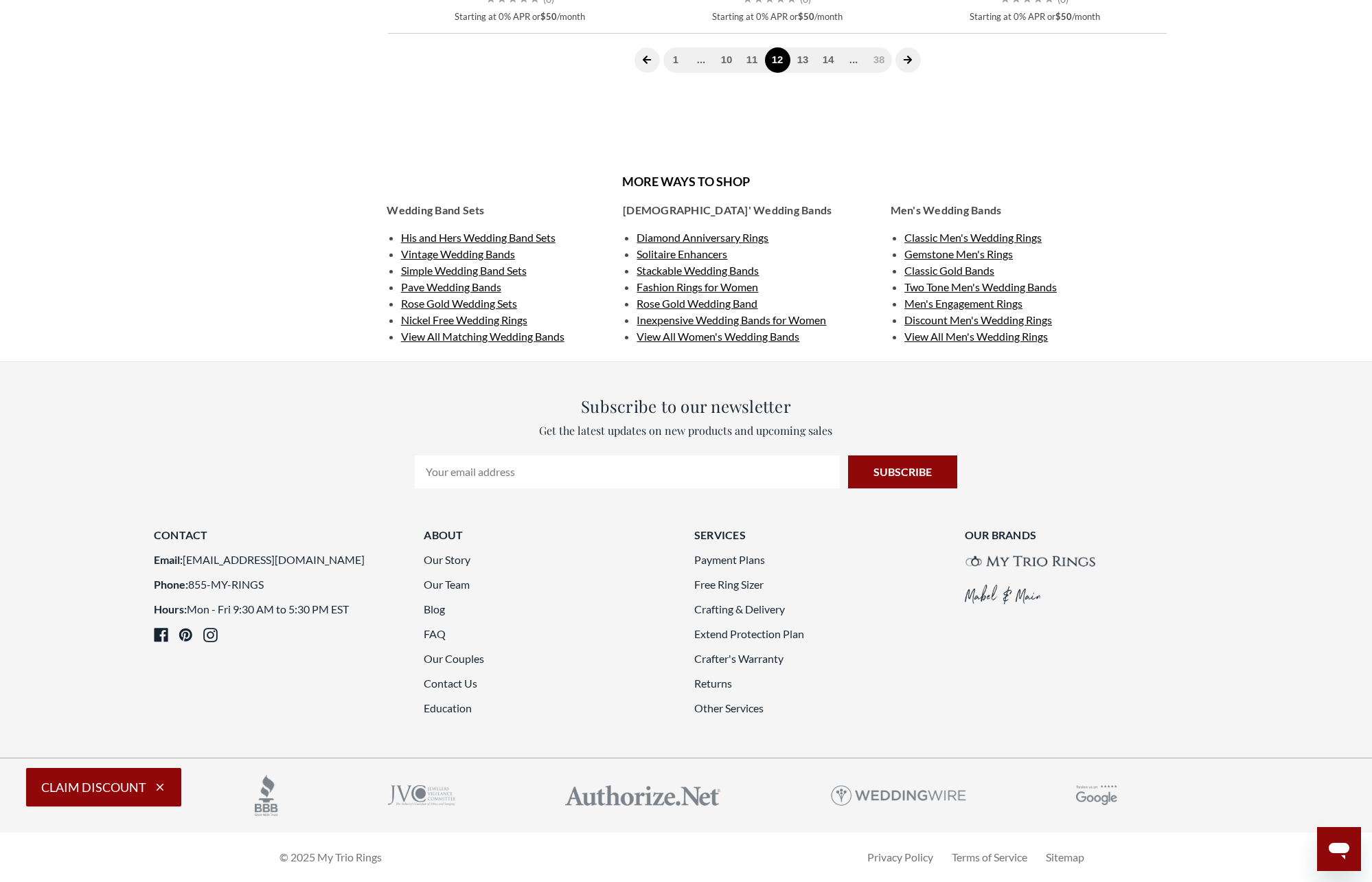 scroll, scrollTop: 3744, scrollLeft: 0, axis: vertical 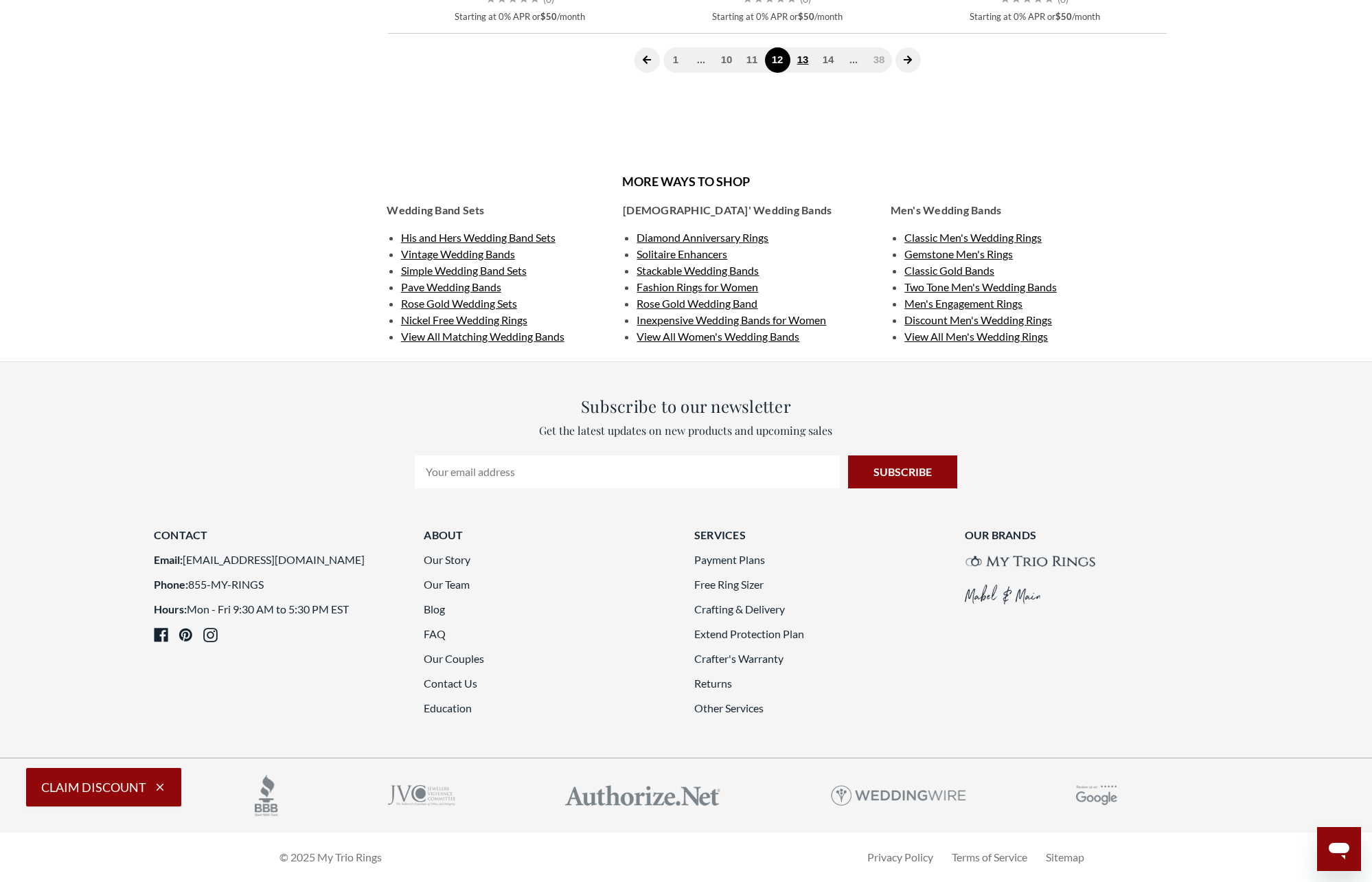 click on "13" 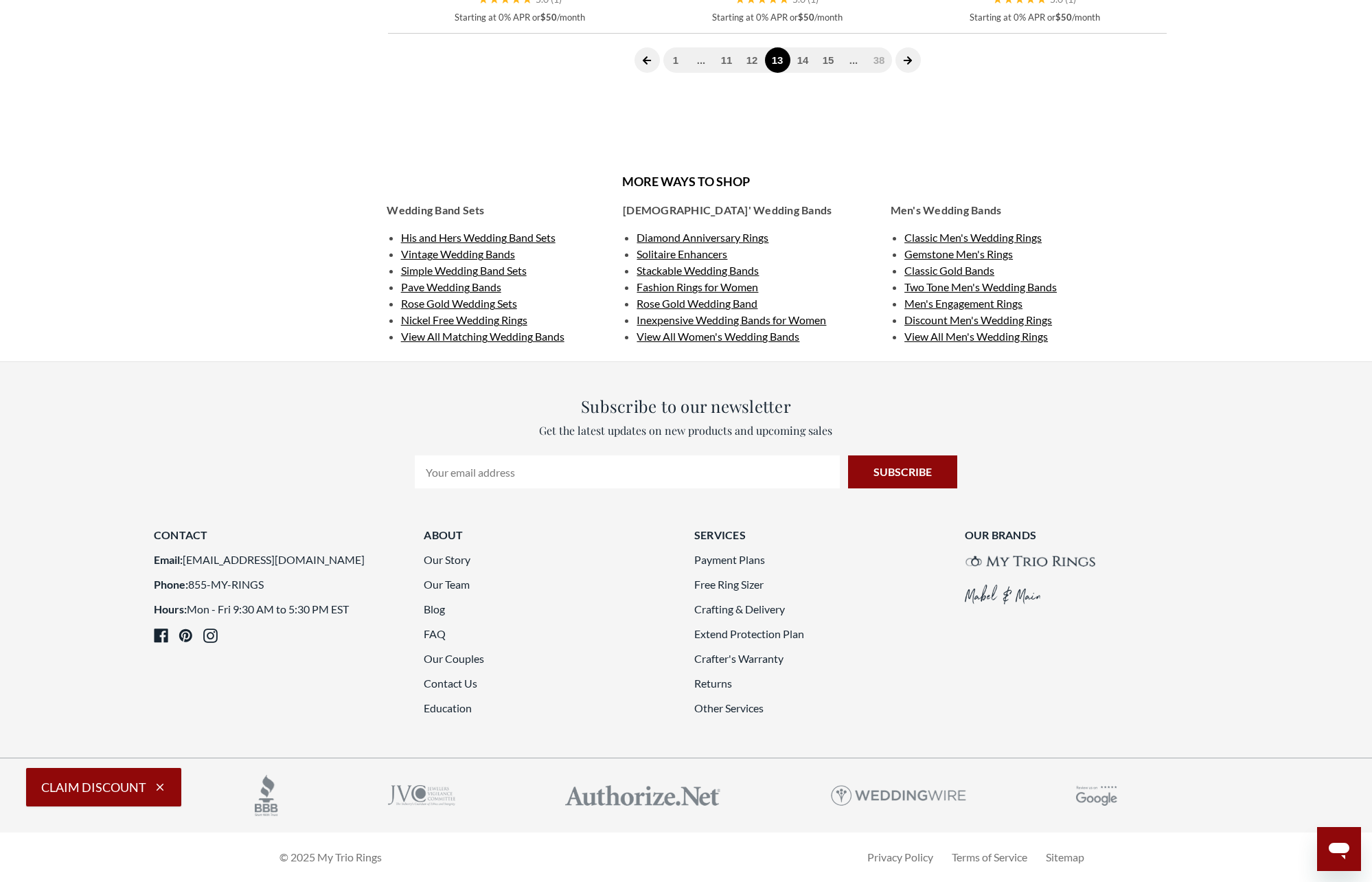 scroll, scrollTop: 3641, scrollLeft: 0, axis: vertical 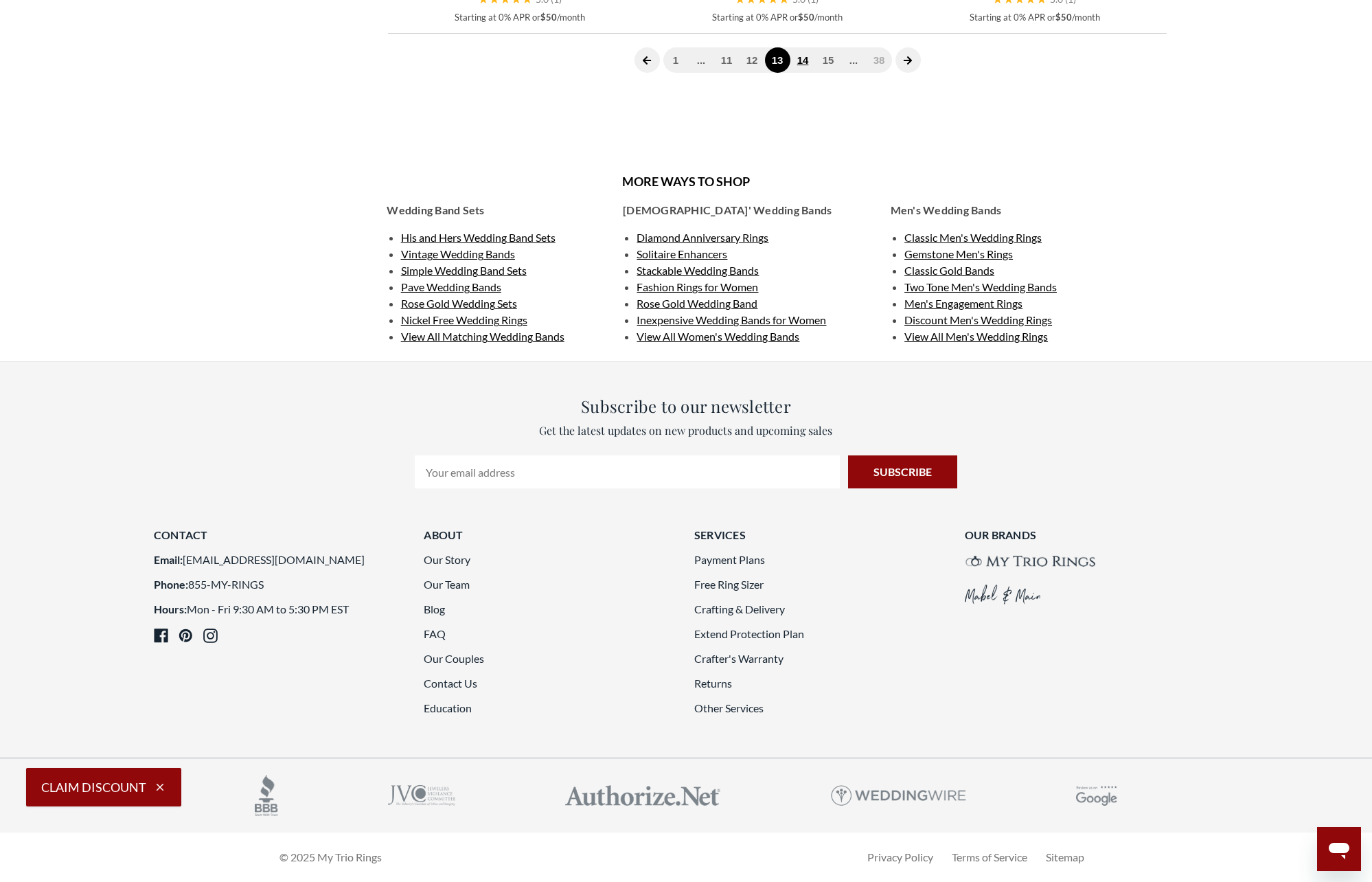 click on "14" 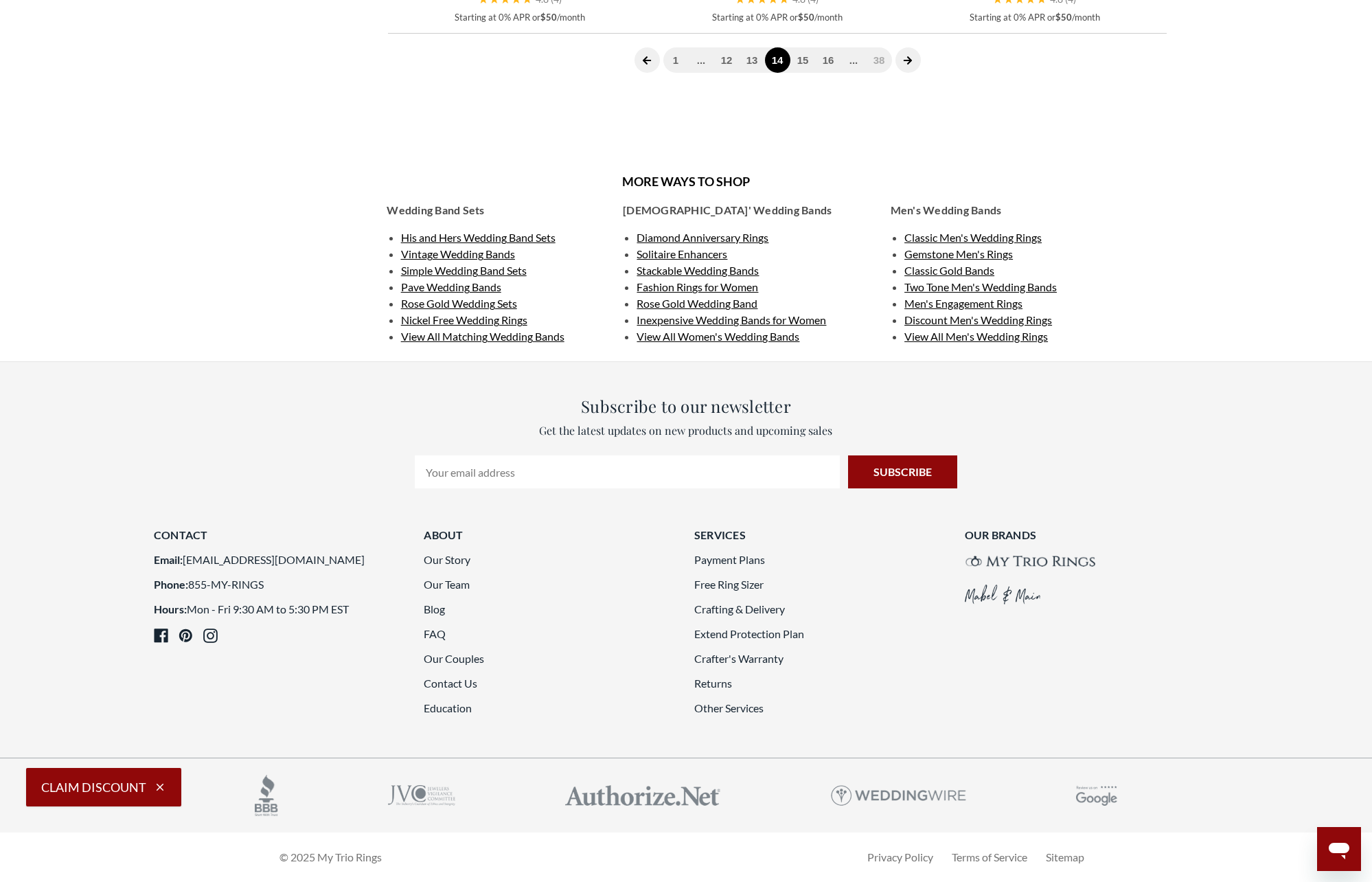 scroll, scrollTop: 3538, scrollLeft: 0, axis: vertical 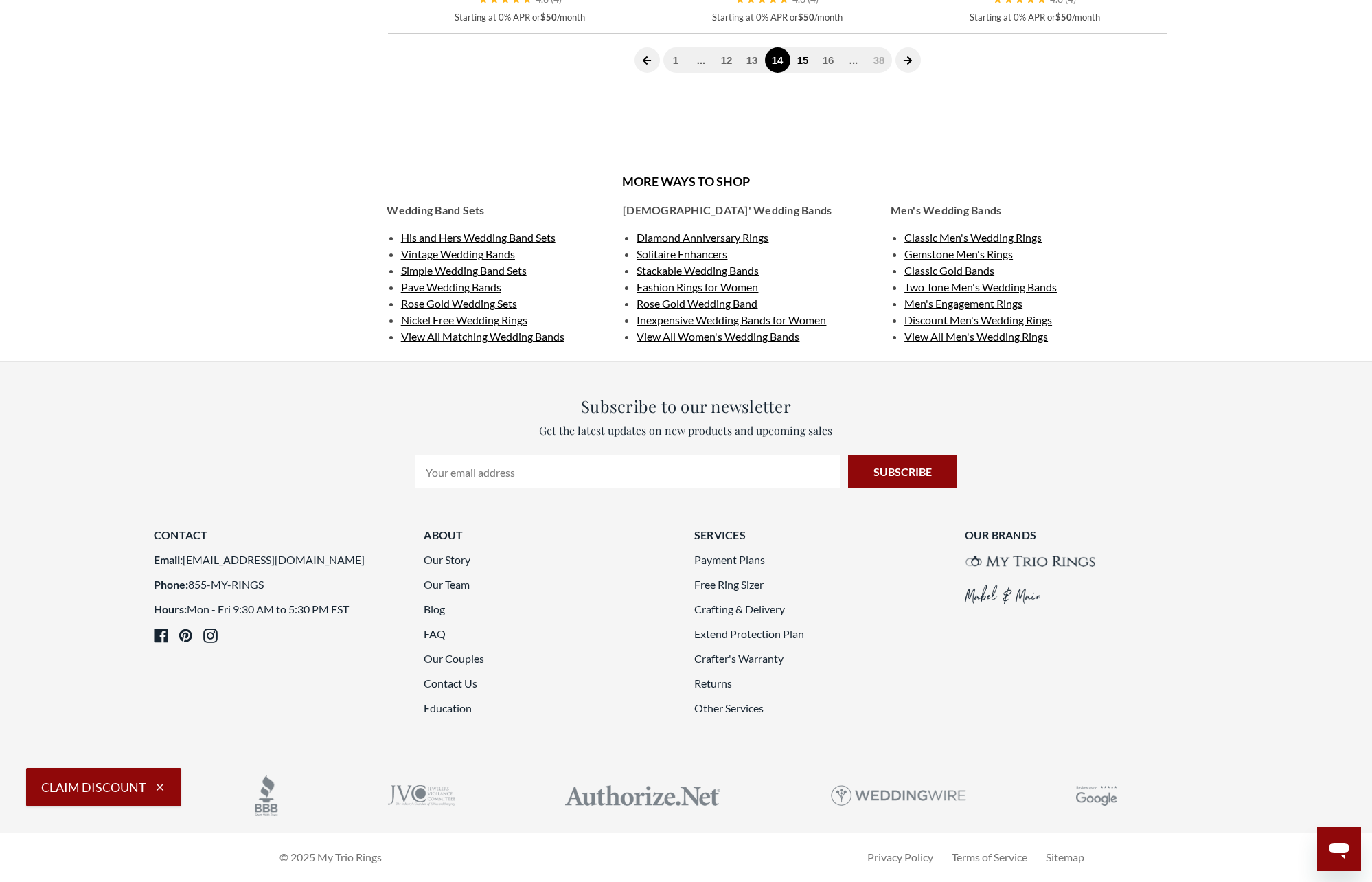 click on "15" 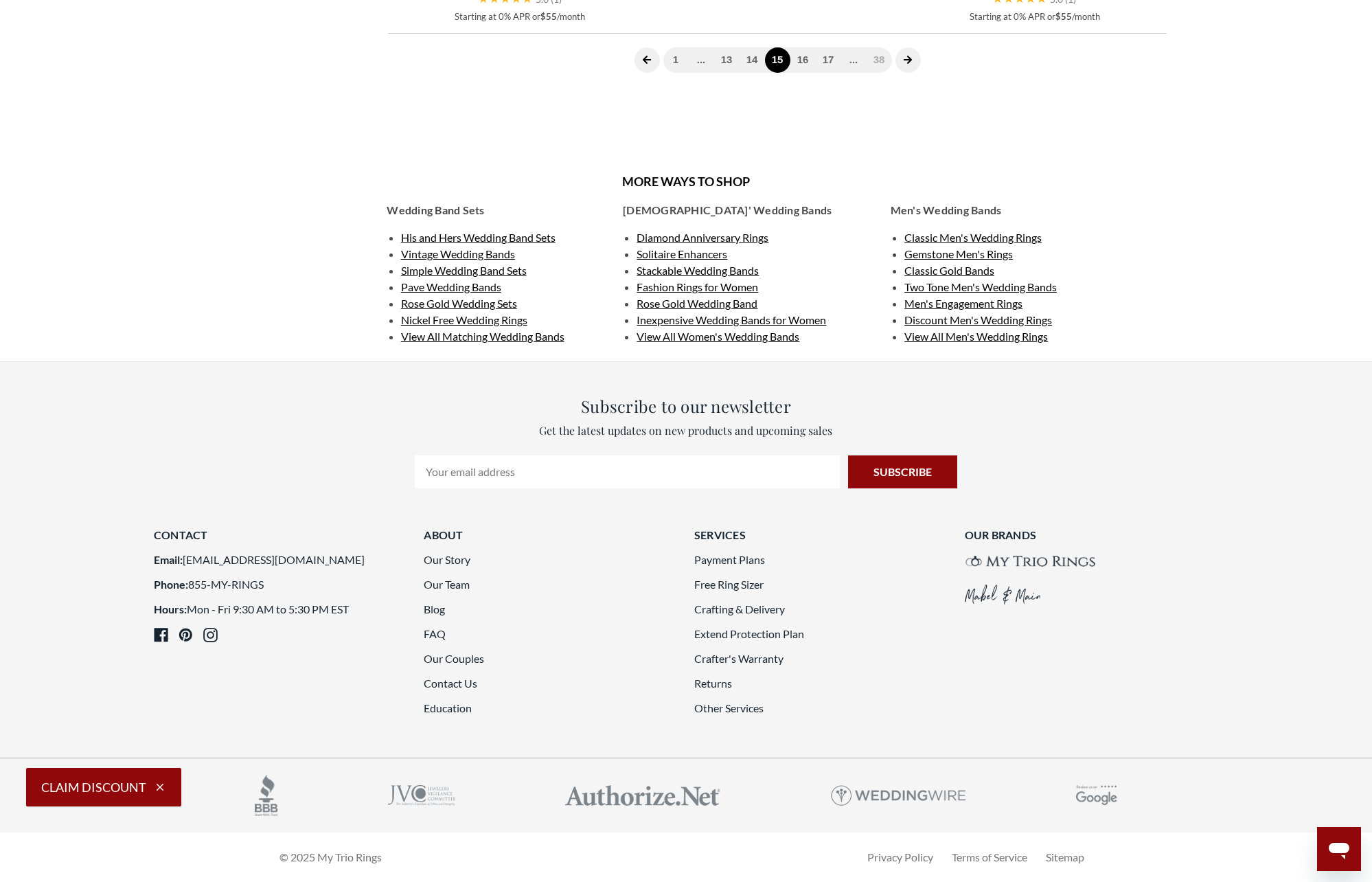 scroll, scrollTop: 3332, scrollLeft: 0, axis: vertical 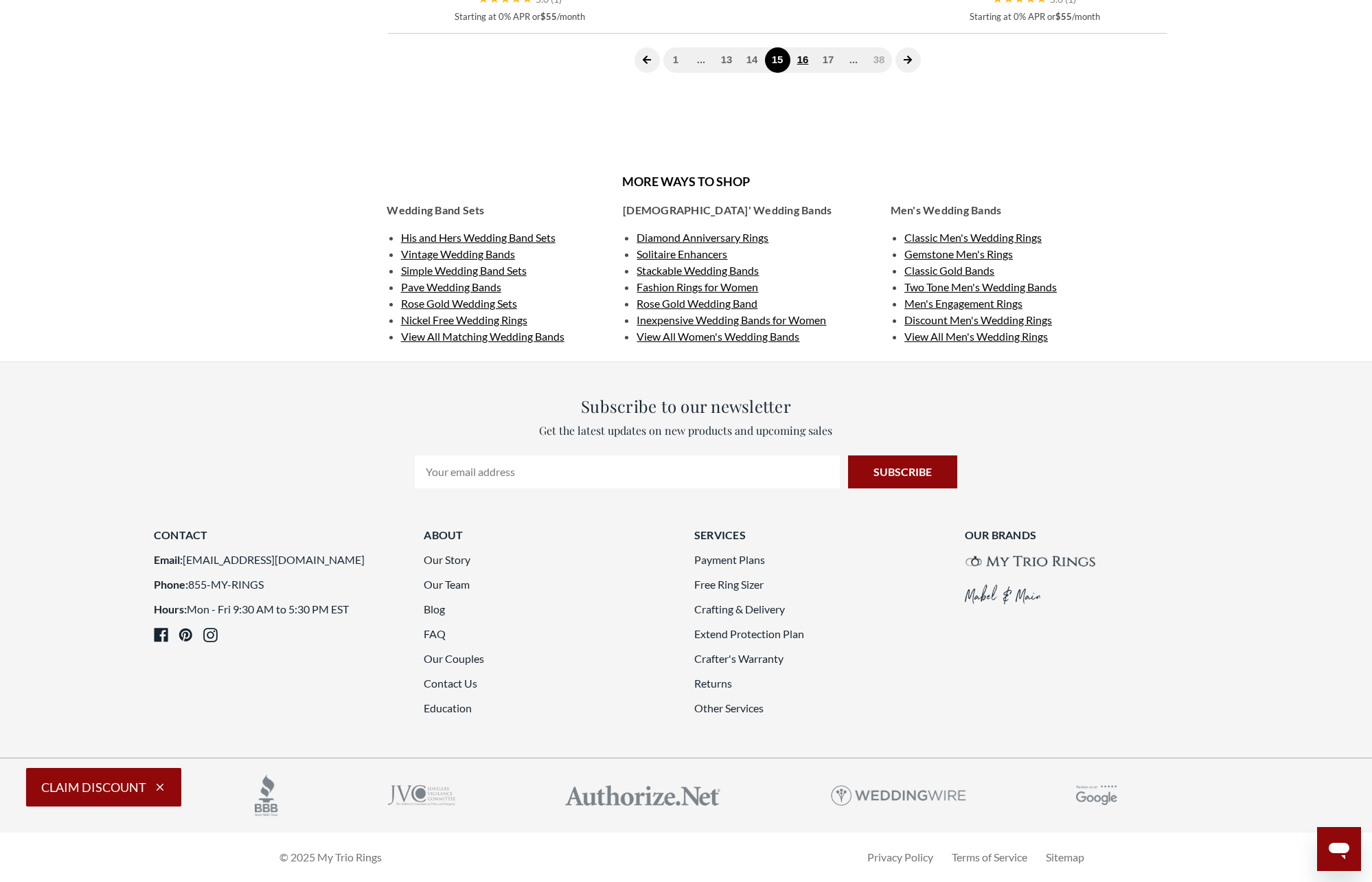 click on "16" 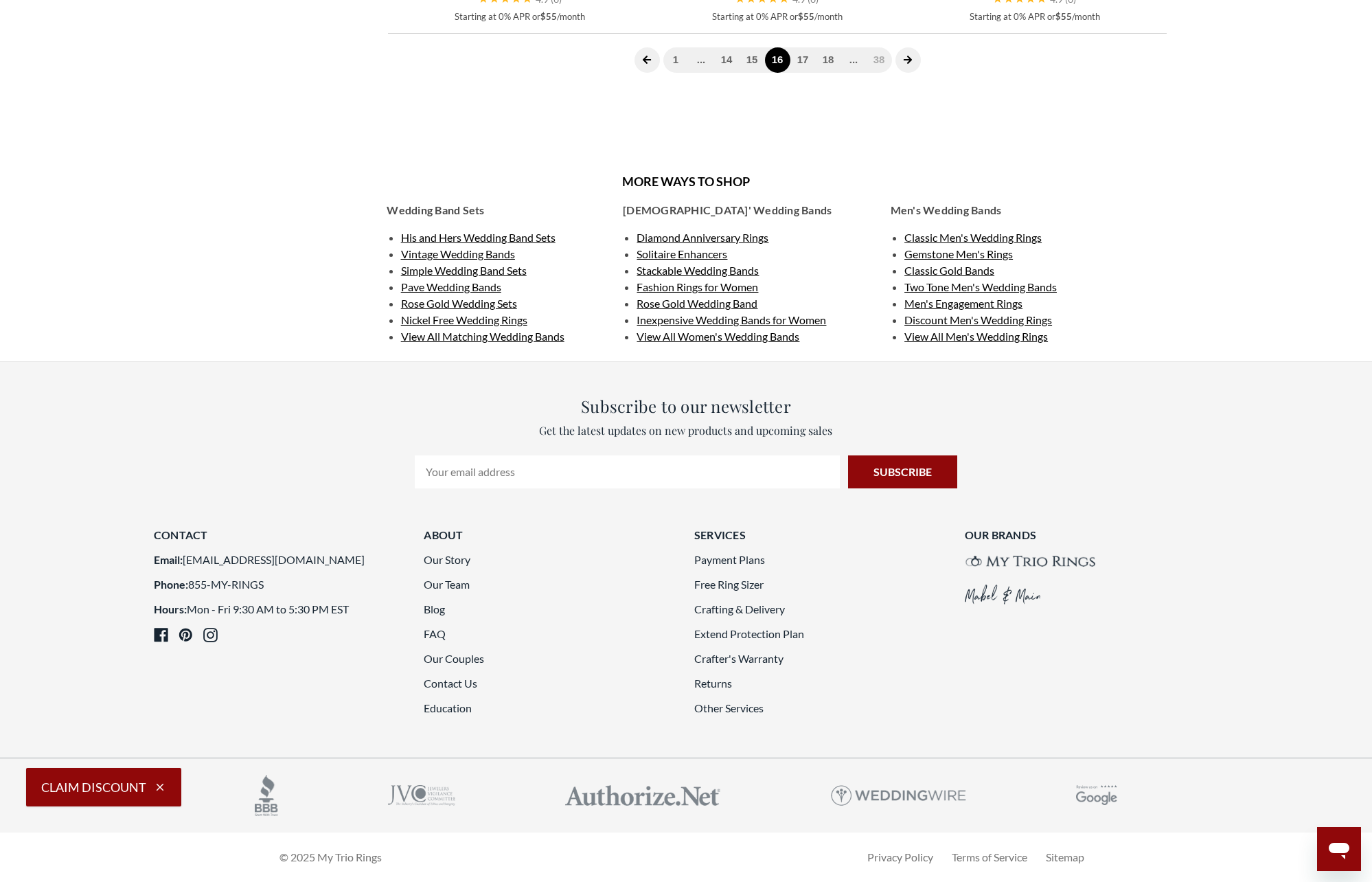 scroll, scrollTop: 3538, scrollLeft: 0, axis: vertical 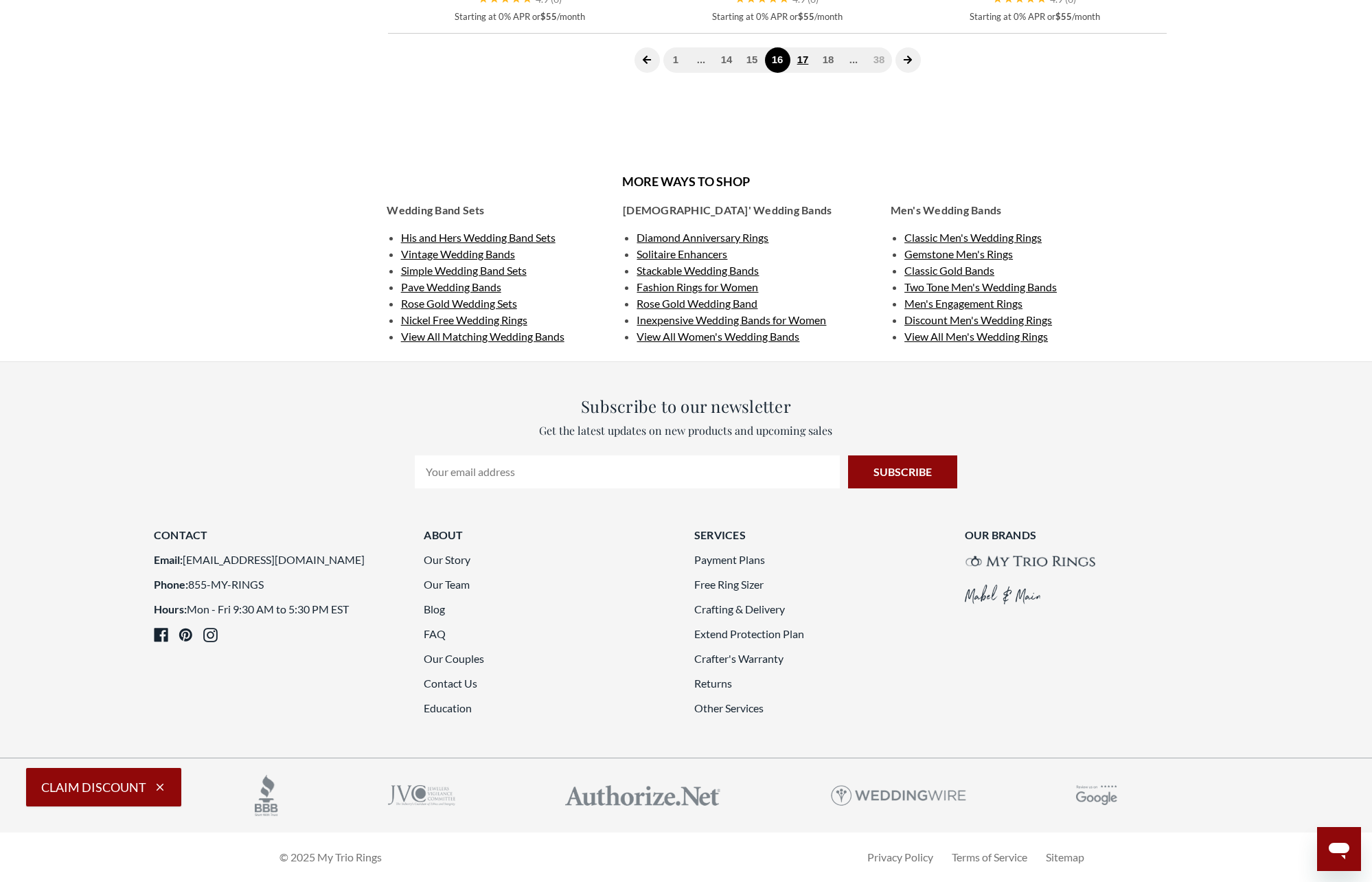 click on "17" 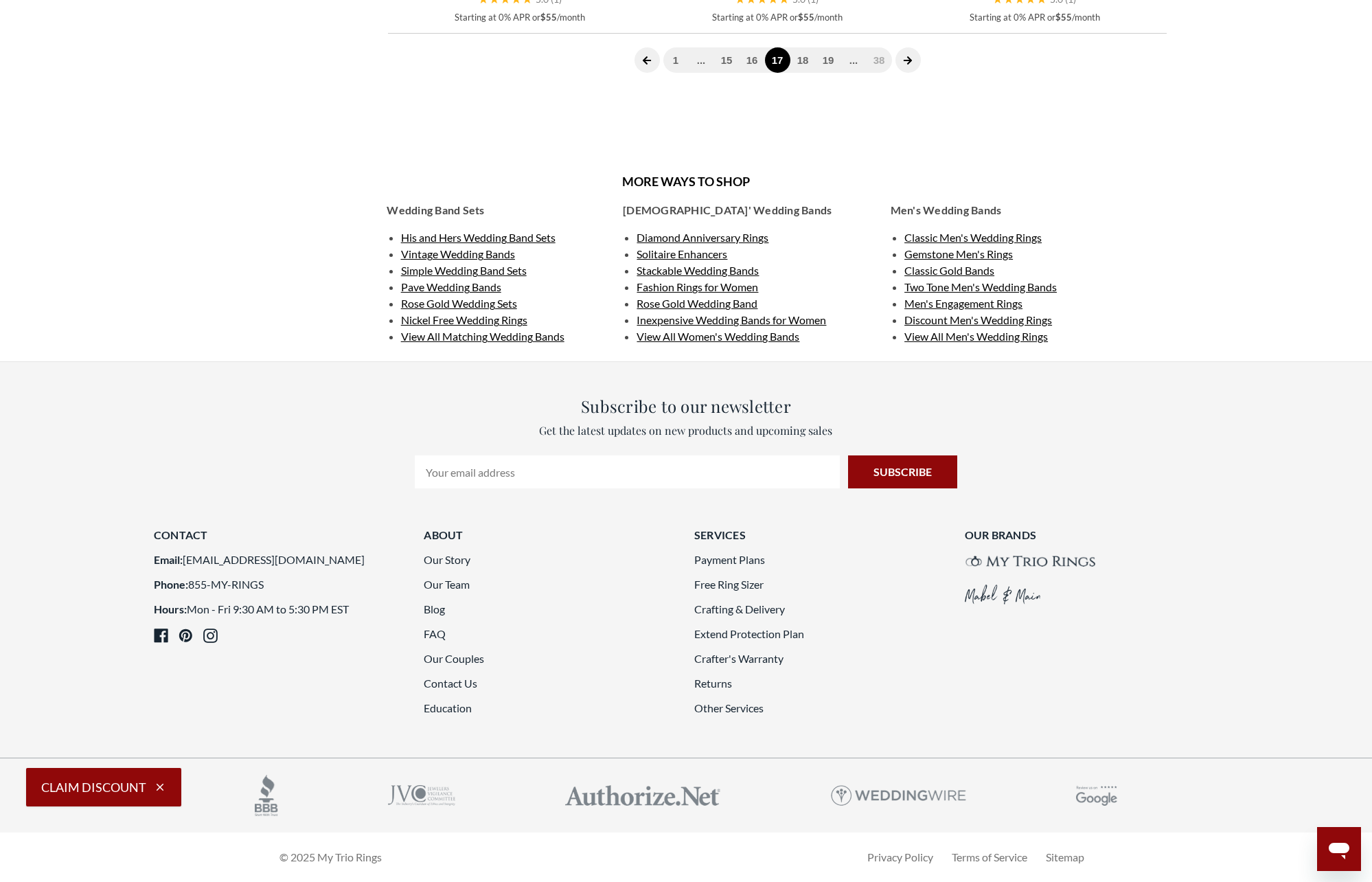 scroll, scrollTop: 3744, scrollLeft: 0, axis: vertical 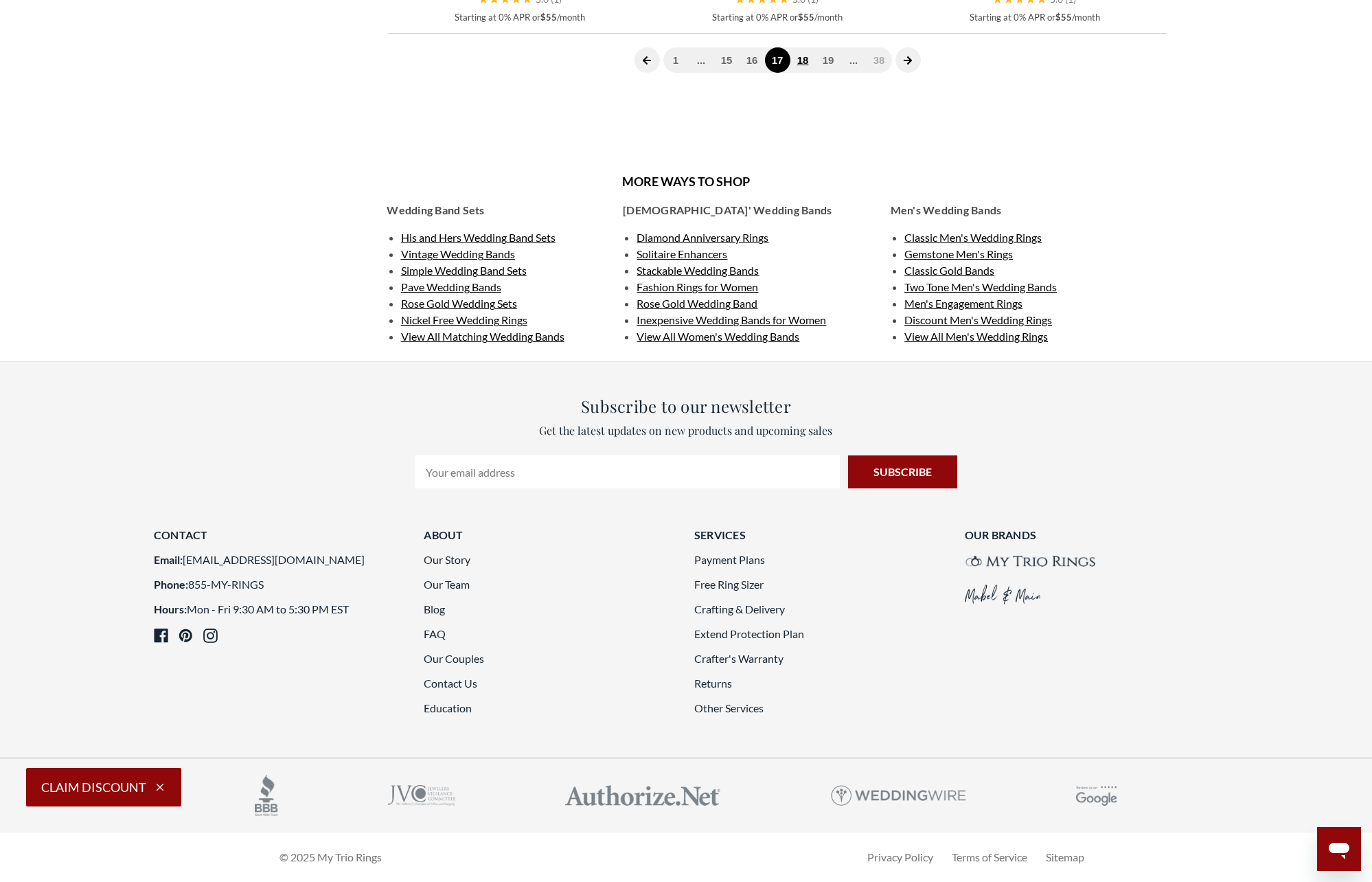click on "18" 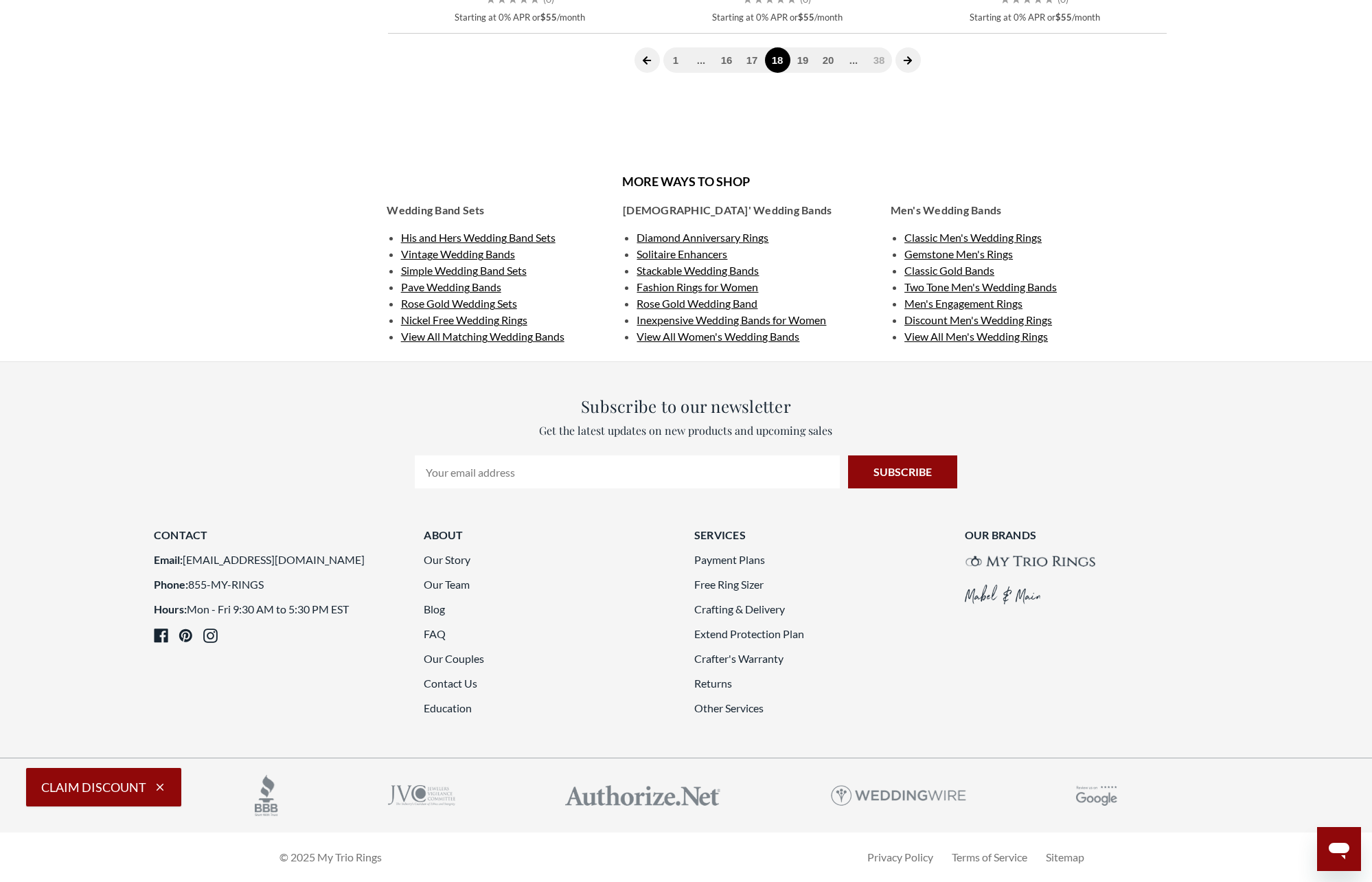 scroll, scrollTop: 3538, scrollLeft: 0, axis: vertical 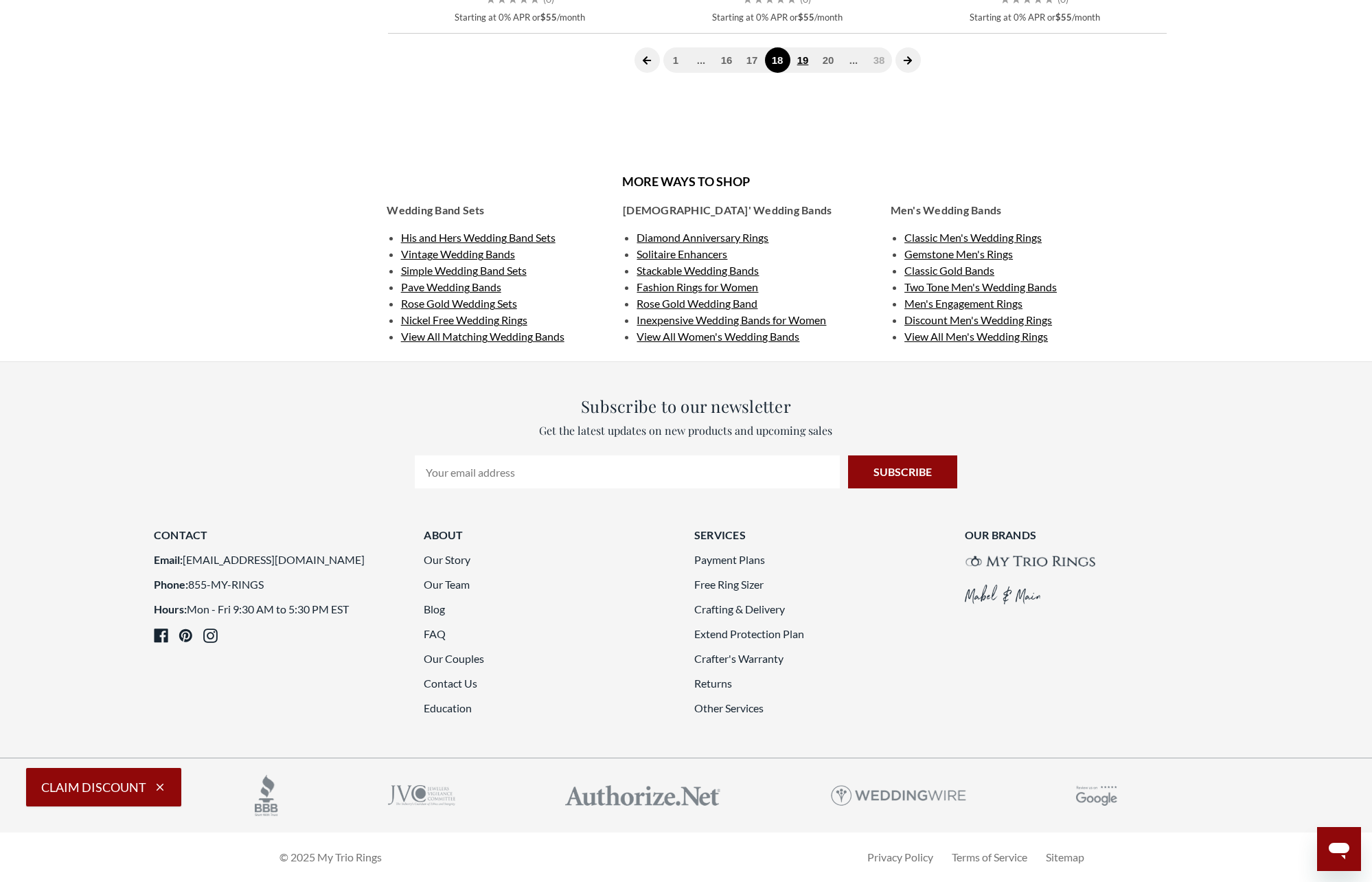 click on "19" 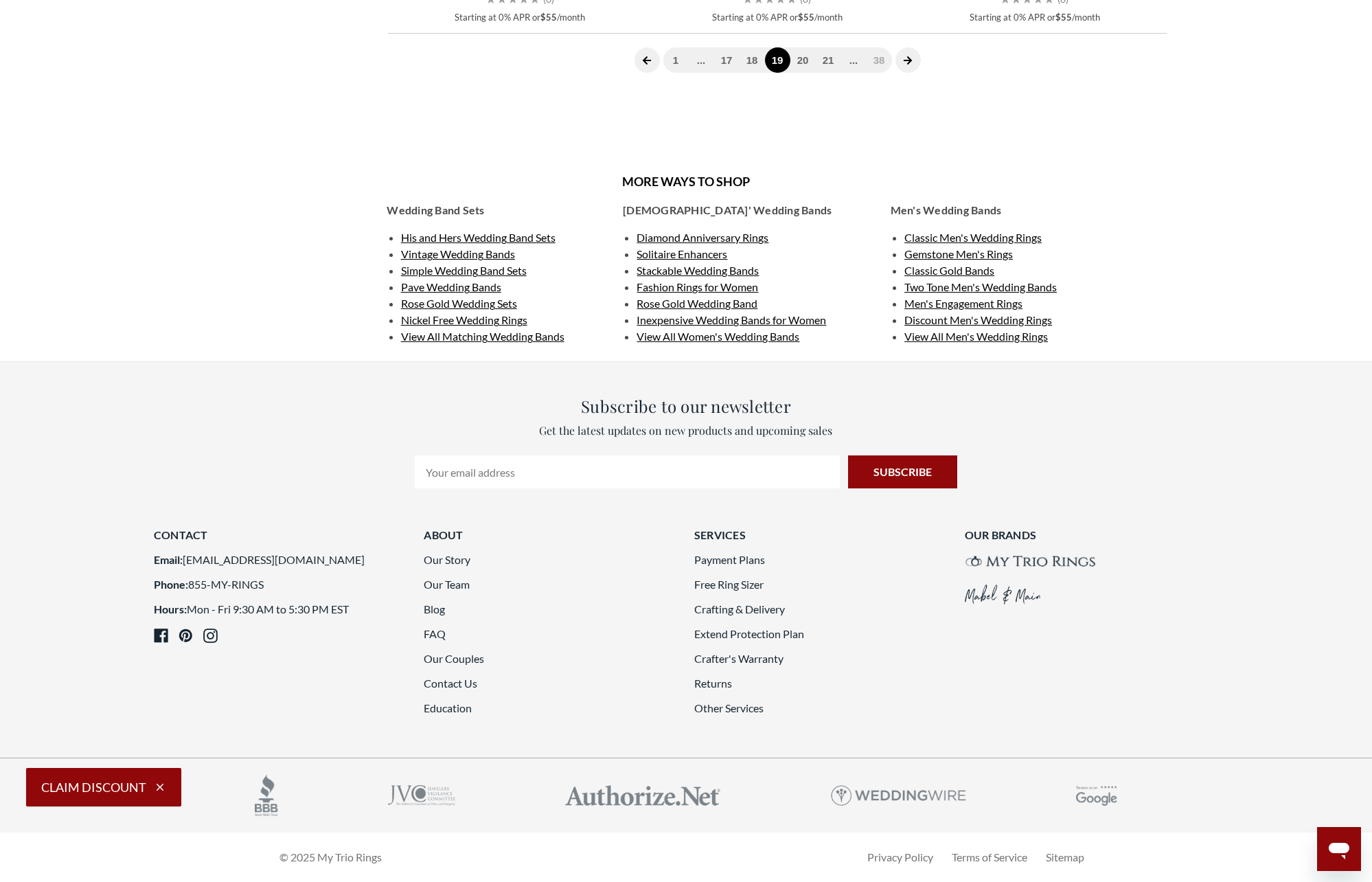 scroll, scrollTop: 3538, scrollLeft: 0, axis: vertical 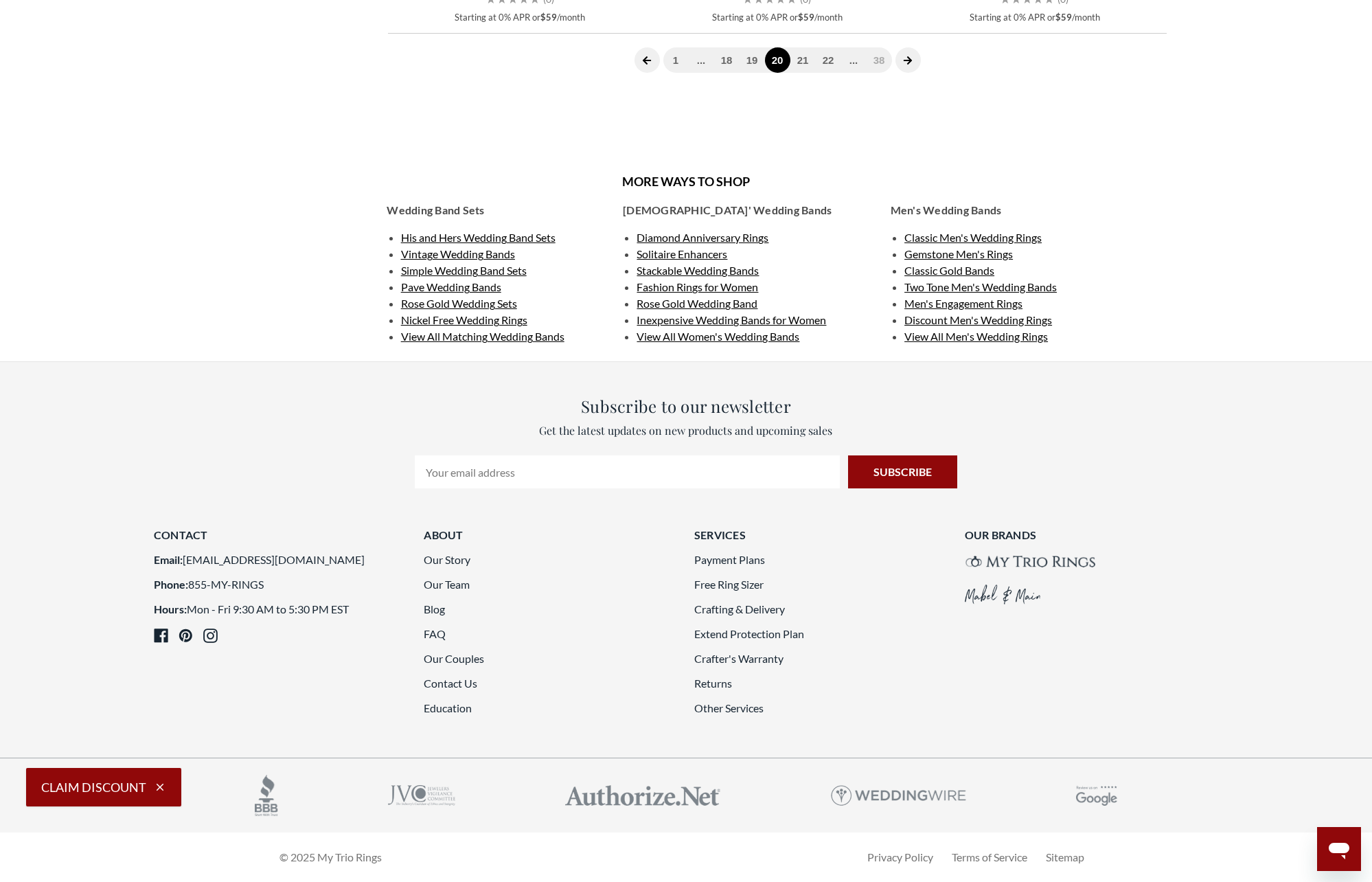 click 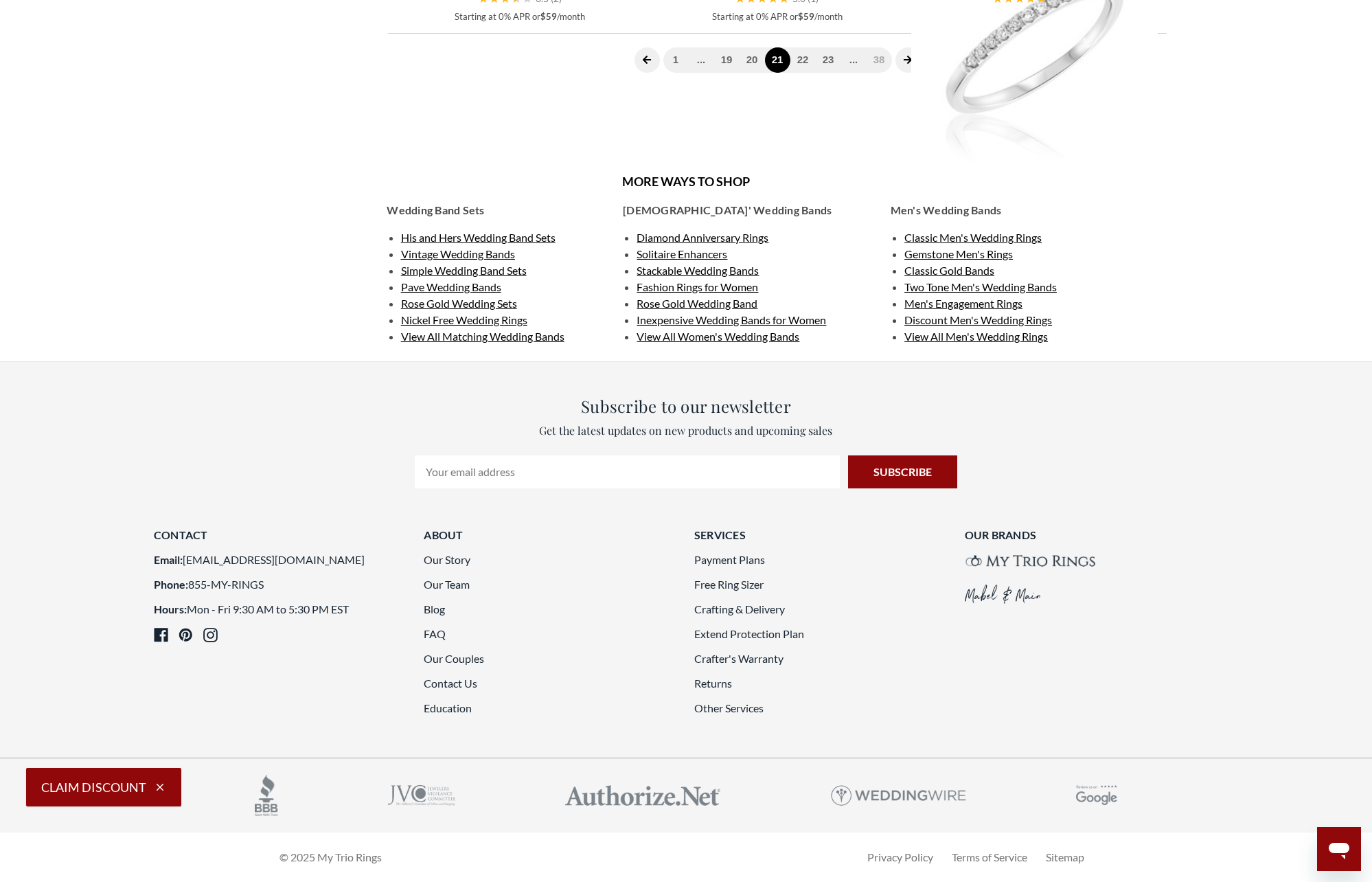 scroll, scrollTop: 3641, scrollLeft: 0, axis: vertical 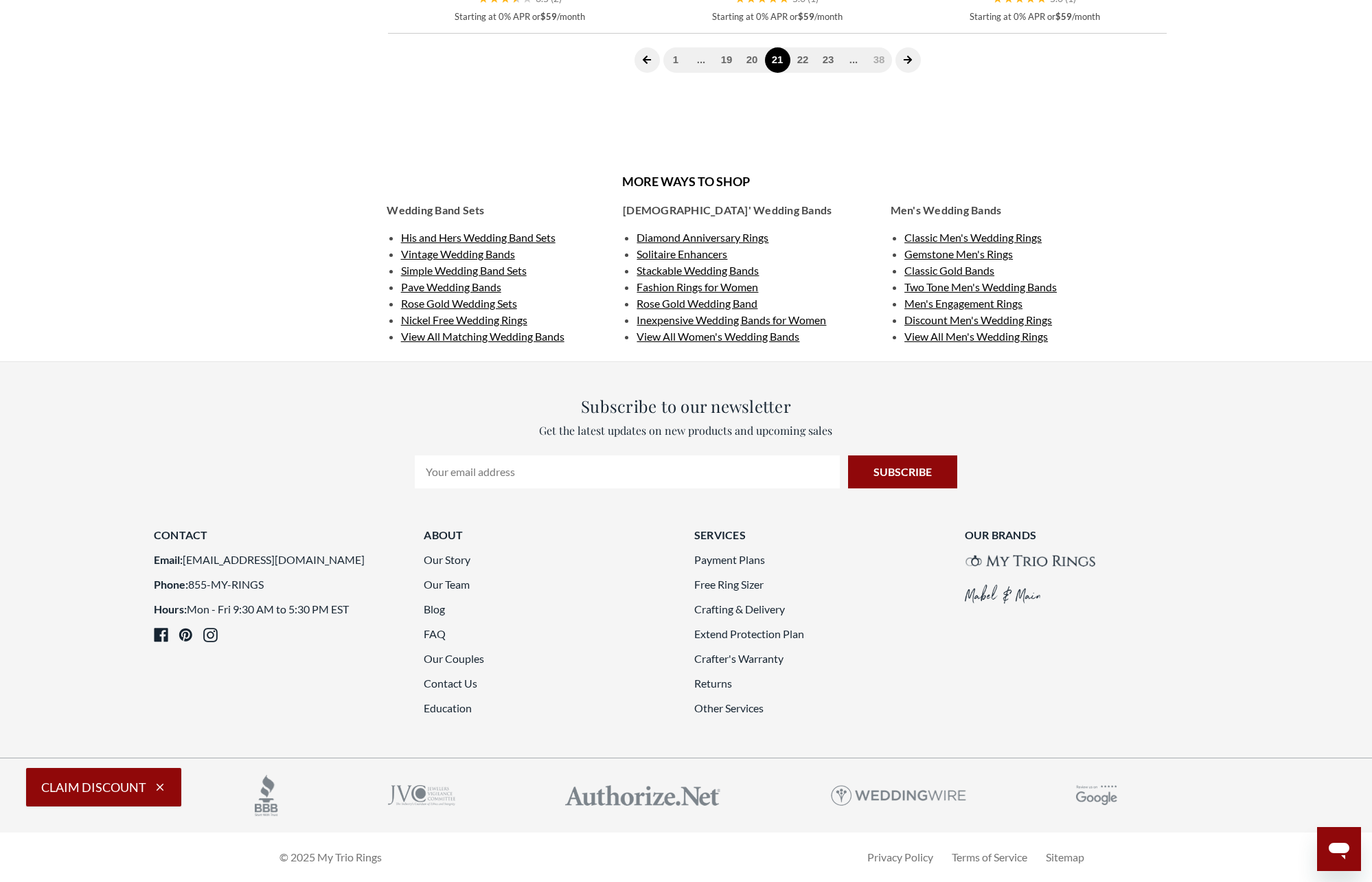 click at bounding box center [908, 60] 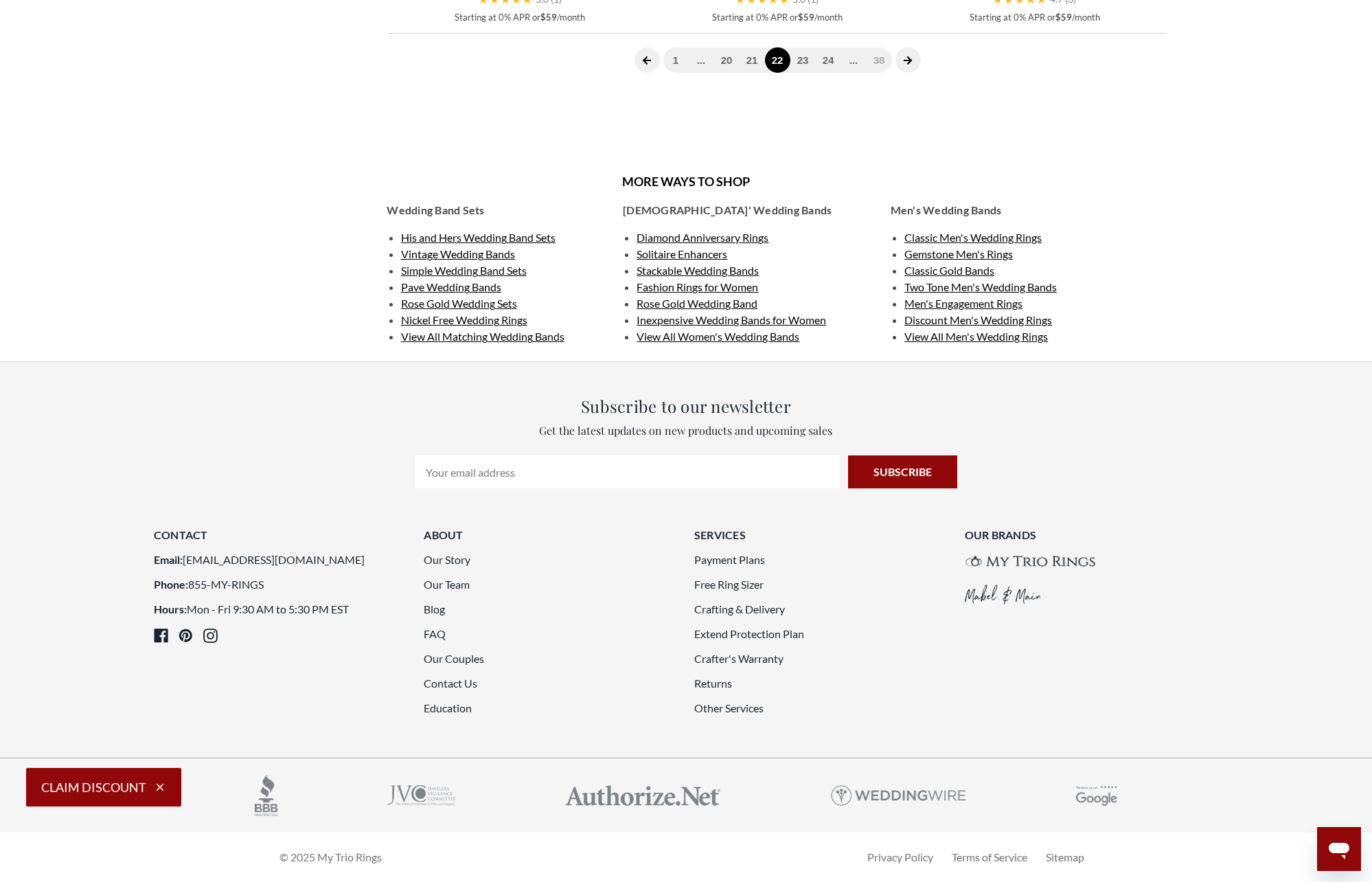scroll, scrollTop: 3744, scrollLeft: 0, axis: vertical 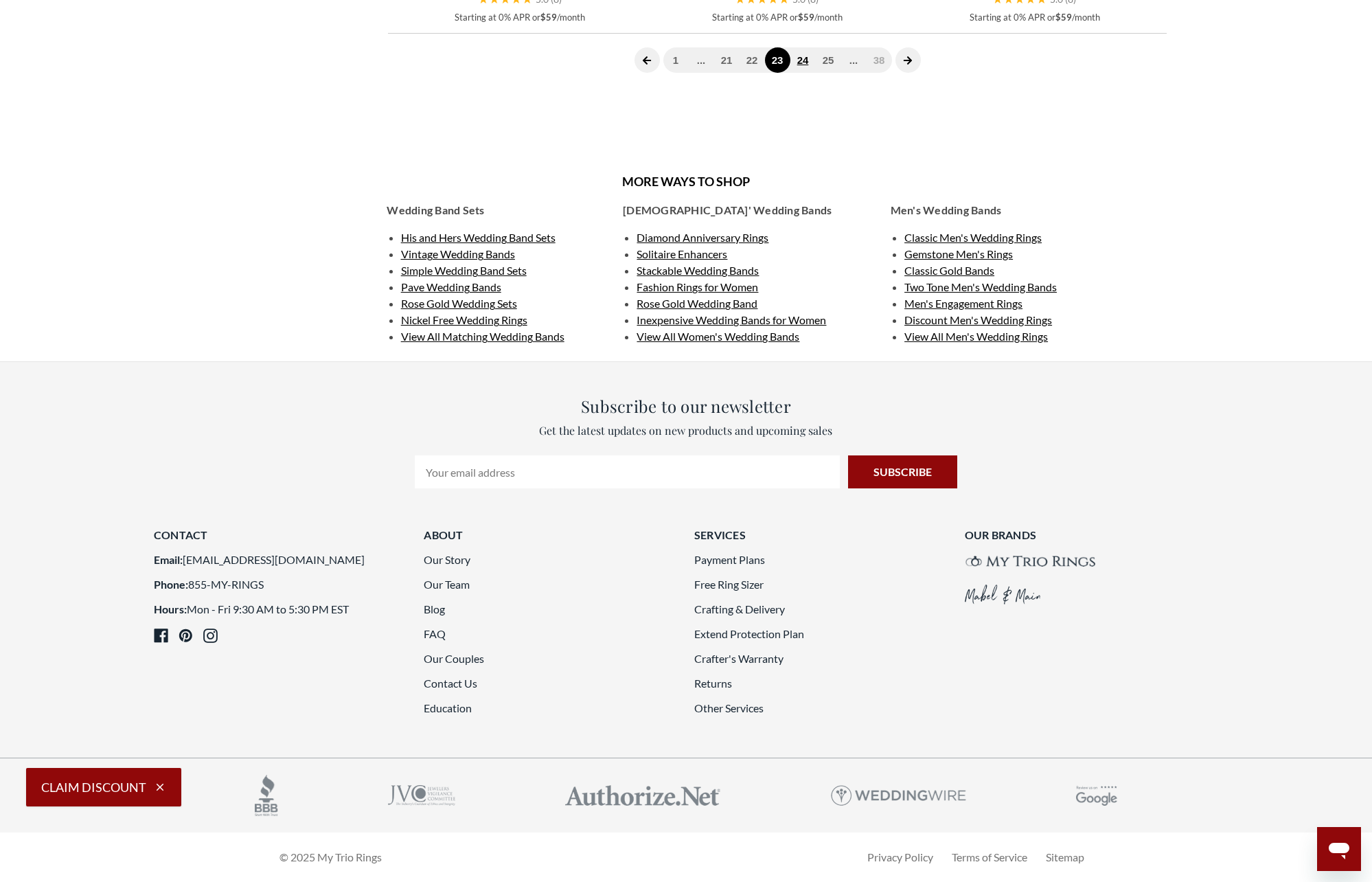 click on "24" 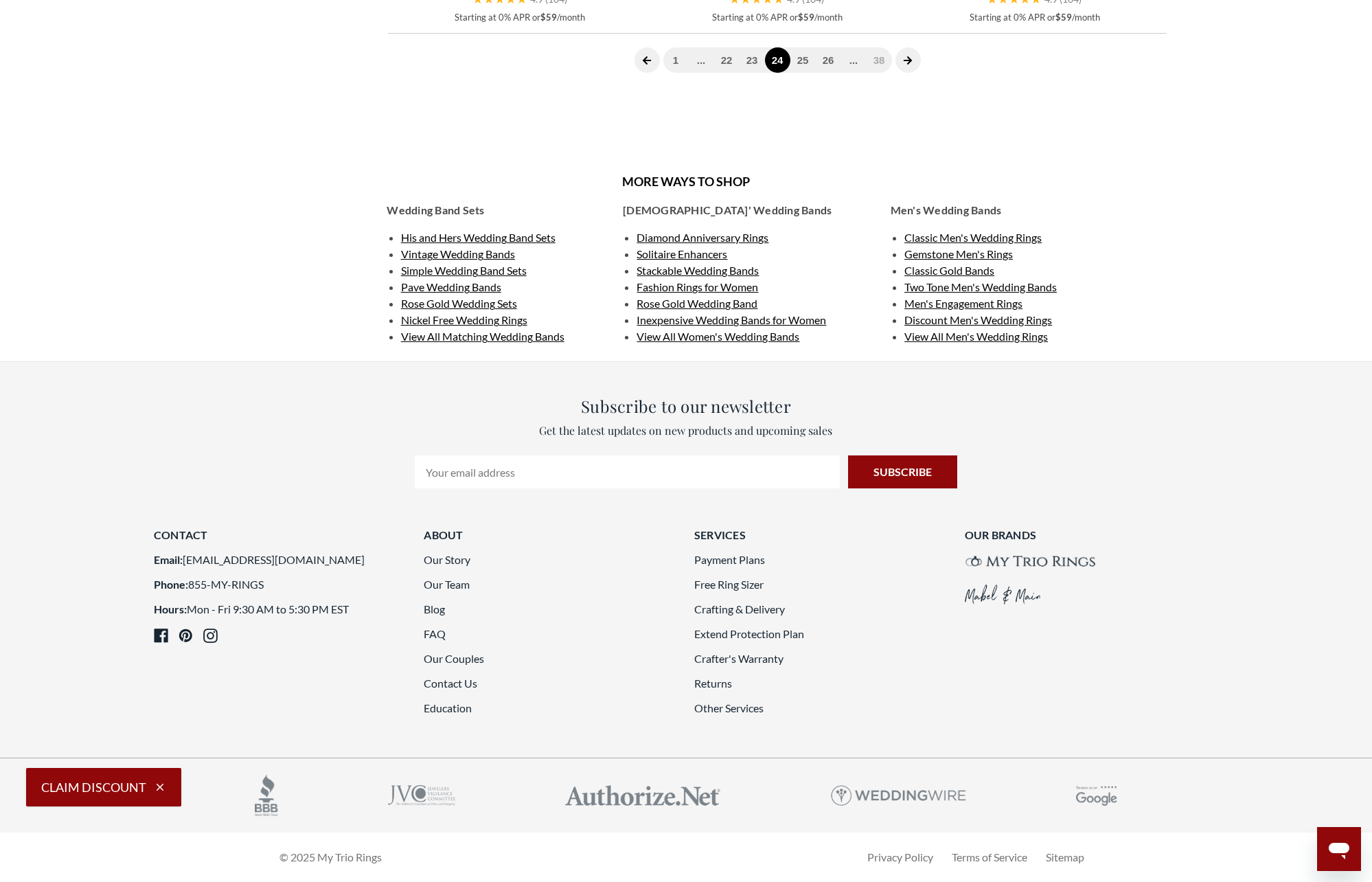 scroll, scrollTop: 3229, scrollLeft: 0, axis: vertical 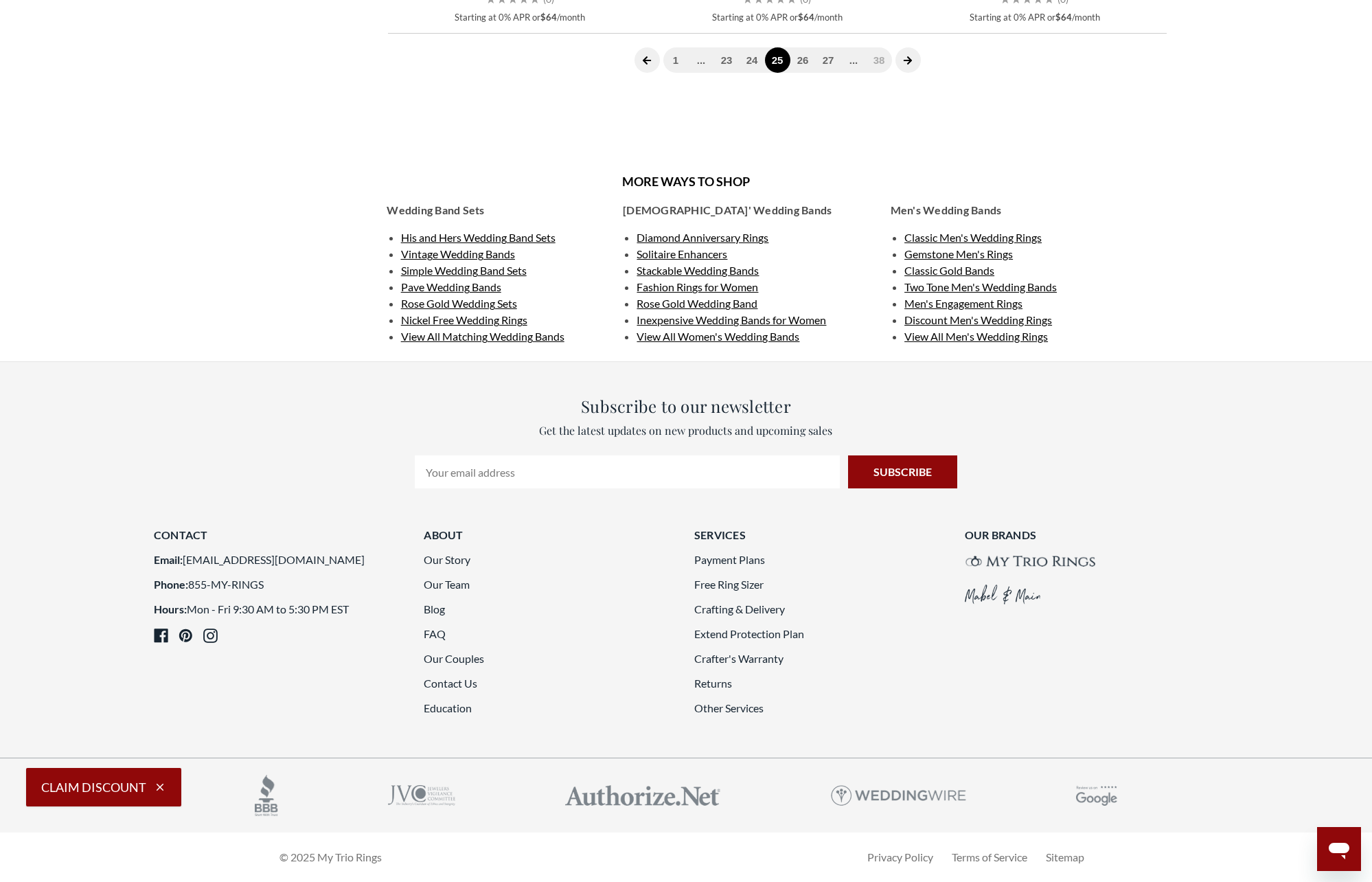 click at bounding box center (908, 60) 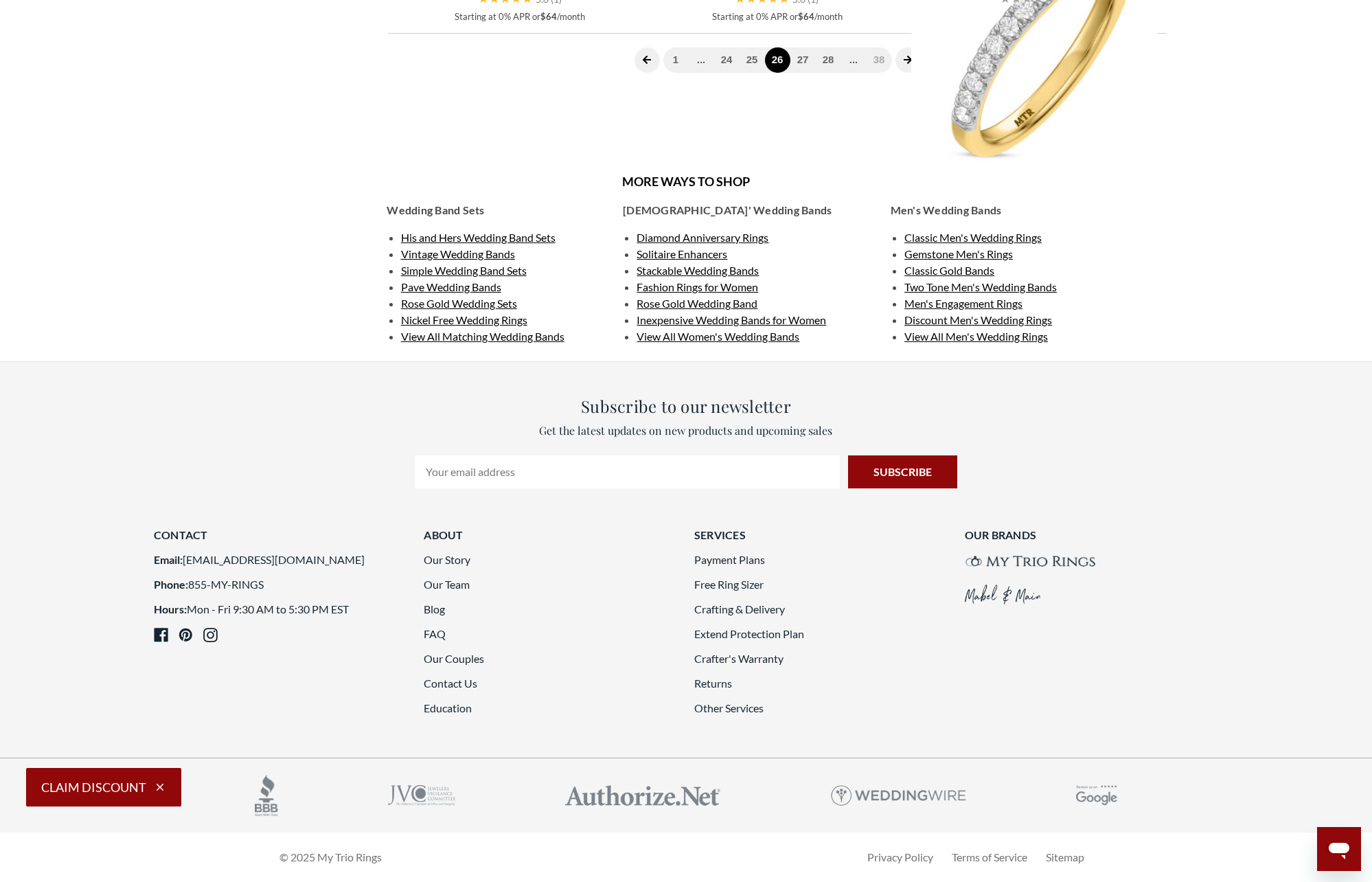 scroll, scrollTop: 3744, scrollLeft: 0, axis: vertical 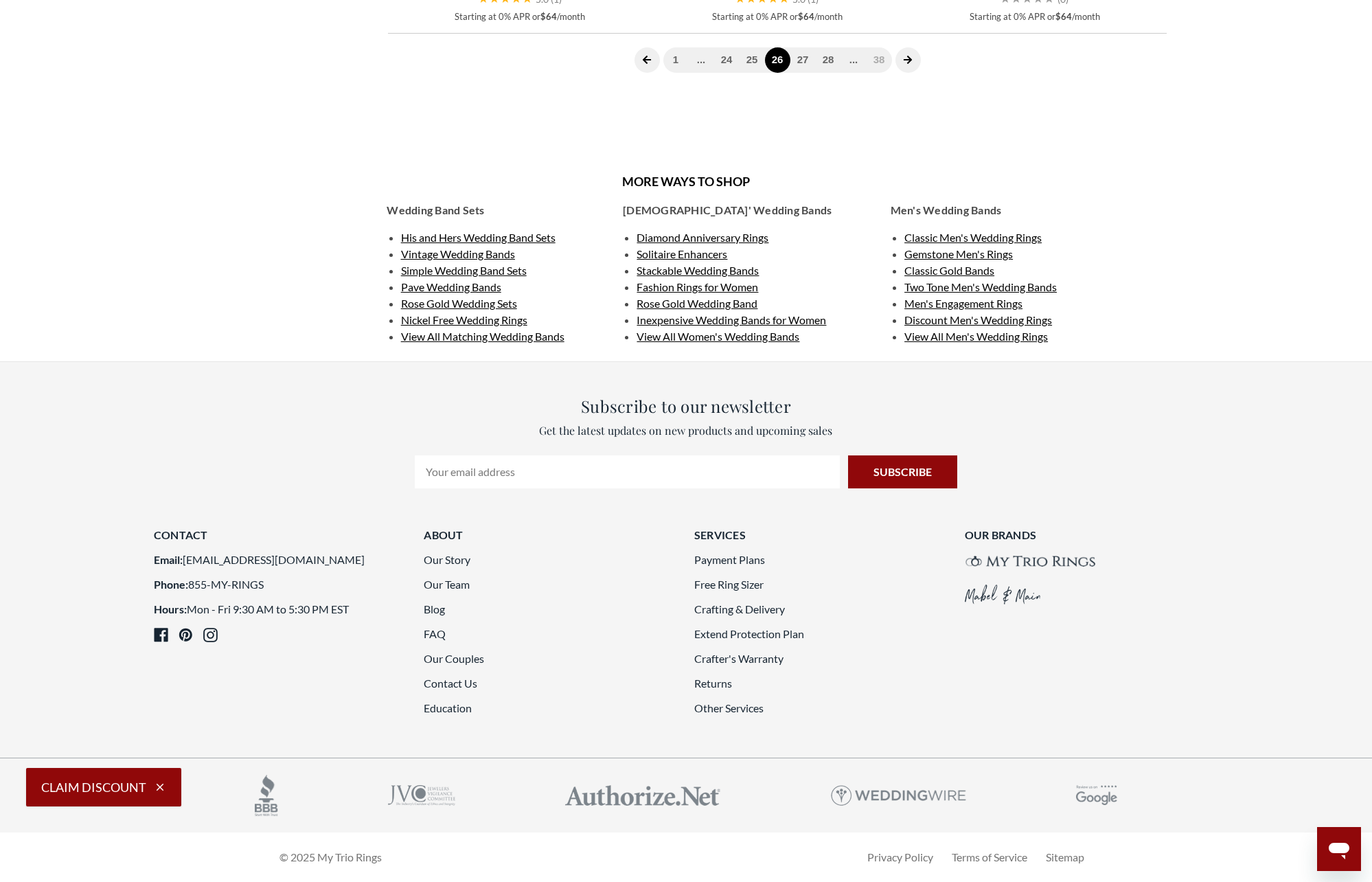 click at bounding box center [908, 60] 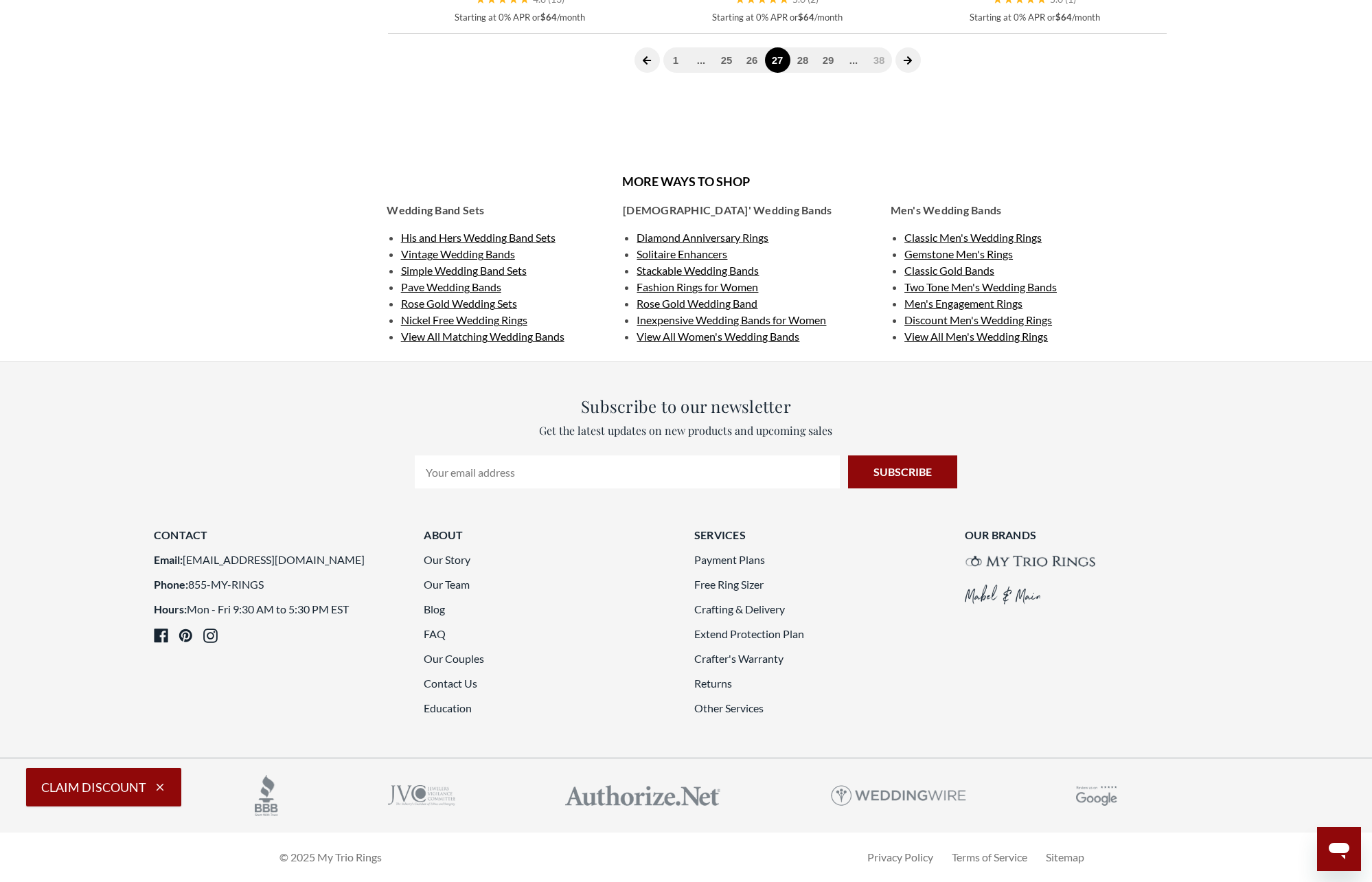 scroll, scrollTop: 3538, scrollLeft: 0, axis: vertical 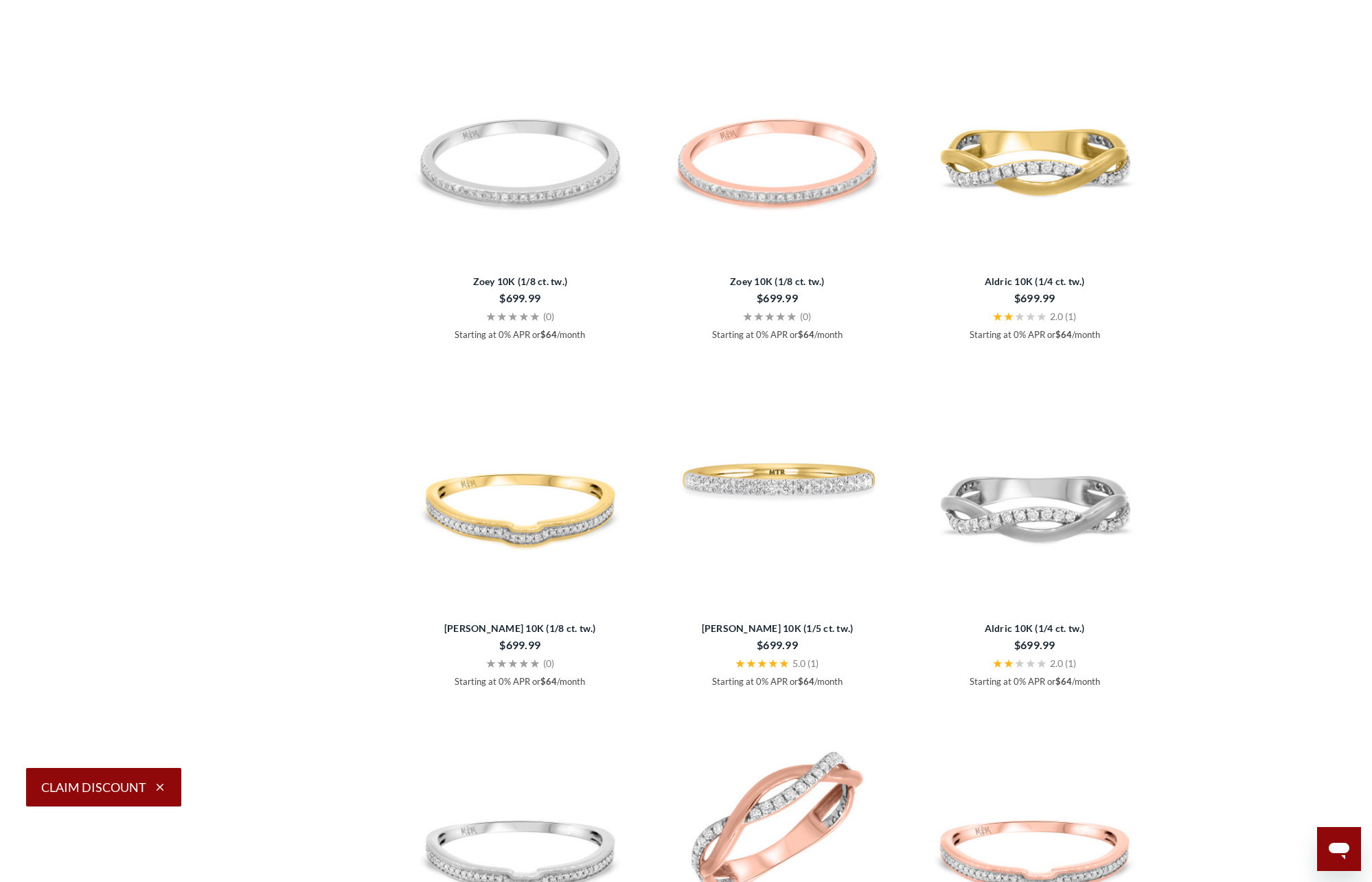 click on "$699.99" at bounding box center [1034, 298] 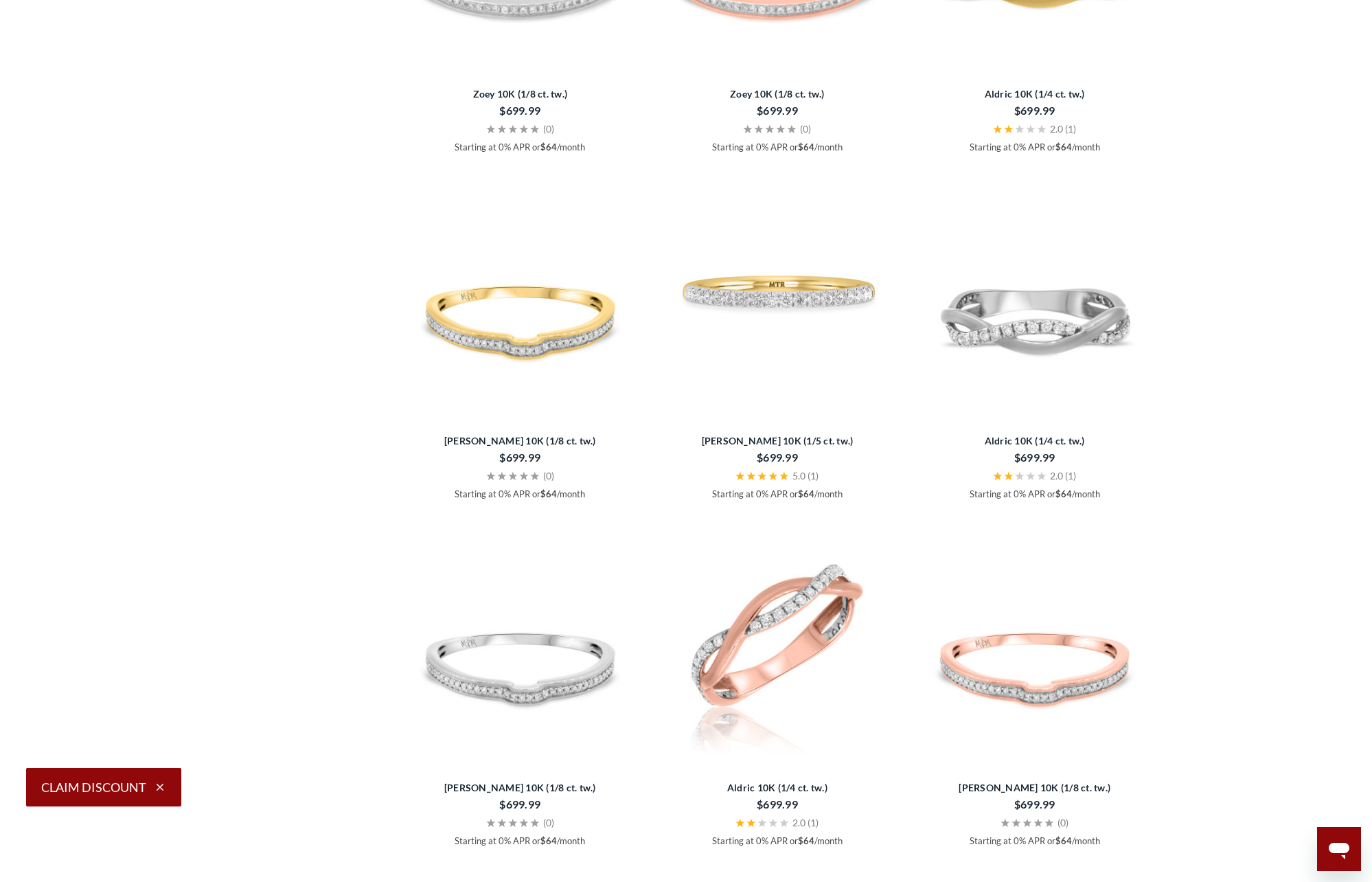 scroll, scrollTop: 1992, scrollLeft: 0, axis: vertical 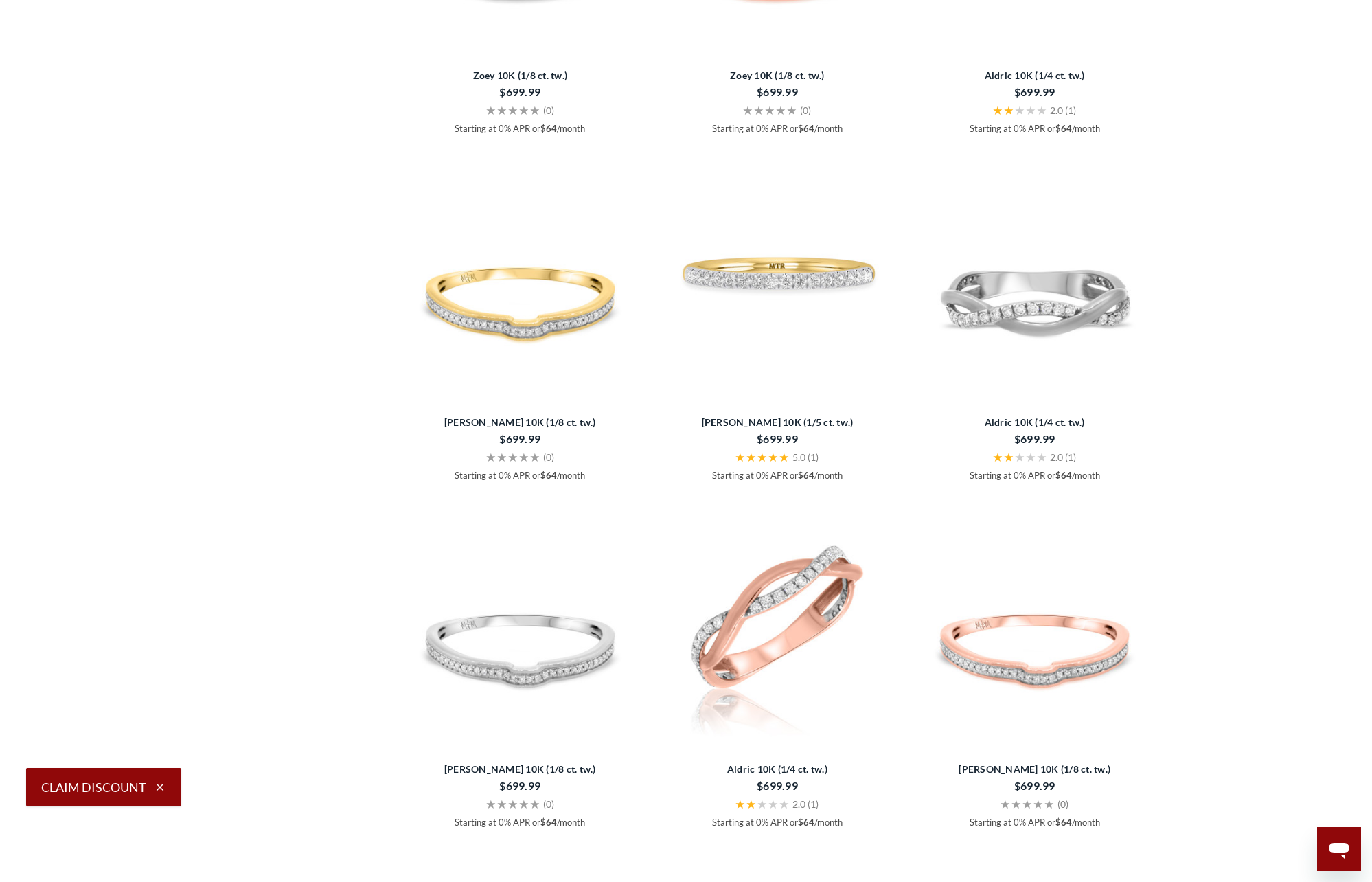 click at bounding box center [1034, 58] 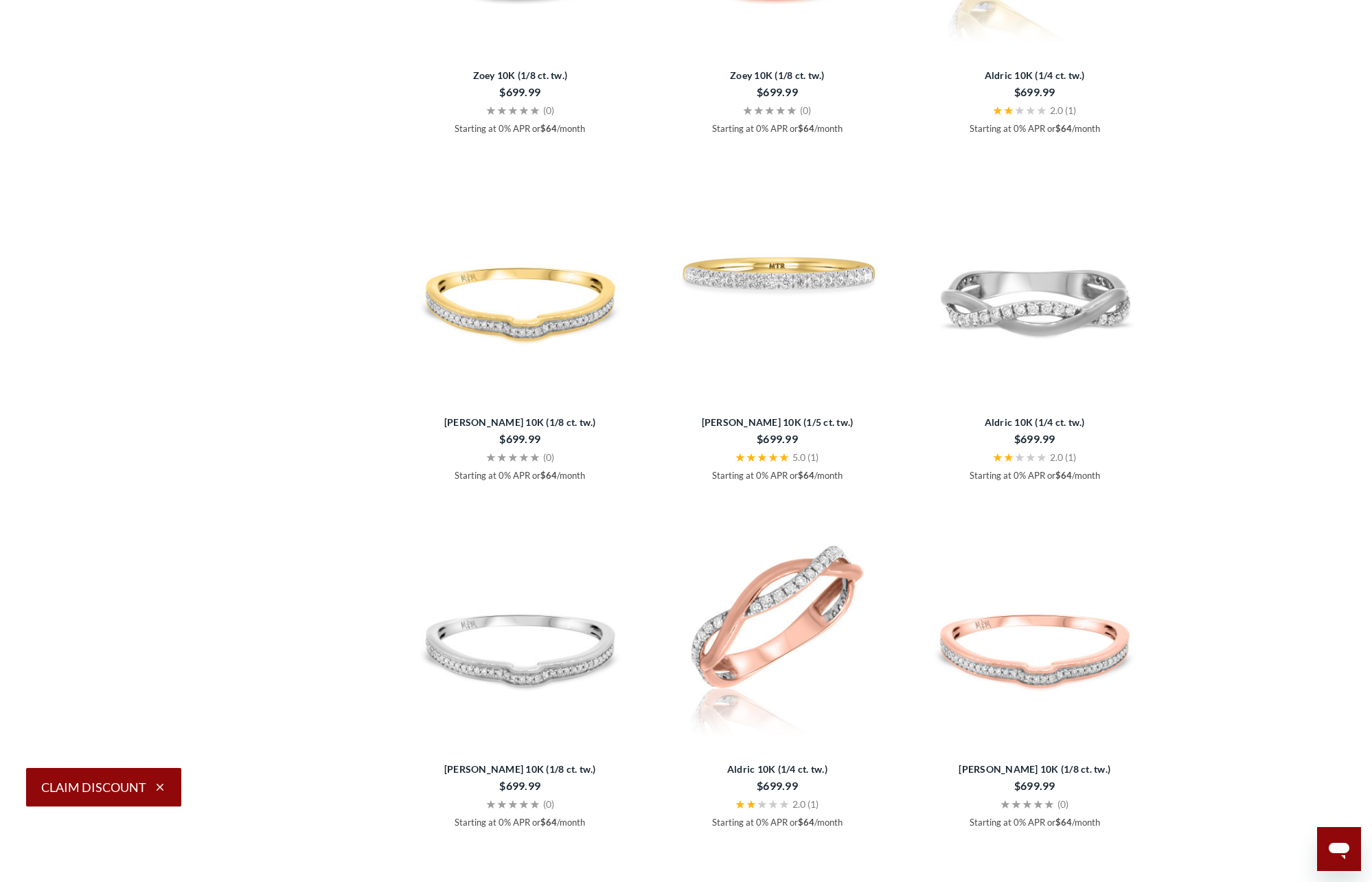 click at bounding box center (1034, -77) 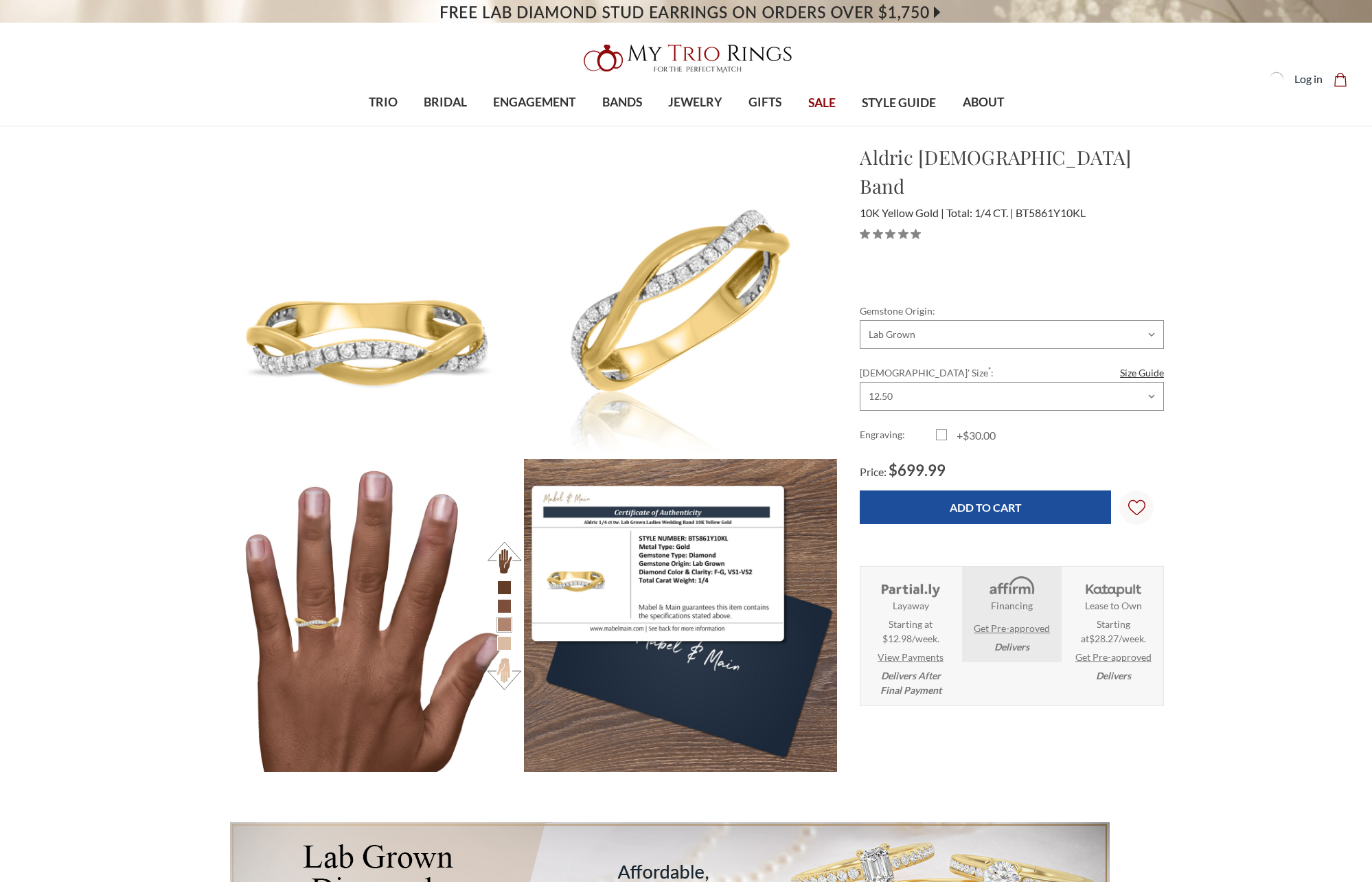 scroll, scrollTop: 0, scrollLeft: 0, axis: both 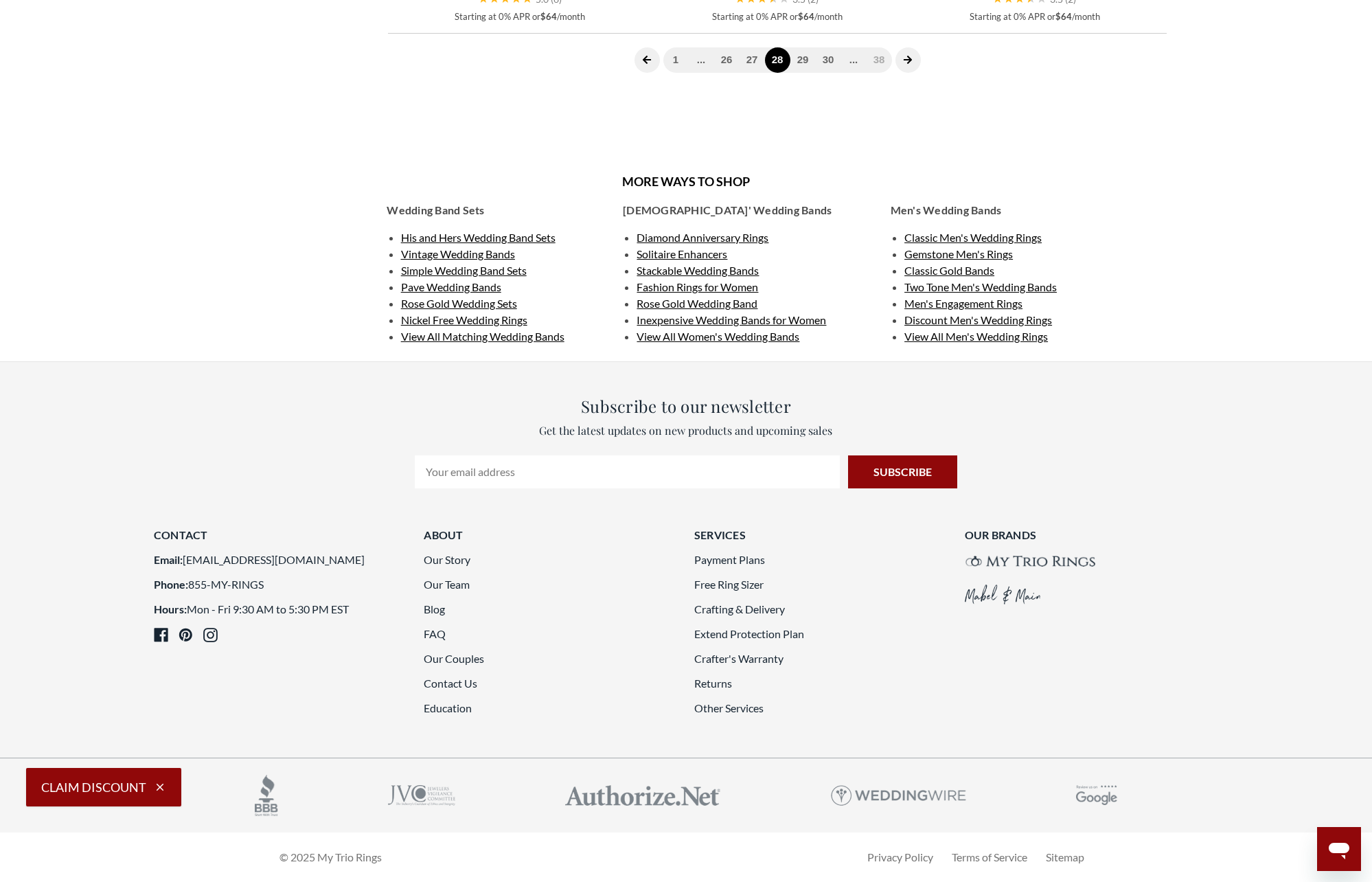 click 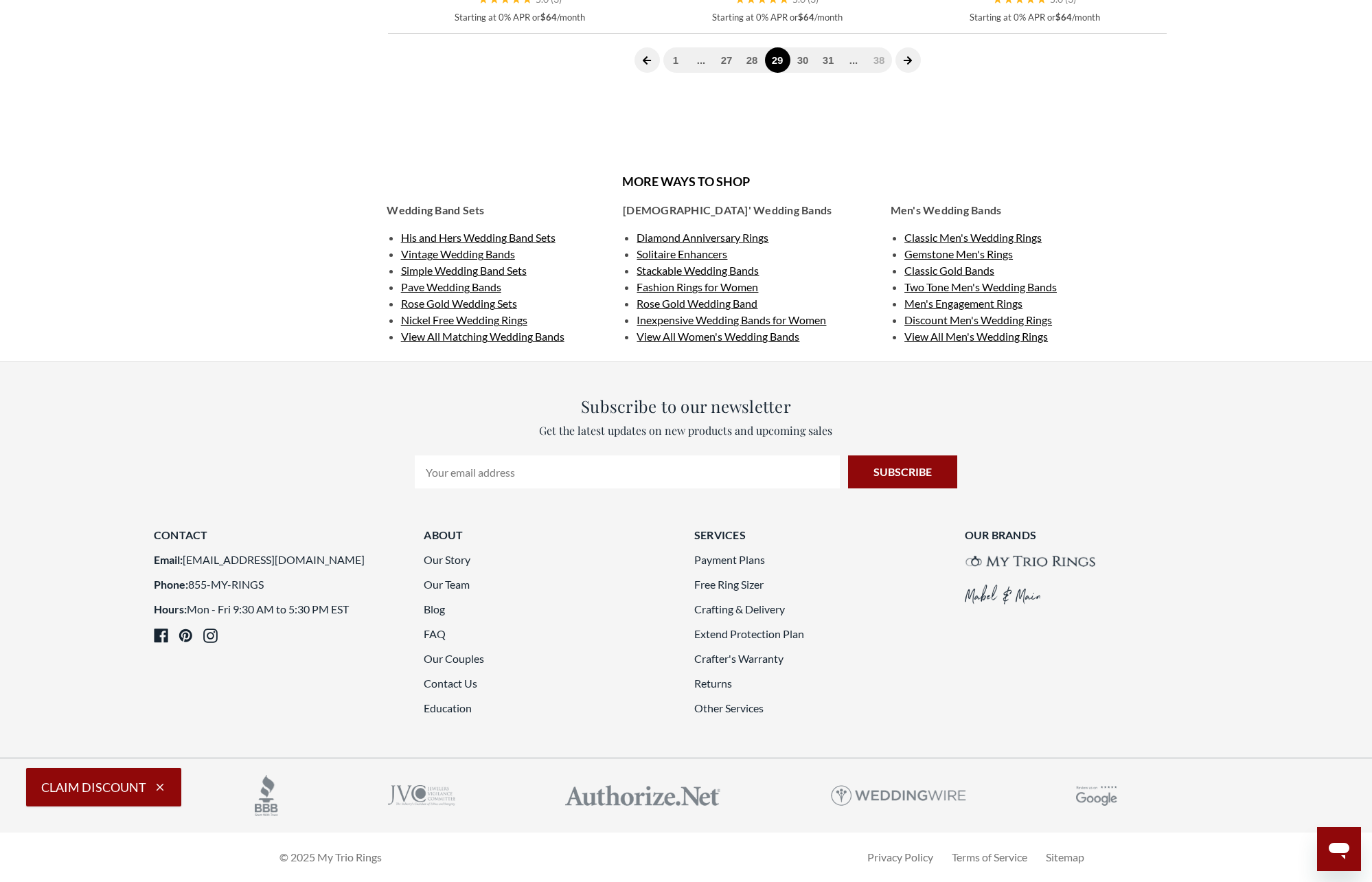 scroll, scrollTop: 3950, scrollLeft: 0, axis: vertical 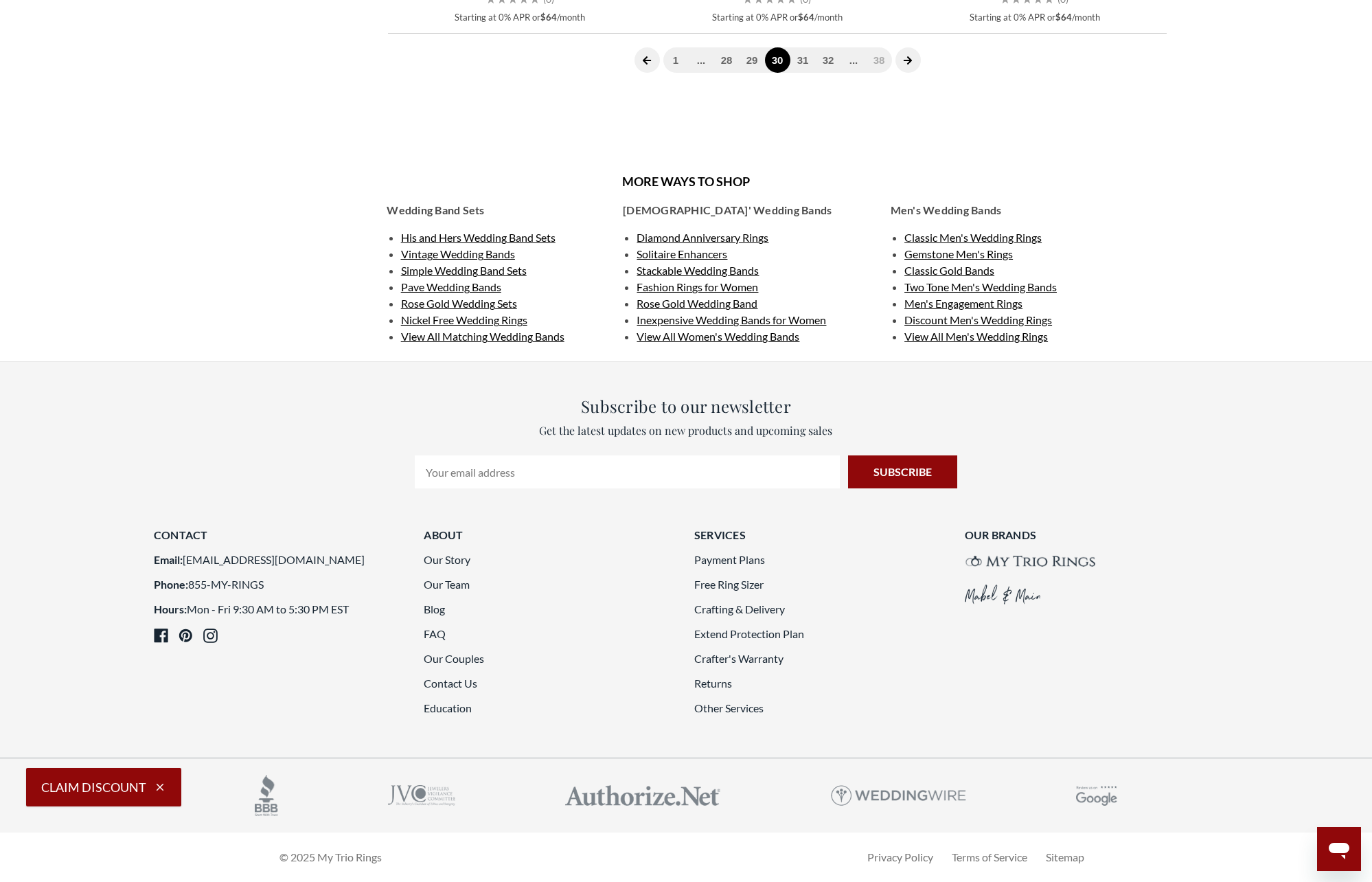 click at bounding box center [908, 60] 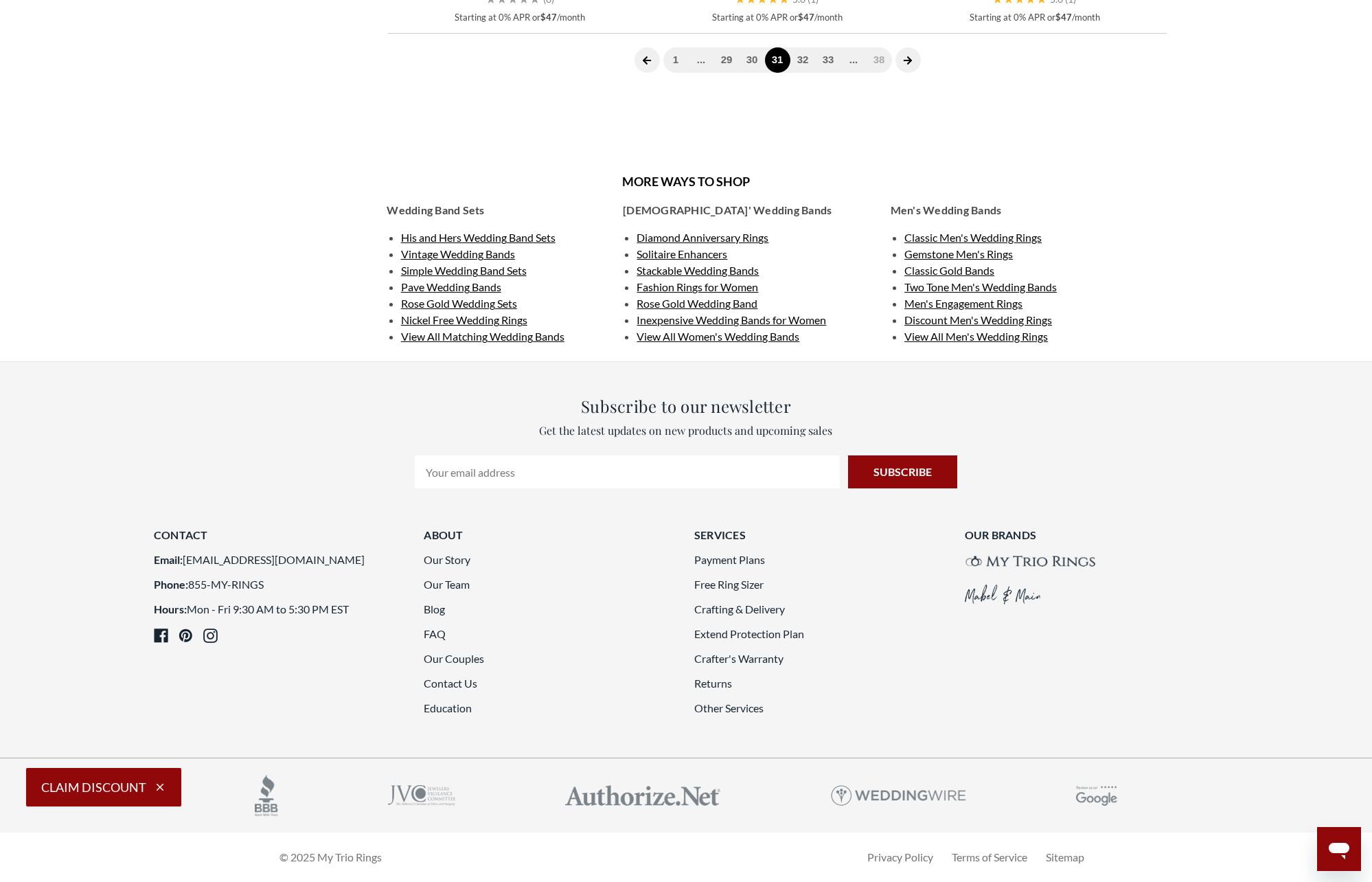 scroll, scrollTop: 3847, scrollLeft: 0, axis: vertical 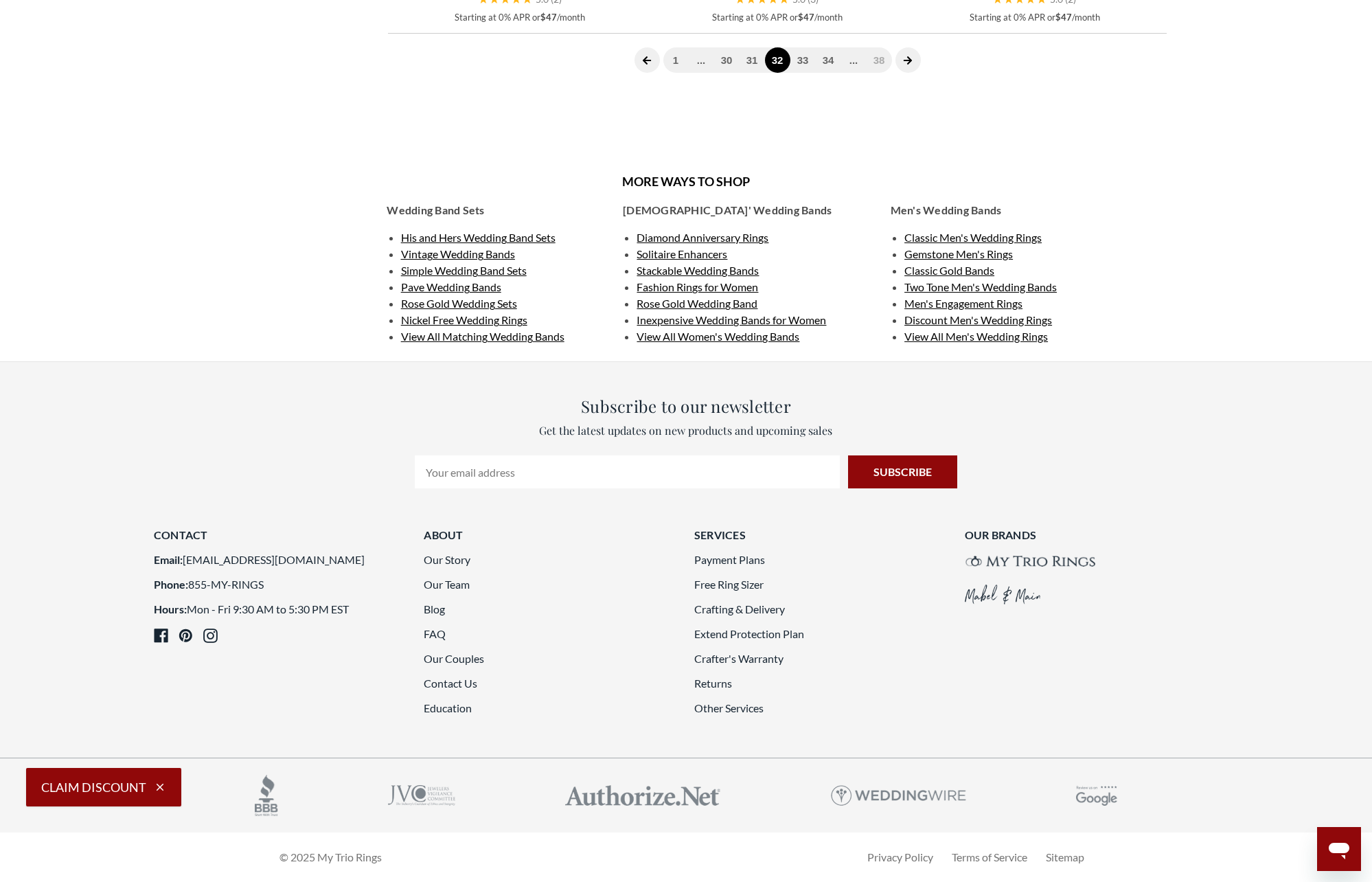 click 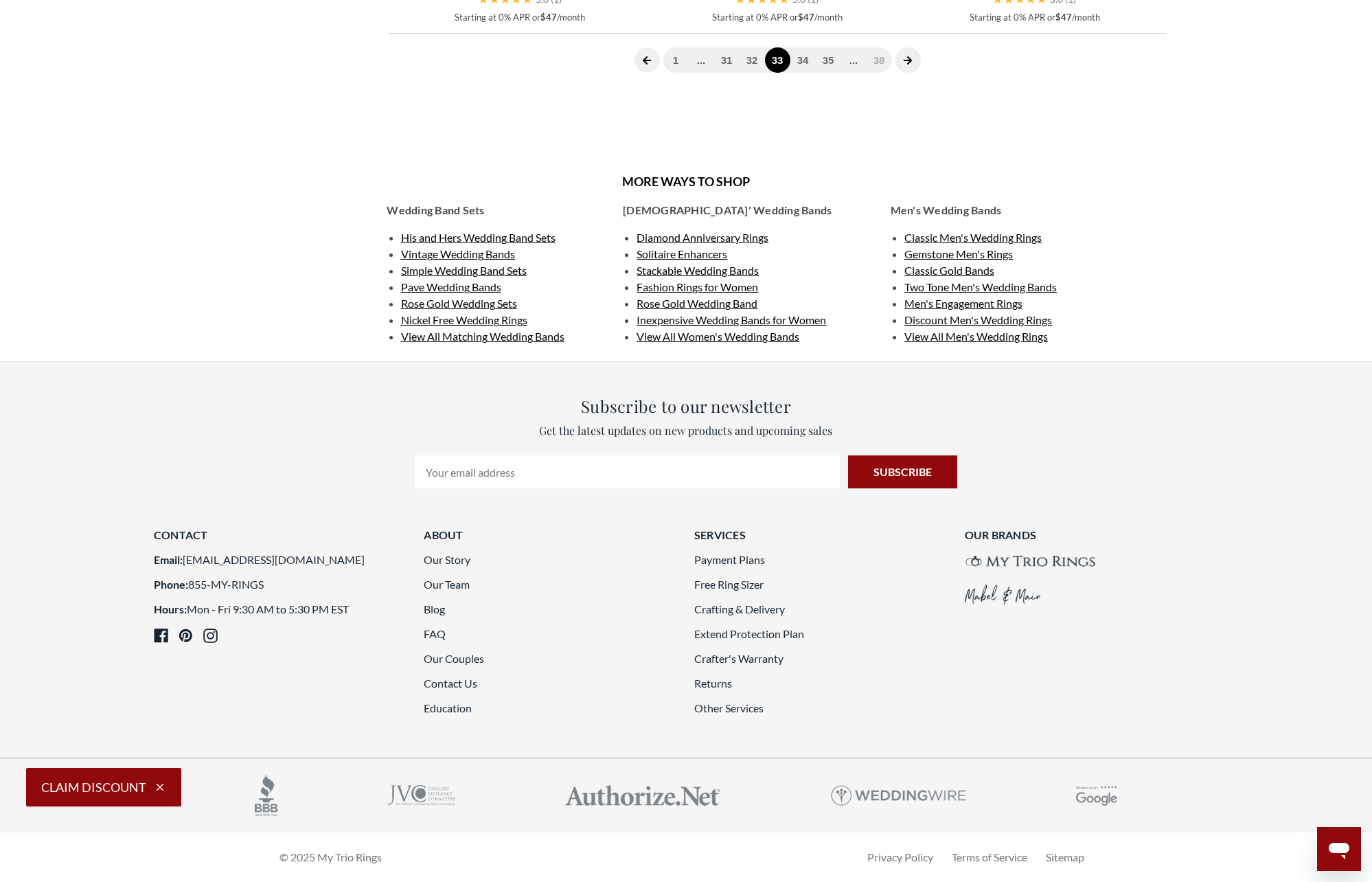scroll, scrollTop: 3435, scrollLeft: 0, axis: vertical 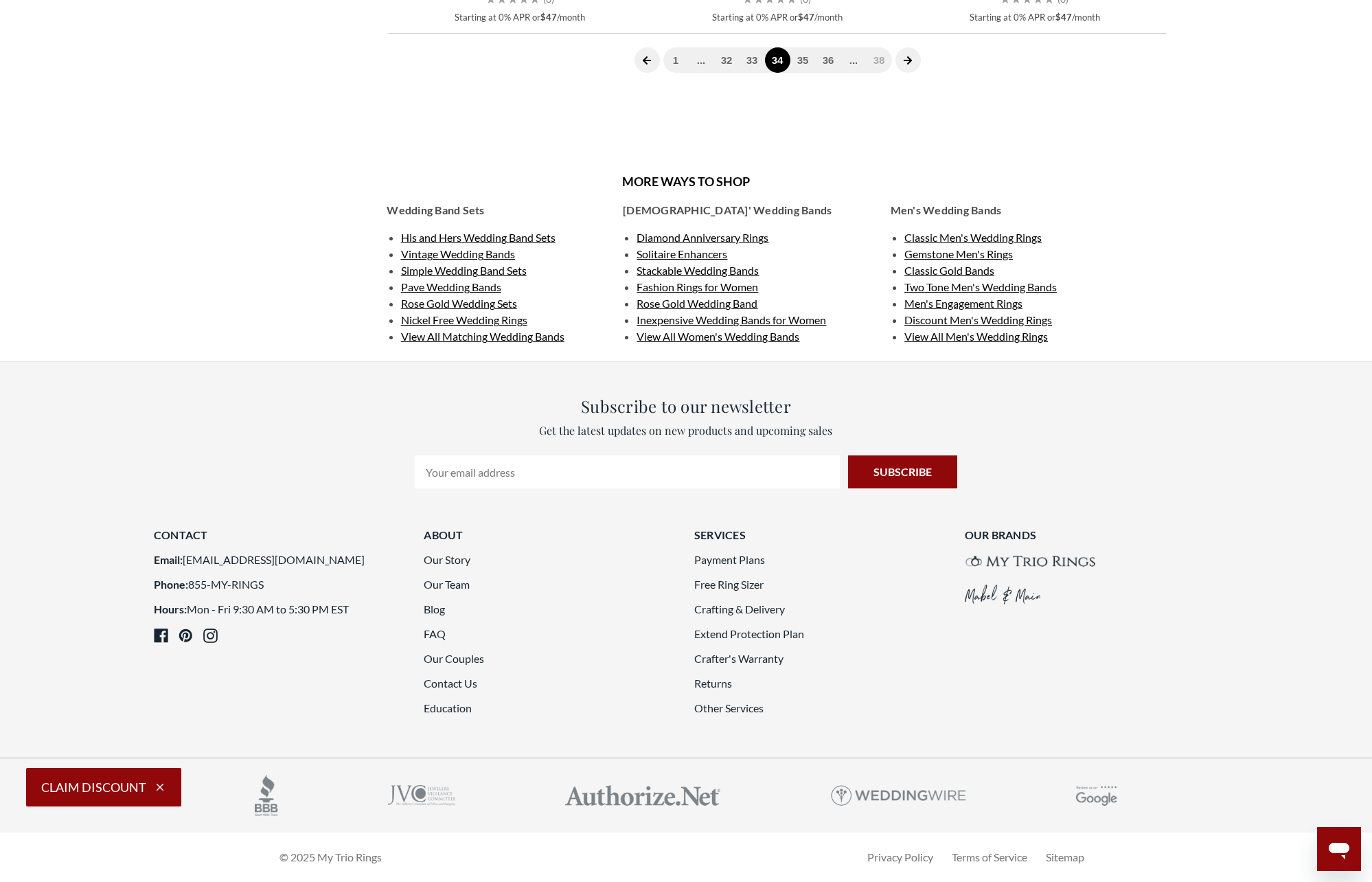 click 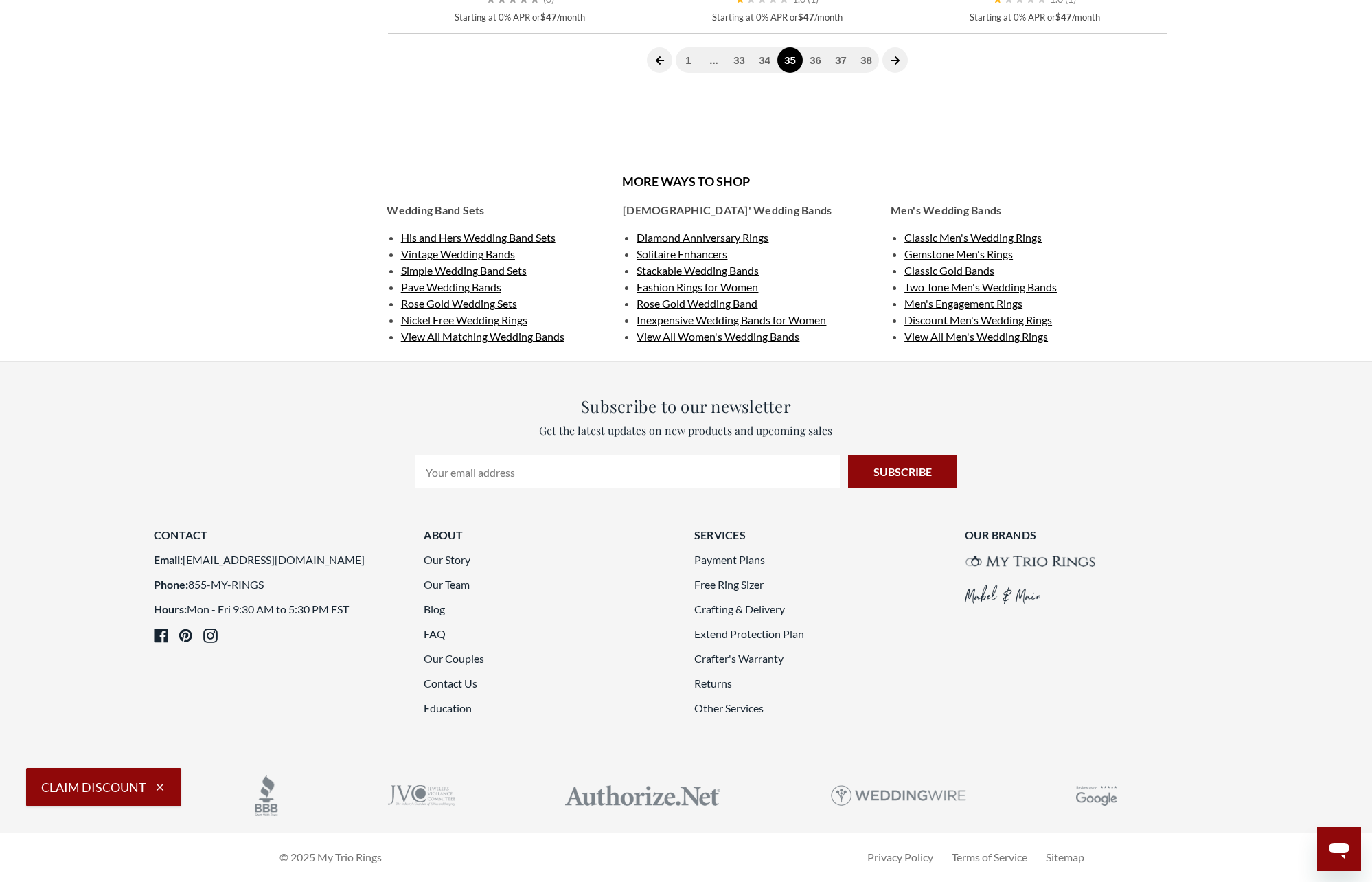 scroll, scrollTop: 3538, scrollLeft: 0, axis: vertical 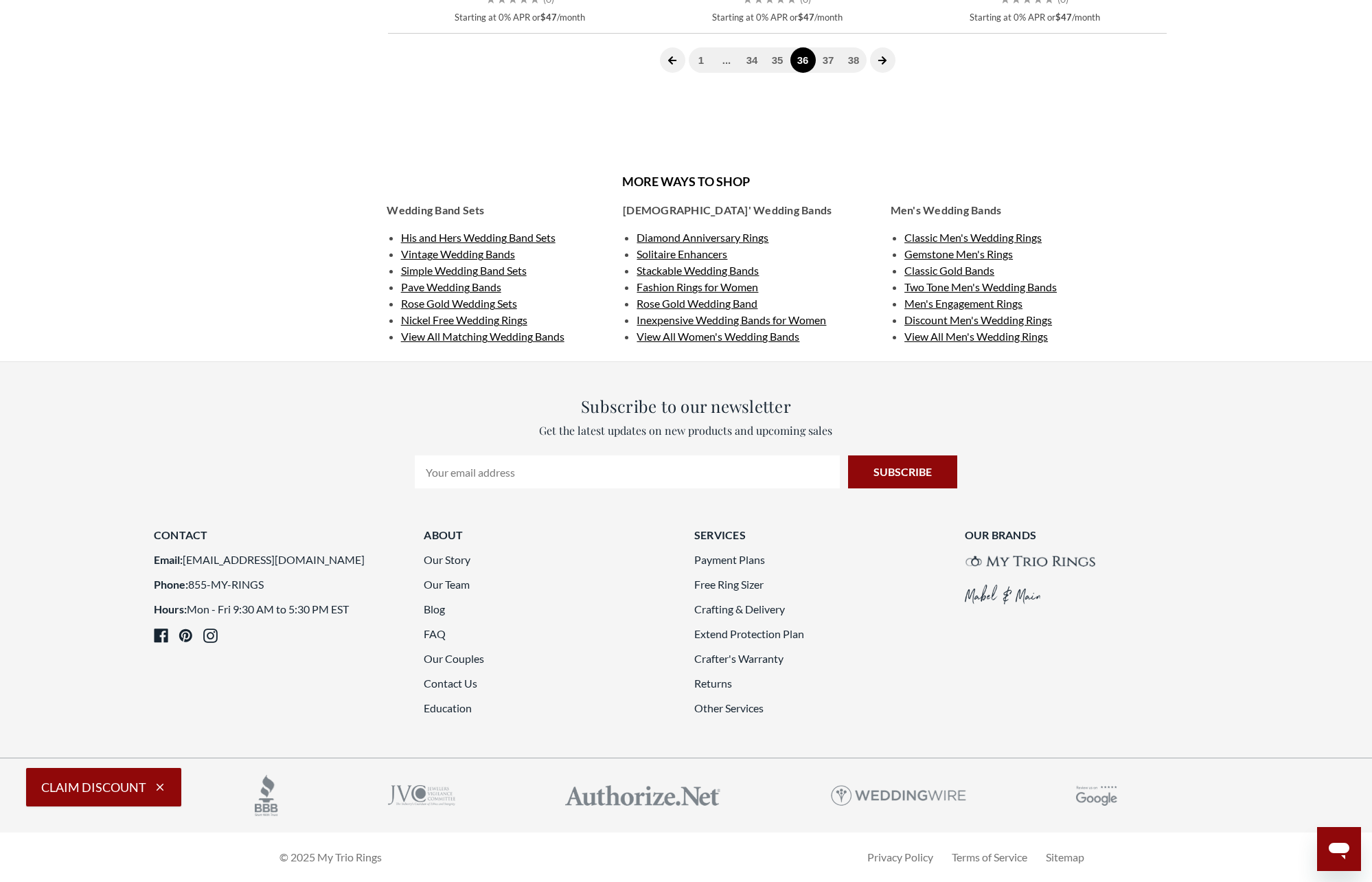 click 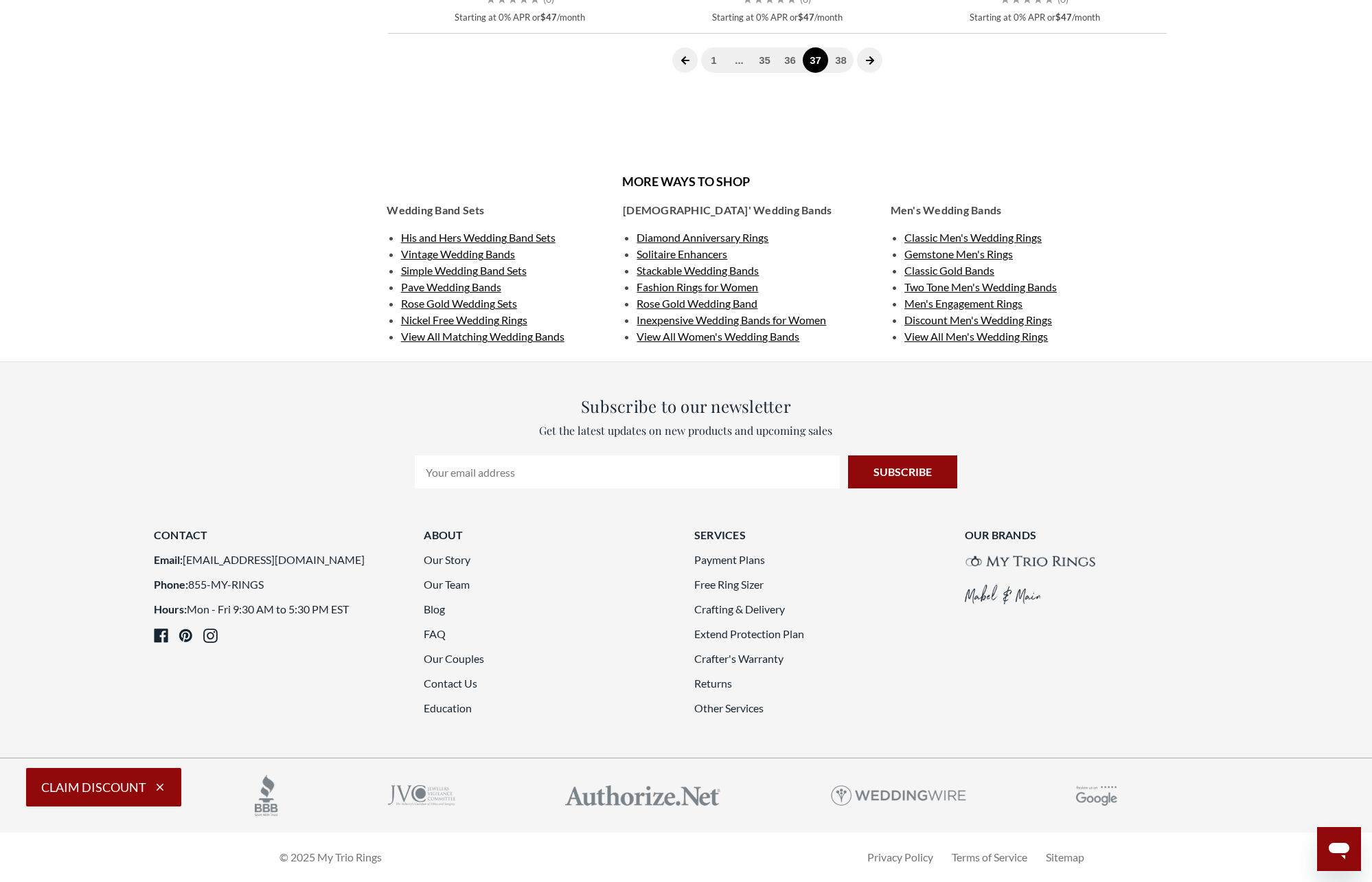 scroll, scrollTop: 3538, scrollLeft: 0, axis: vertical 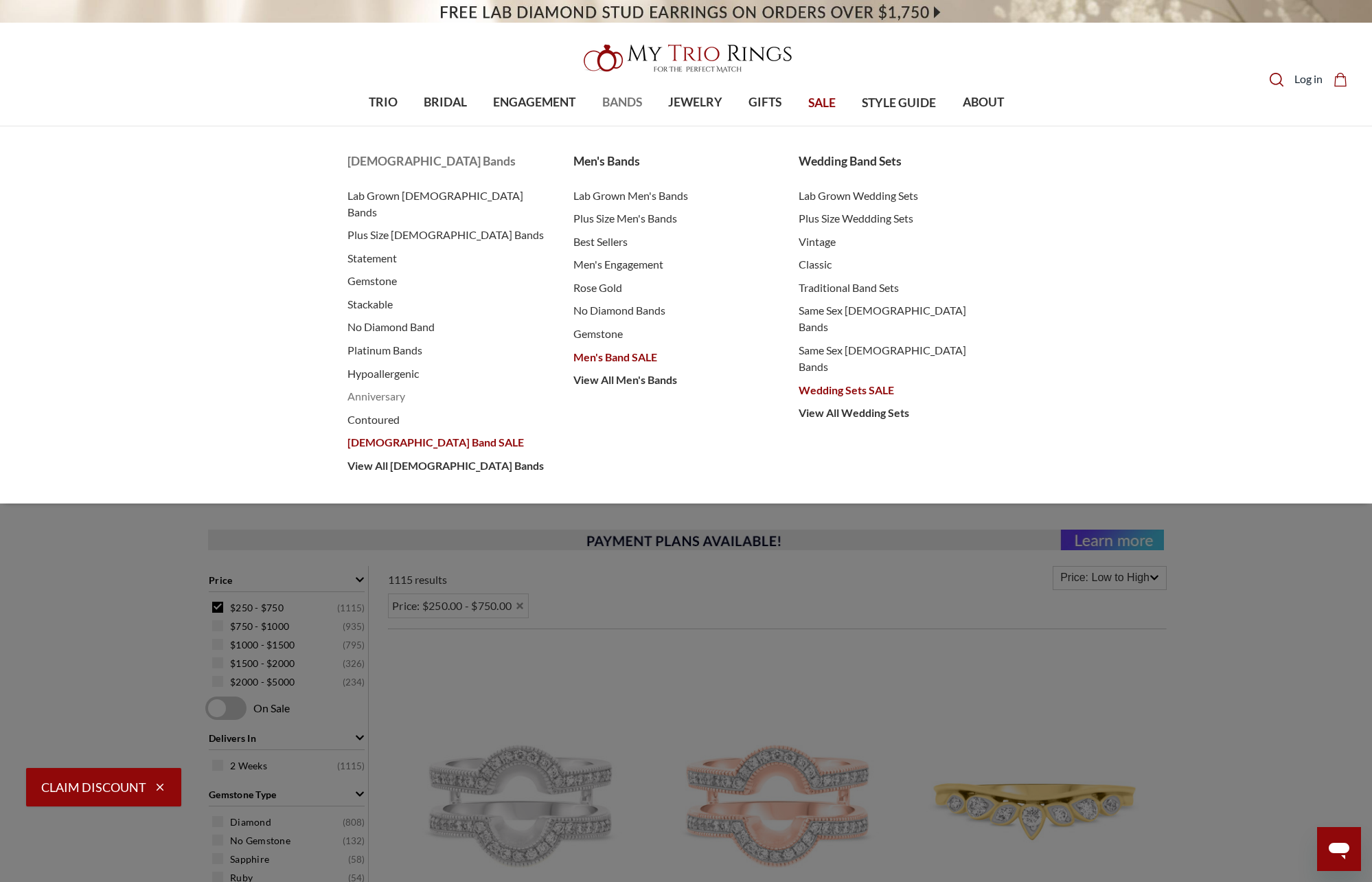 click on "Anniversary" at bounding box center (446, 396) 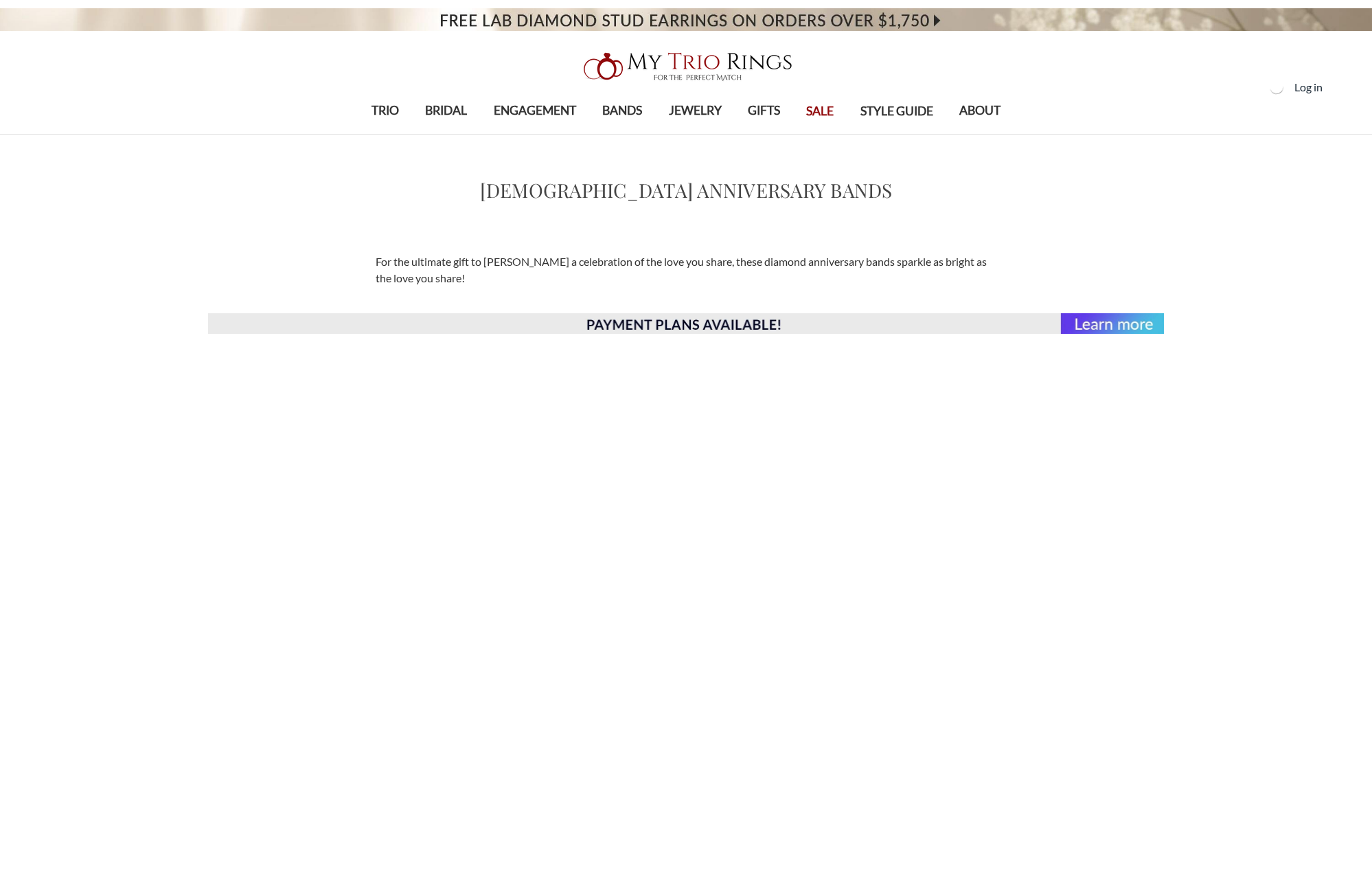 scroll, scrollTop: 0, scrollLeft: 0, axis: both 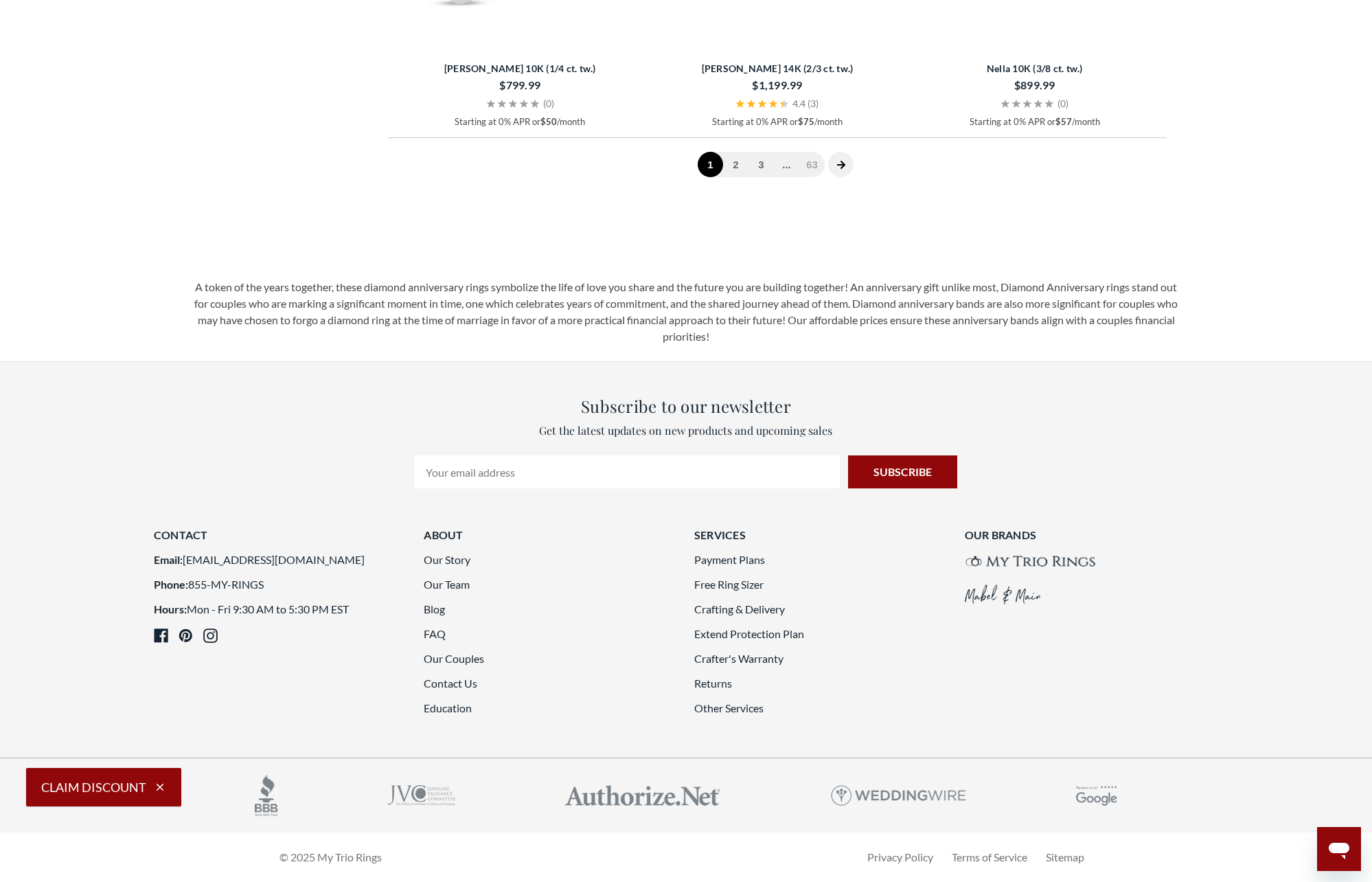 click at bounding box center [520, -84] 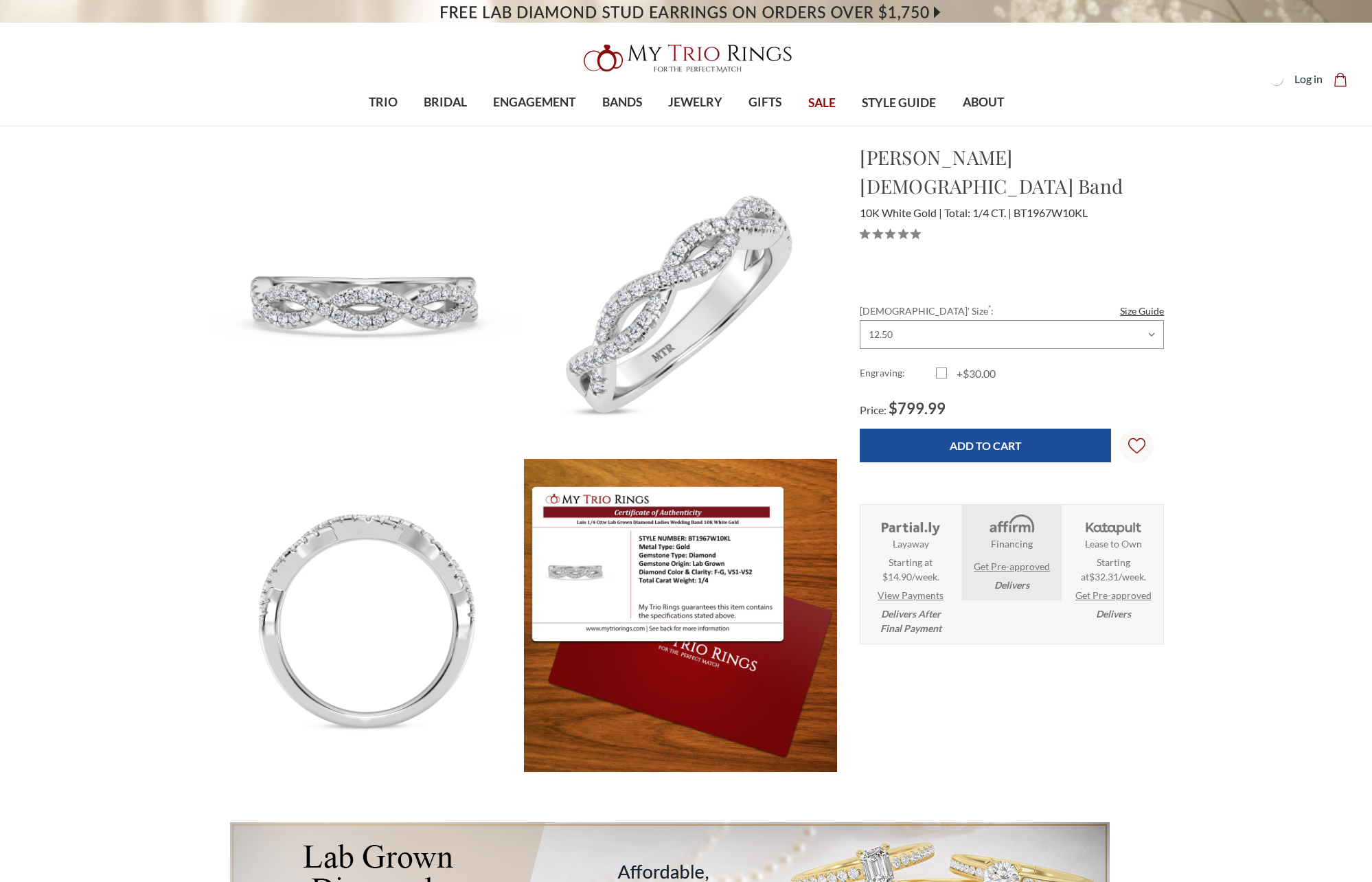 scroll, scrollTop: 0, scrollLeft: 0, axis: both 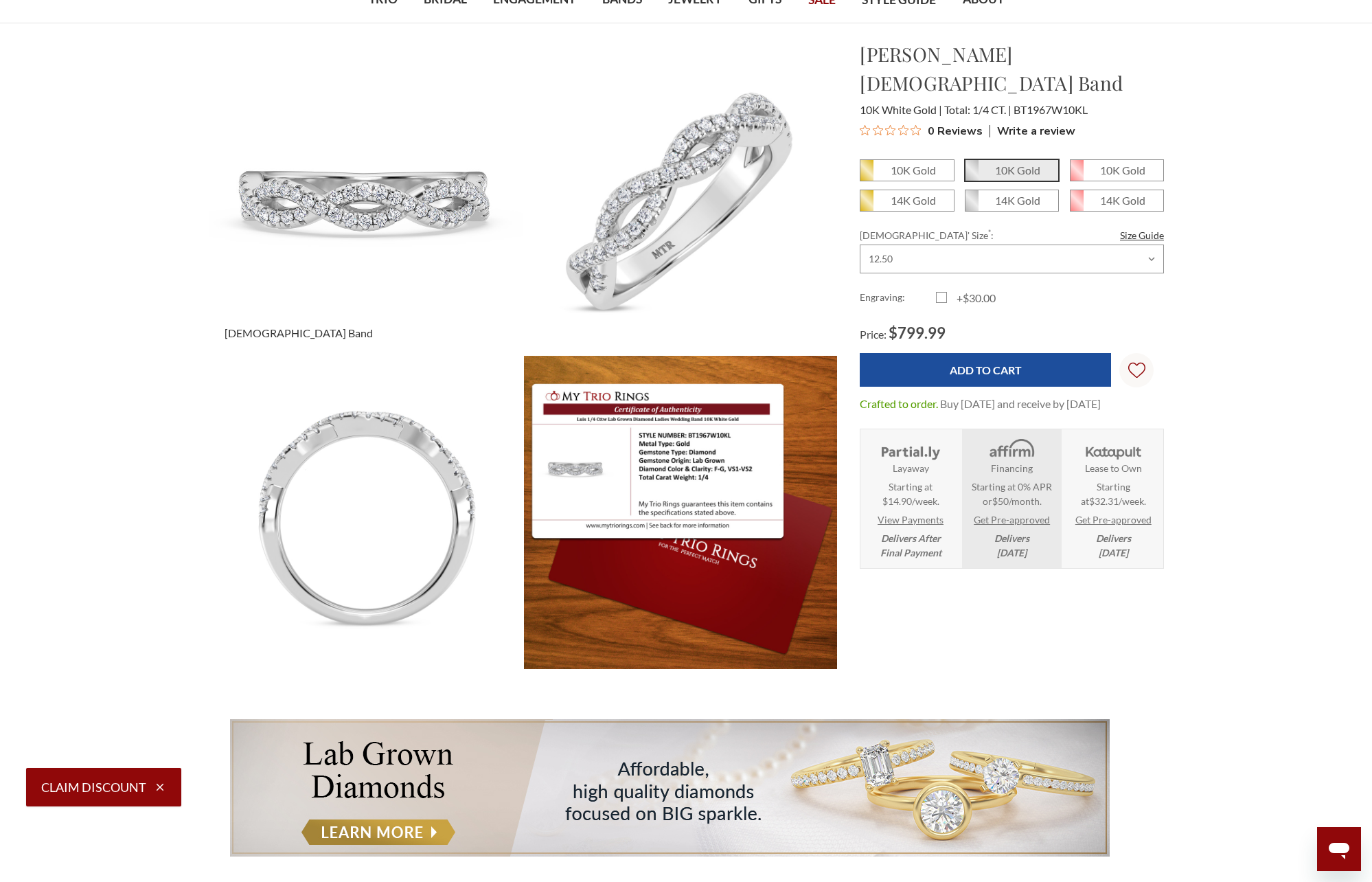 click at bounding box center (365, 197) 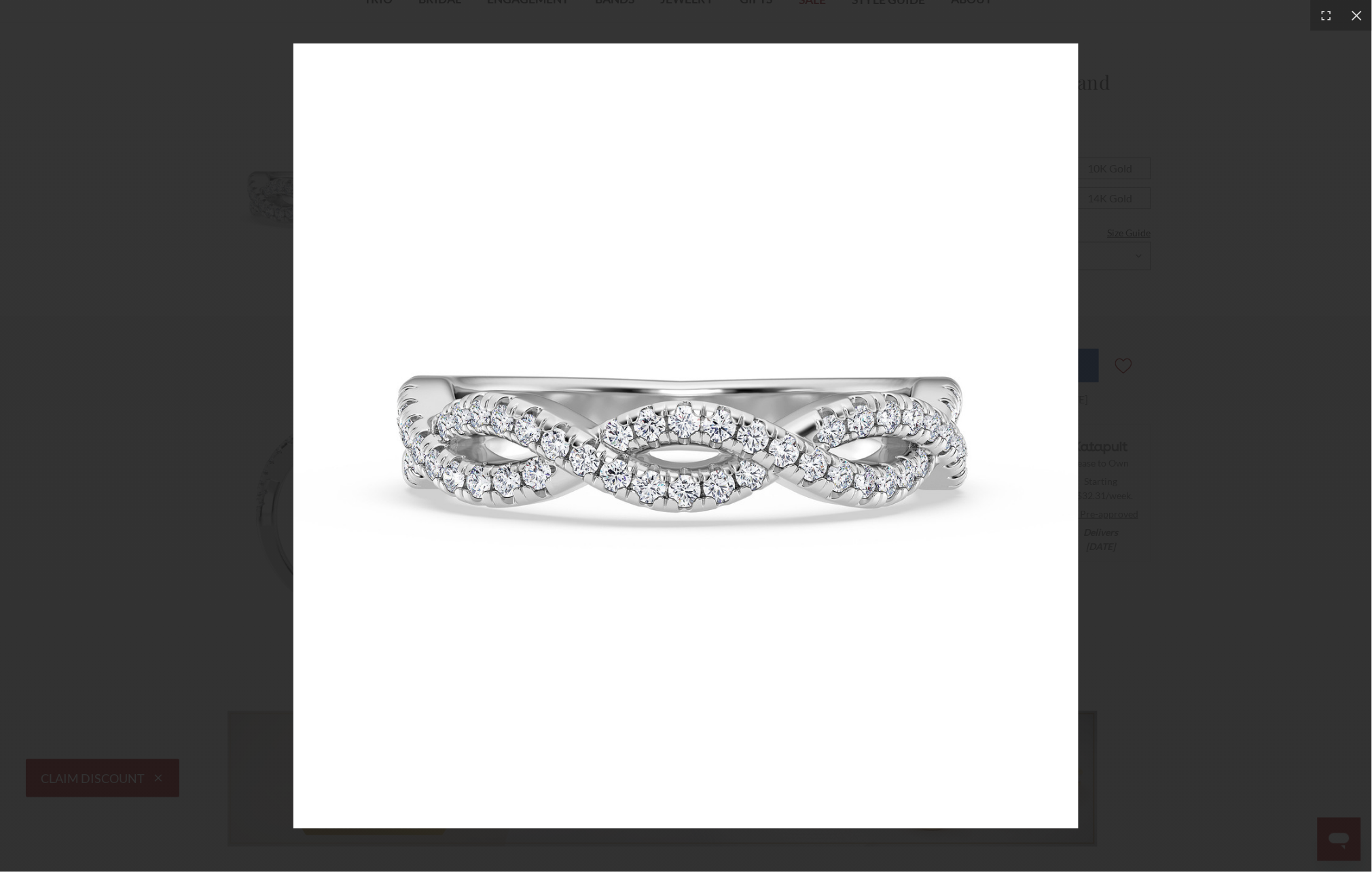 click at bounding box center [686, 436] 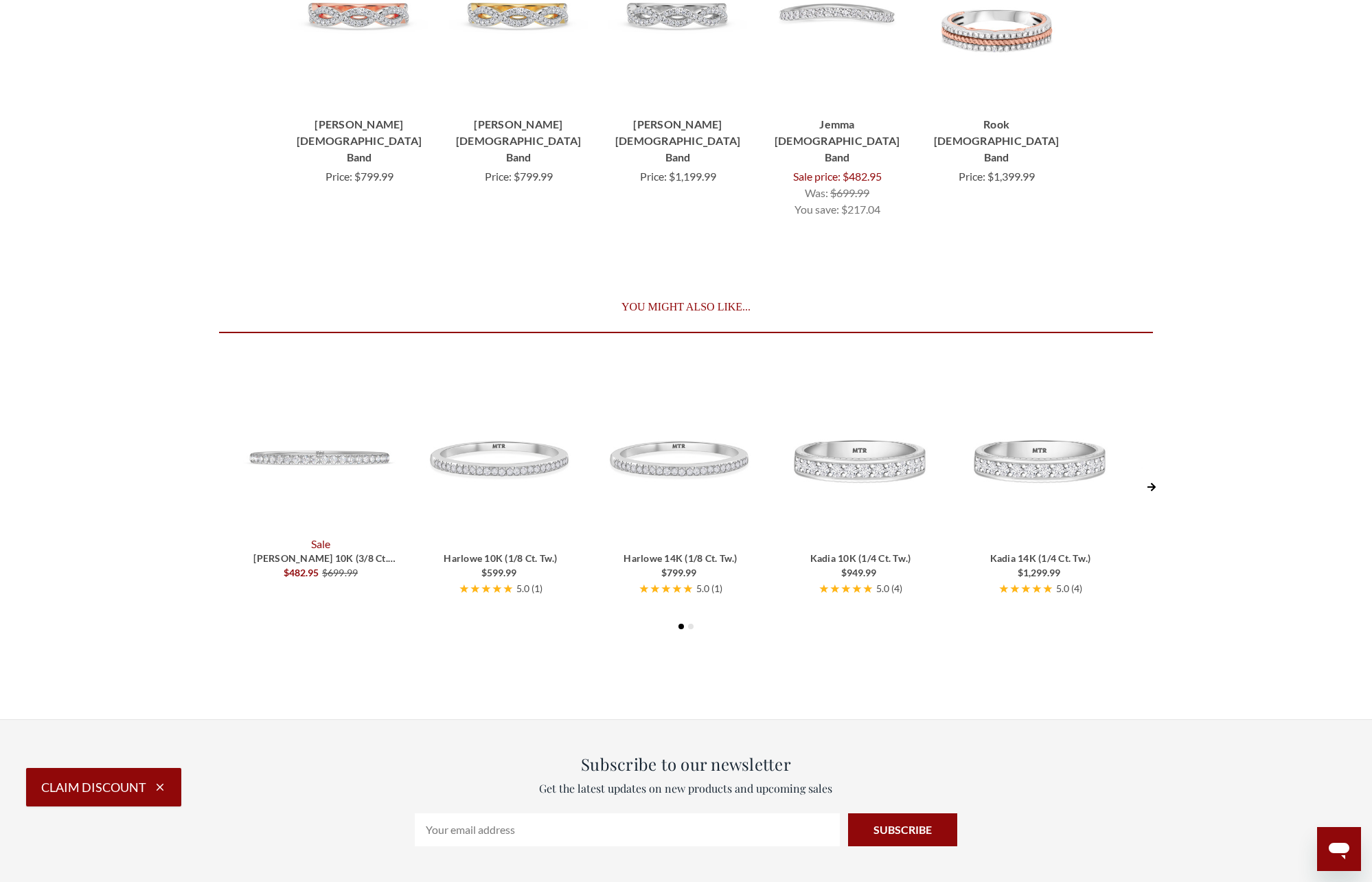 scroll, scrollTop: 2988, scrollLeft: 0, axis: vertical 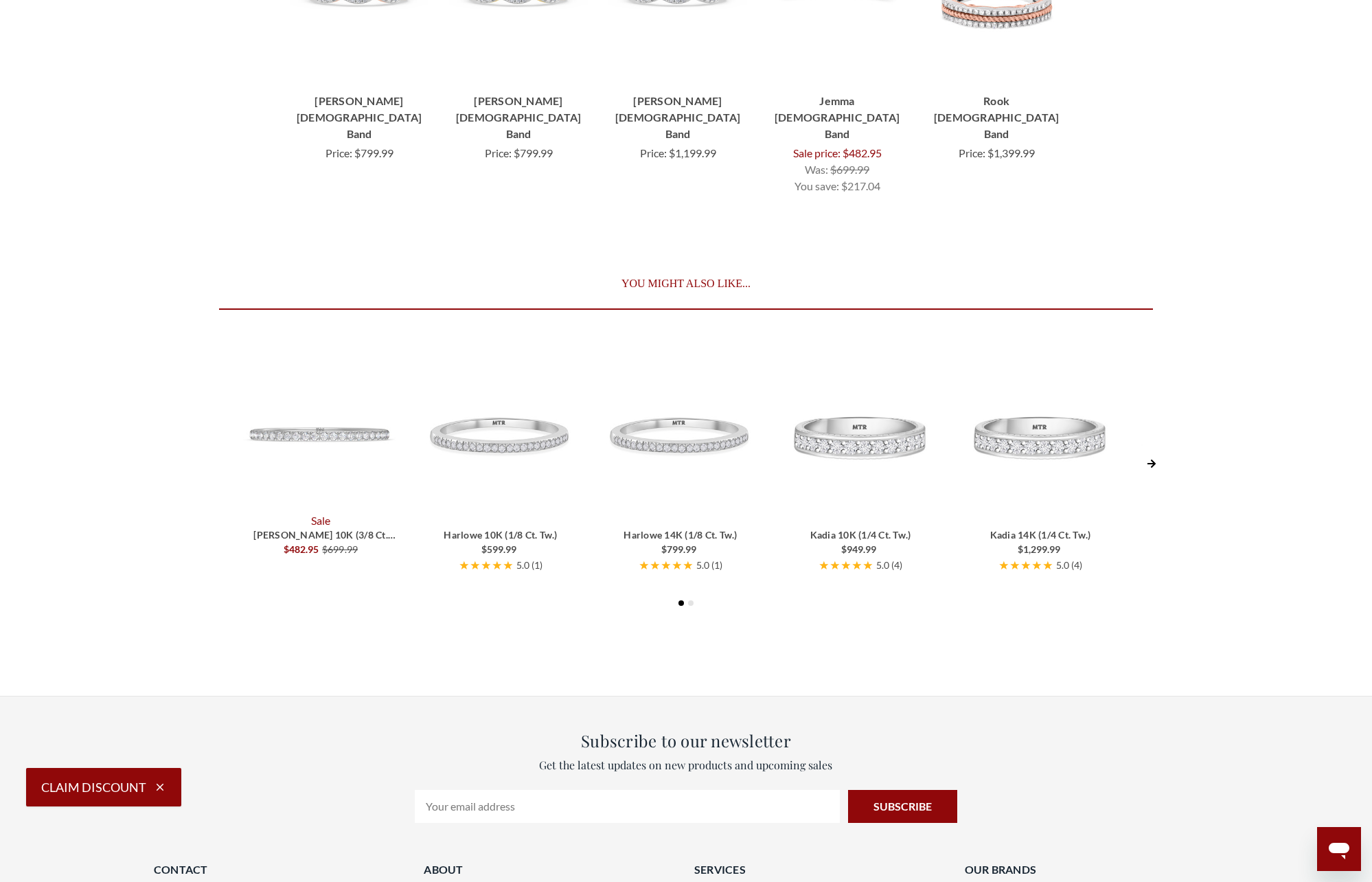 click 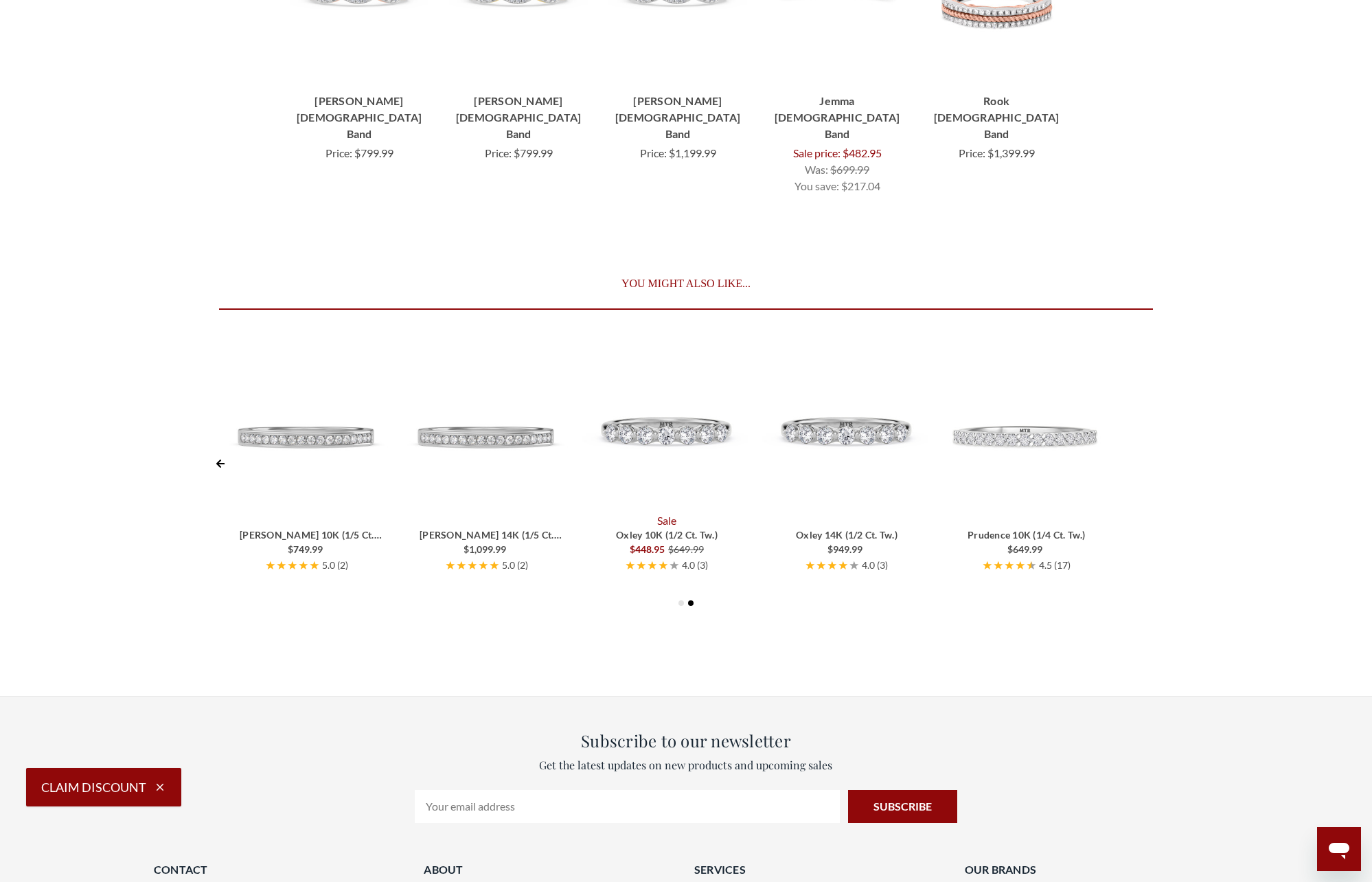 click on "Sale [PERSON_NAME] 10K (3/8 ct. tw.)   $482.95   $699.99                     Harlowe 10K (1/8 ct. tw.)   $599.99           5.0   ( 1 )               [PERSON_NAME] 14K (1/8 ct. tw.)   $799.99           5.0   ( 1 )               Kadia 10K (1/4 ct. tw.)   $949.99           5.0   ( 4 )               Kadia 14K (1/4 ct. tw.)   $1,299.99           5.0   ( 4 )               [PERSON_NAME] 10K (1/5 ct. tw.)   $749.99           5.0   ( 2 )               [PERSON_NAME] 14K (1/5 ct. tw.)   $1,099.99           5.0   ( 2 )                   Sale Oxley 10K (1/2 ct. tw.)   $448.95   $649.99         4.0   ( 3 )               Oxley 14K (1/2 ct. tw.)   $949.99           4.0   ( 3 )               Prudence 10K (1/4 ct. tw.)   $649.99           4.5   ( 17 )" at bounding box center (686, 462) 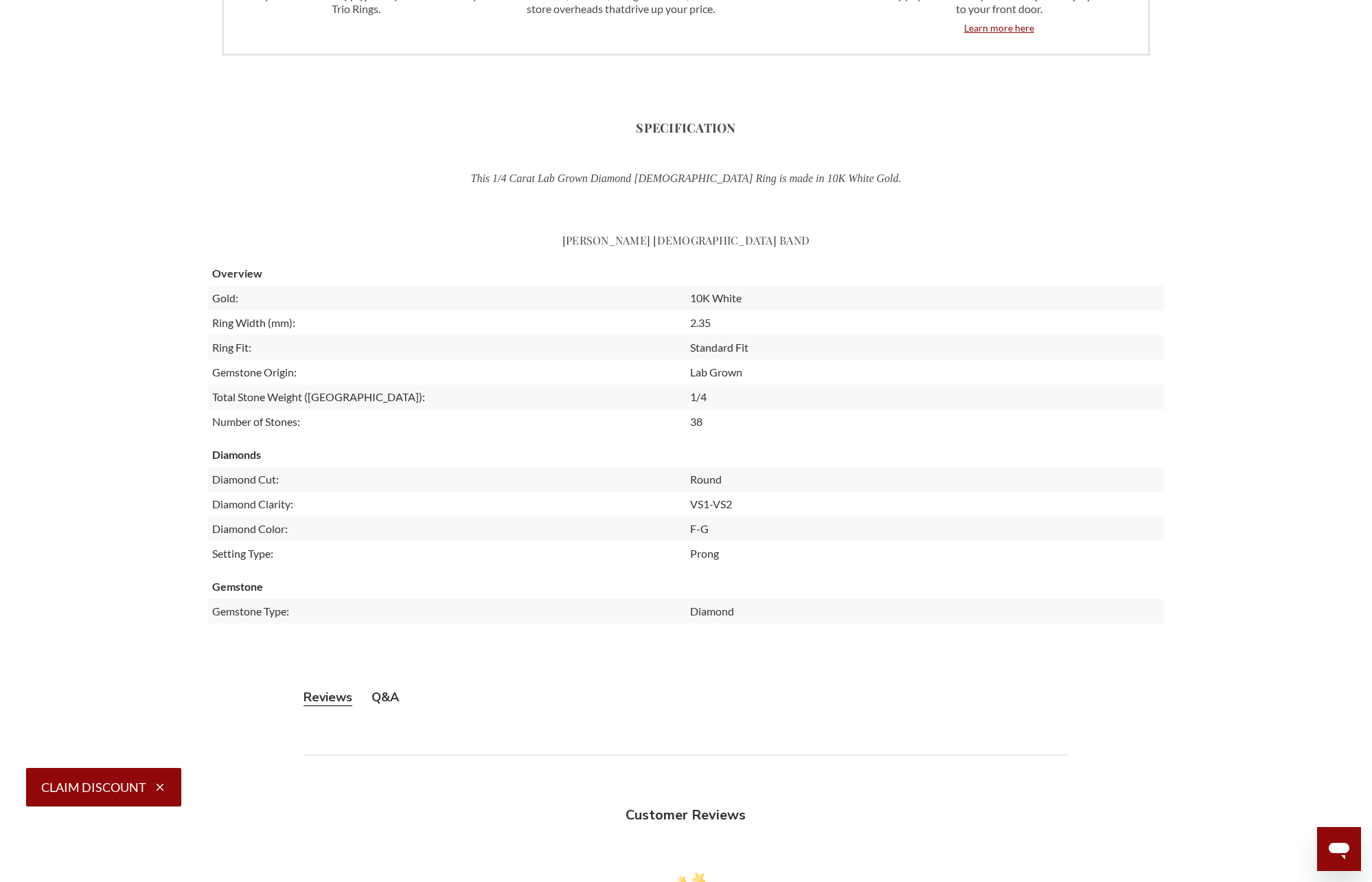 scroll, scrollTop: 1546, scrollLeft: 0, axis: vertical 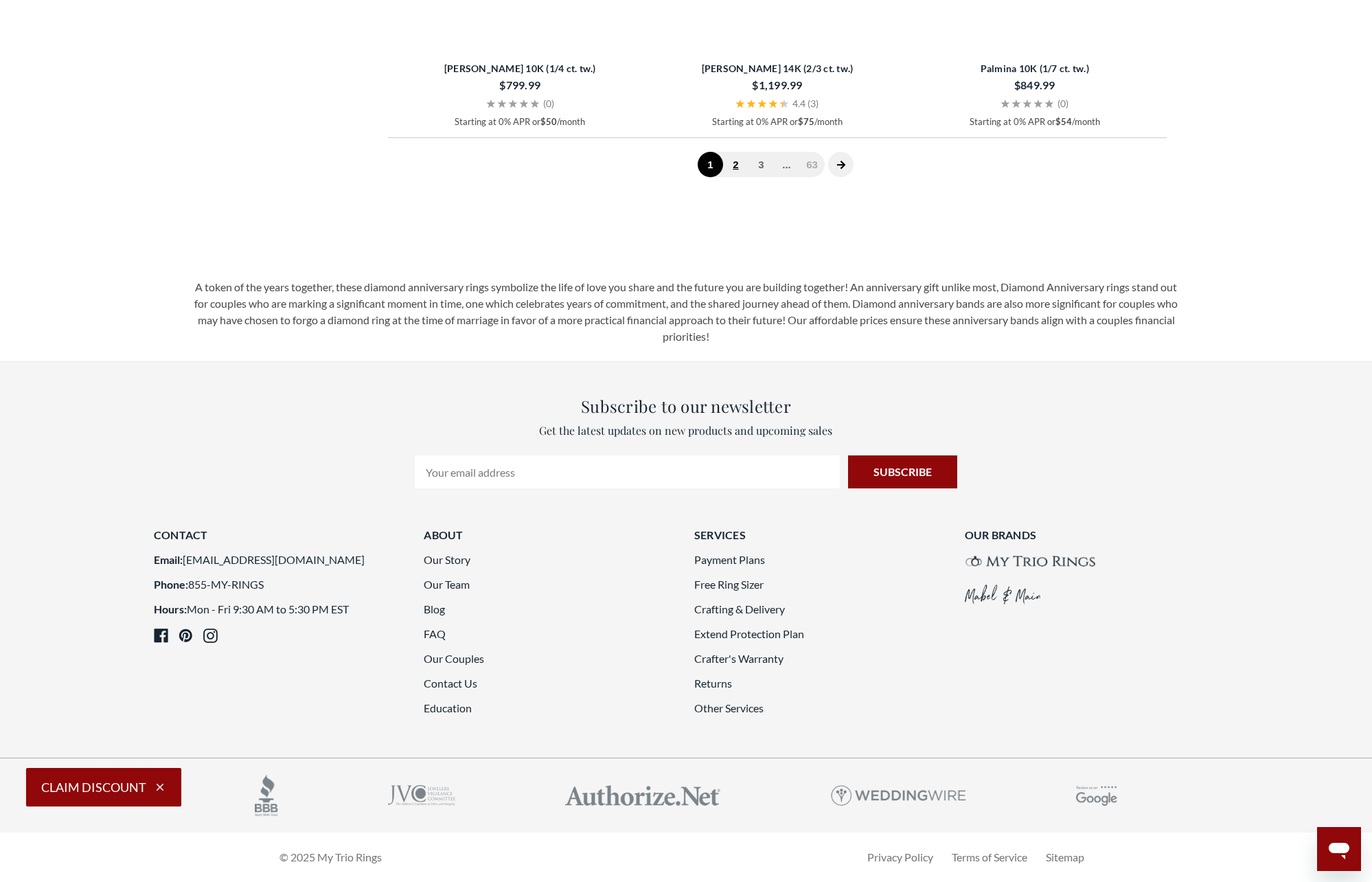 click on "2" 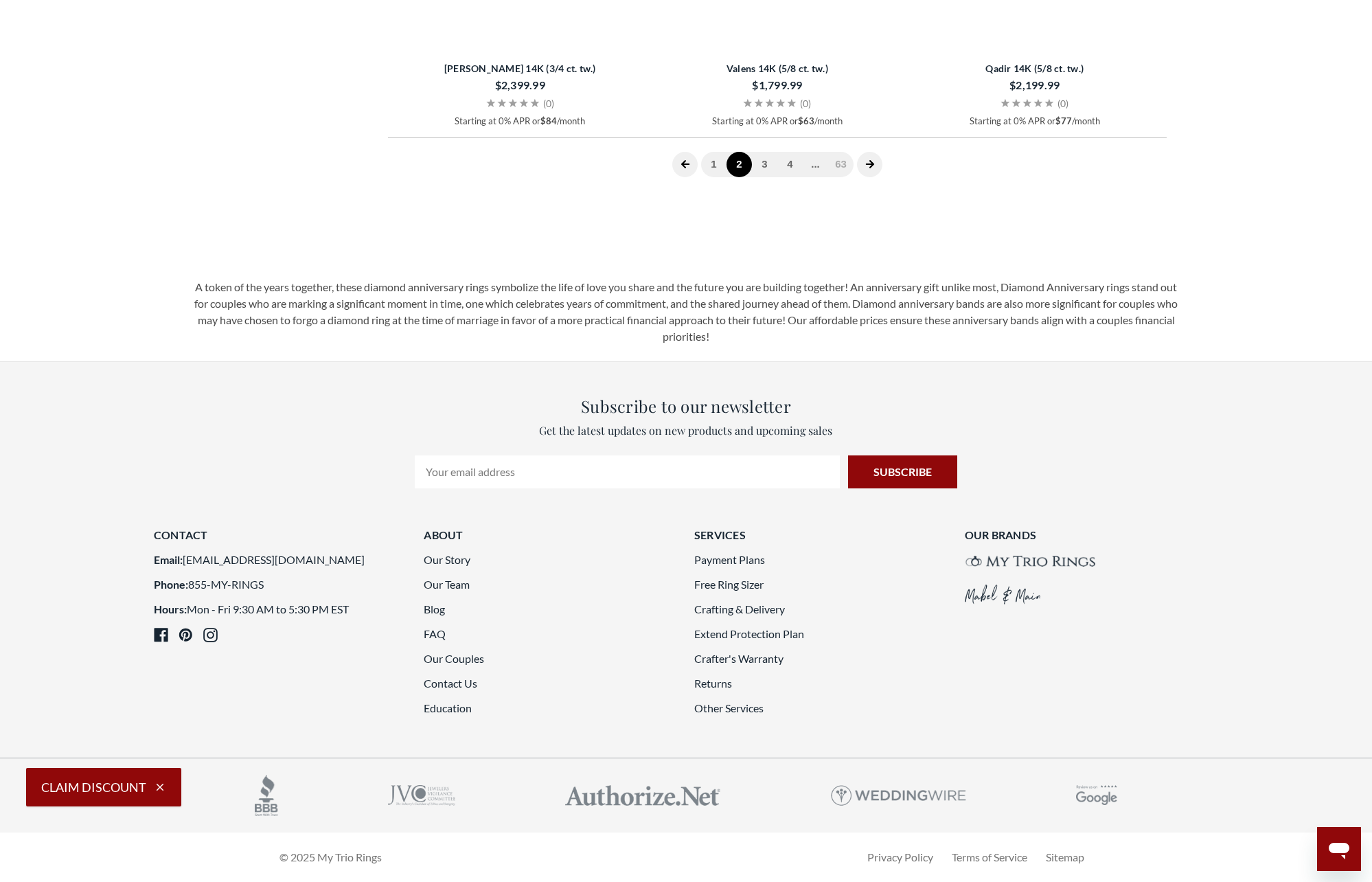 scroll, scrollTop: 3519, scrollLeft: 0, axis: vertical 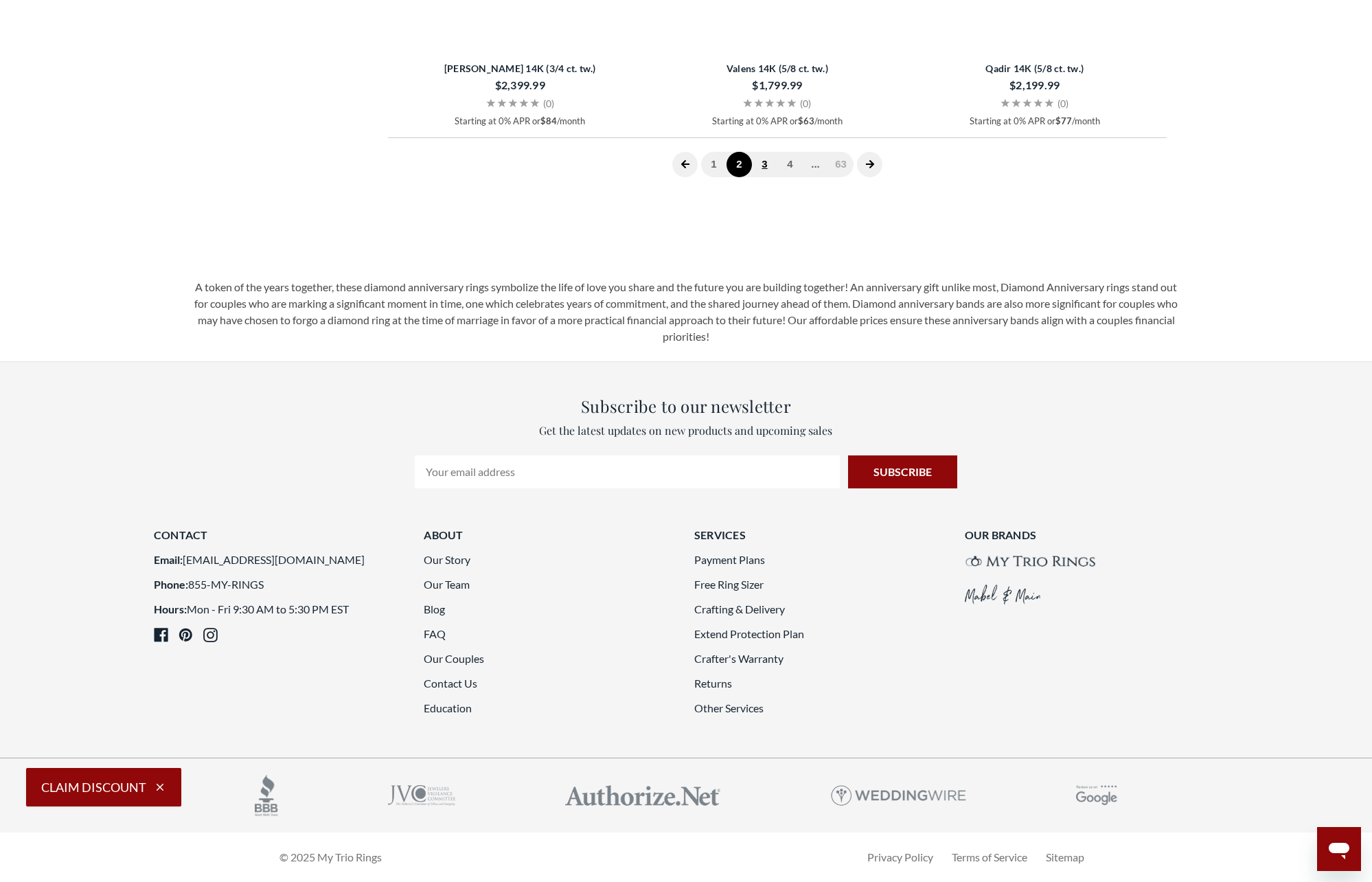 click on "3" 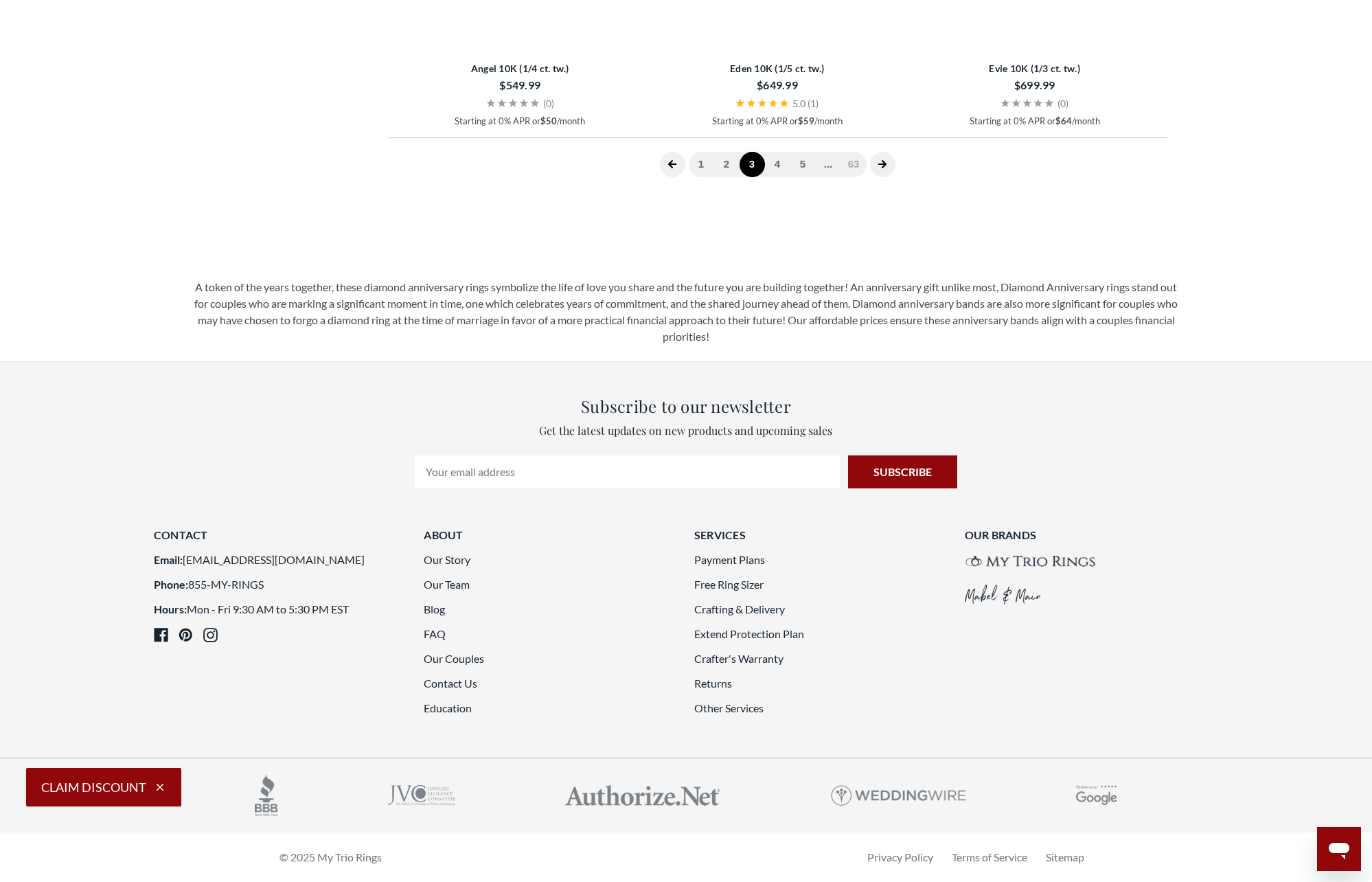 scroll, scrollTop: 3314, scrollLeft: 0, axis: vertical 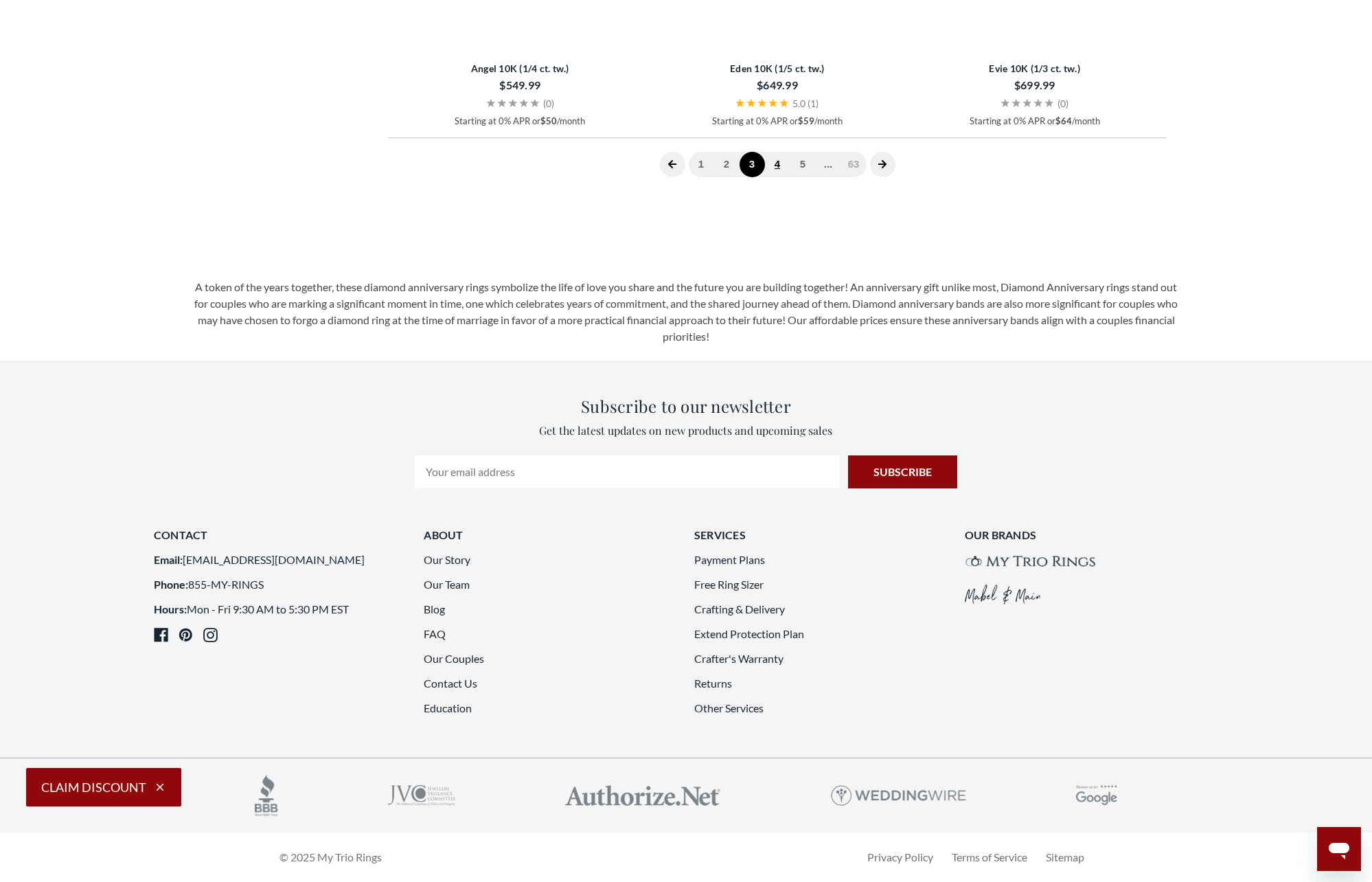 click on "4" 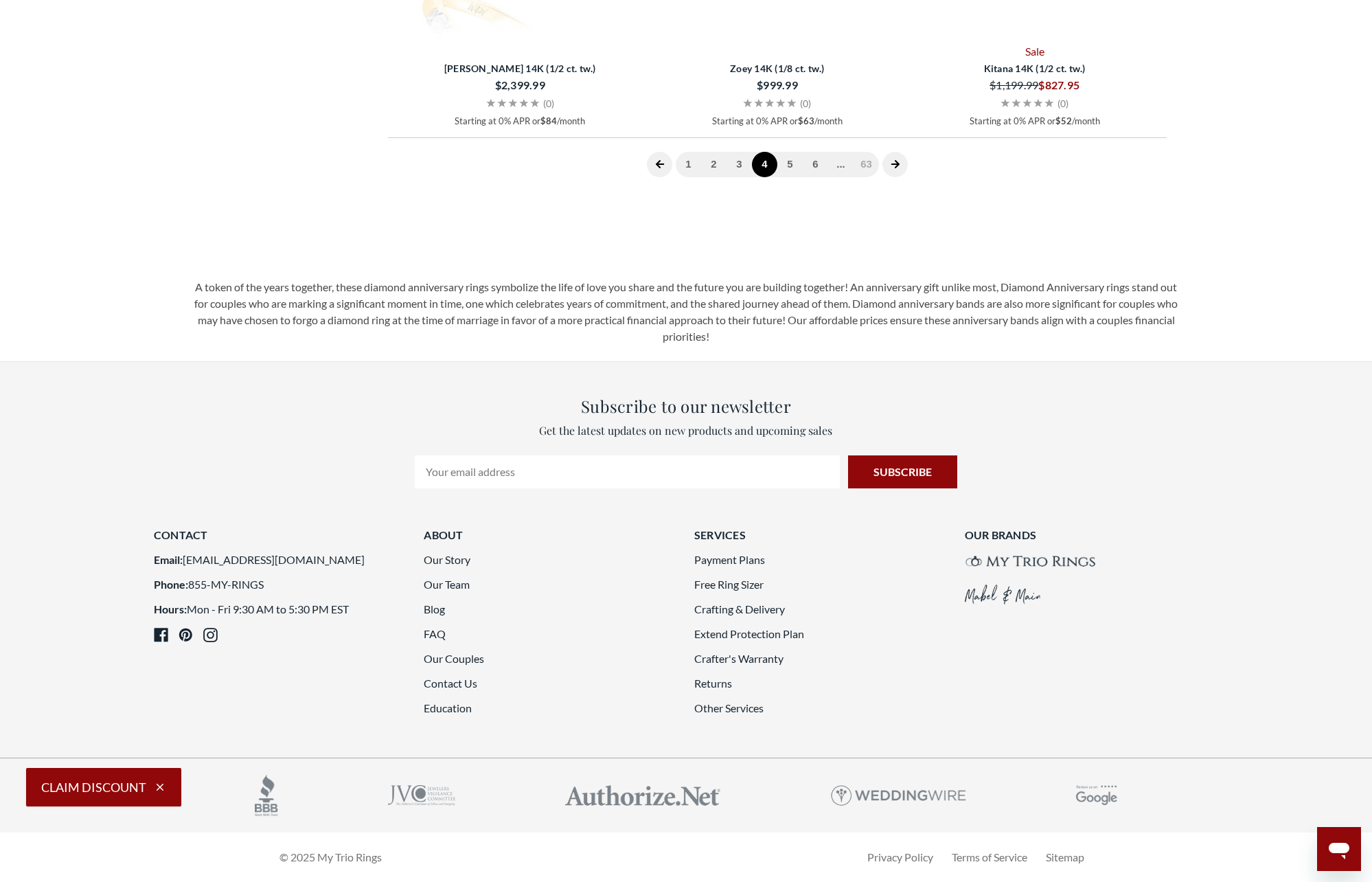 scroll, scrollTop: 3712, scrollLeft: 0, axis: vertical 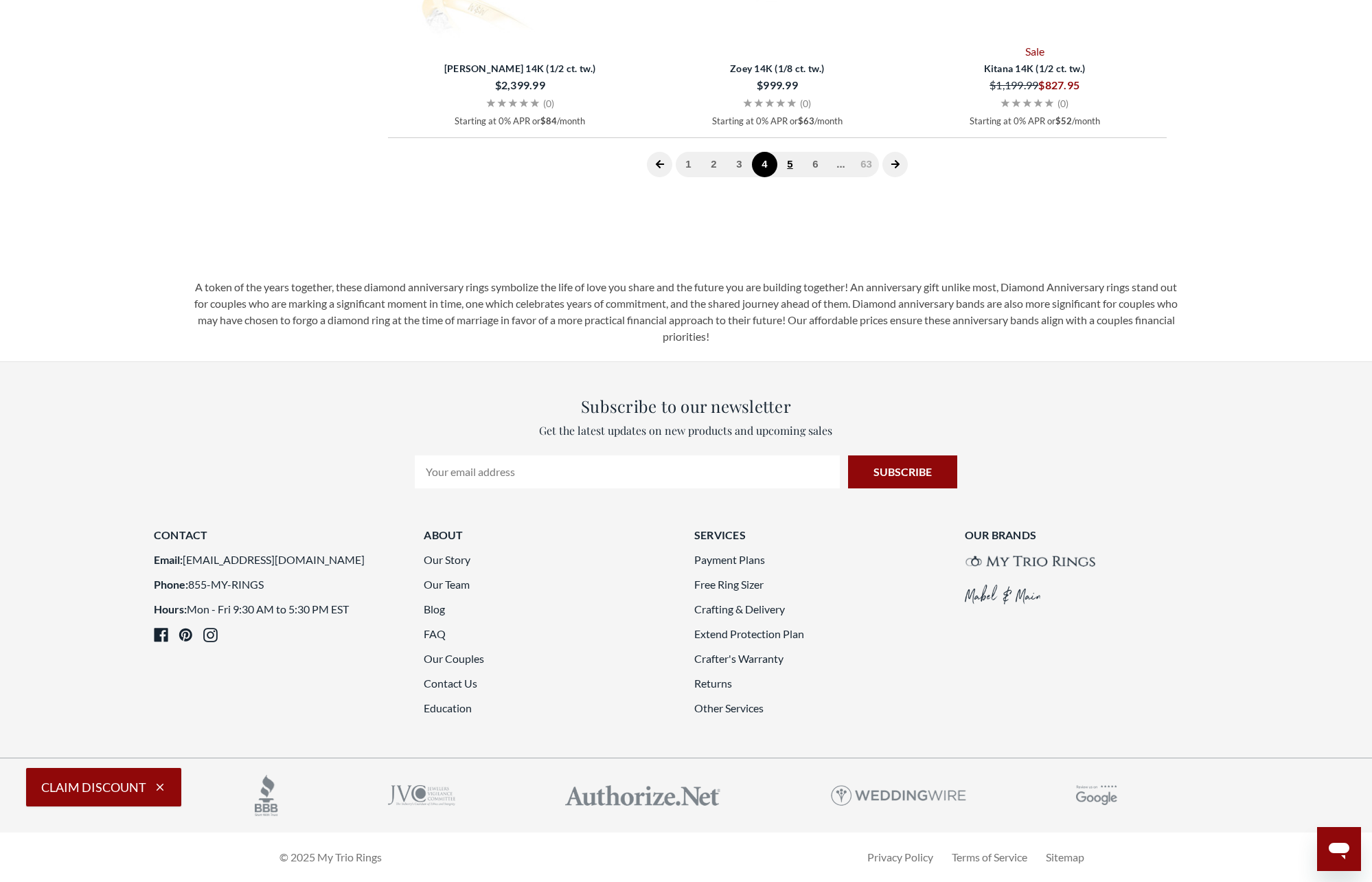 click on "5" 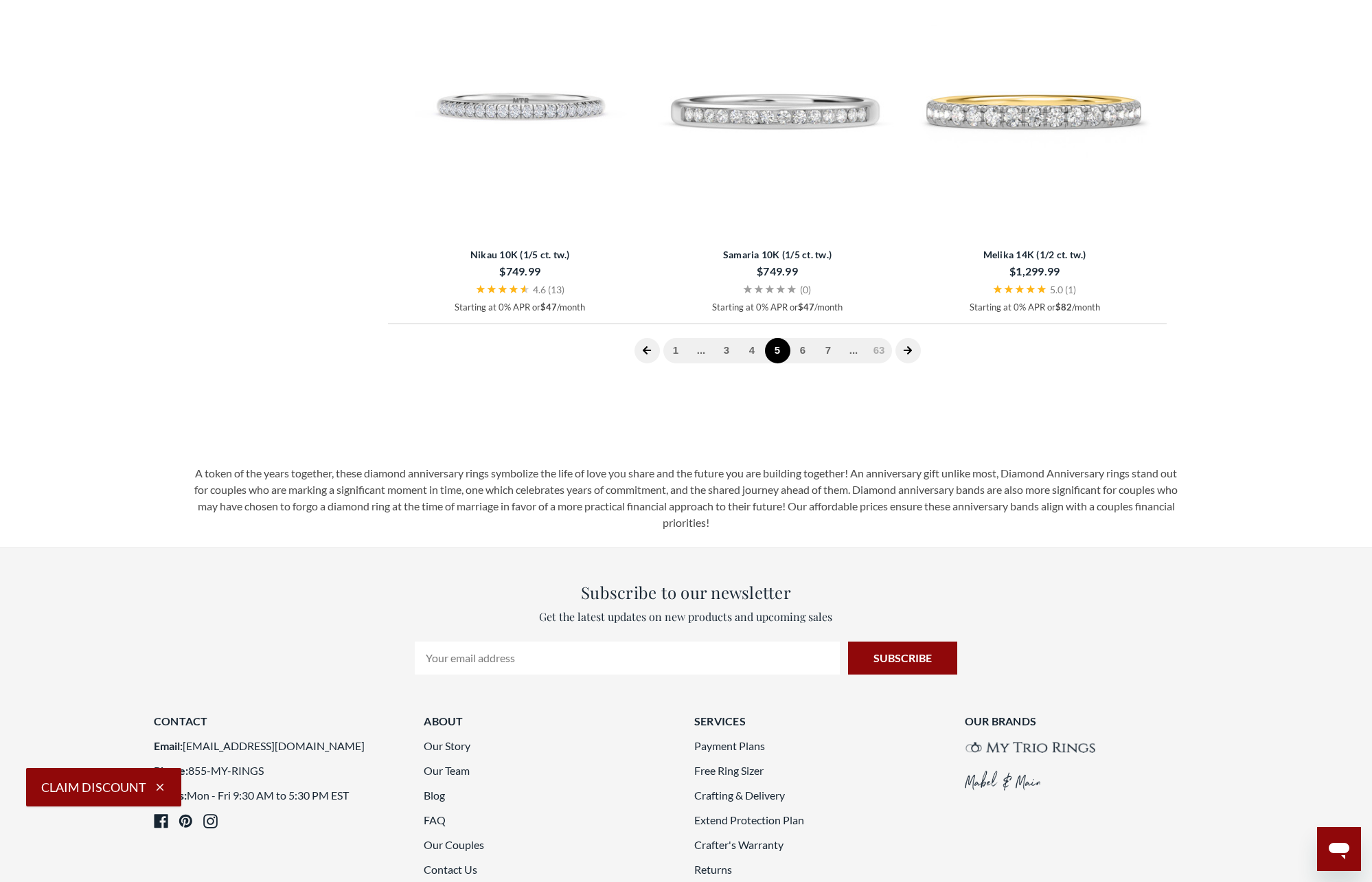 scroll, scrollTop: 2180, scrollLeft: 0, axis: vertical 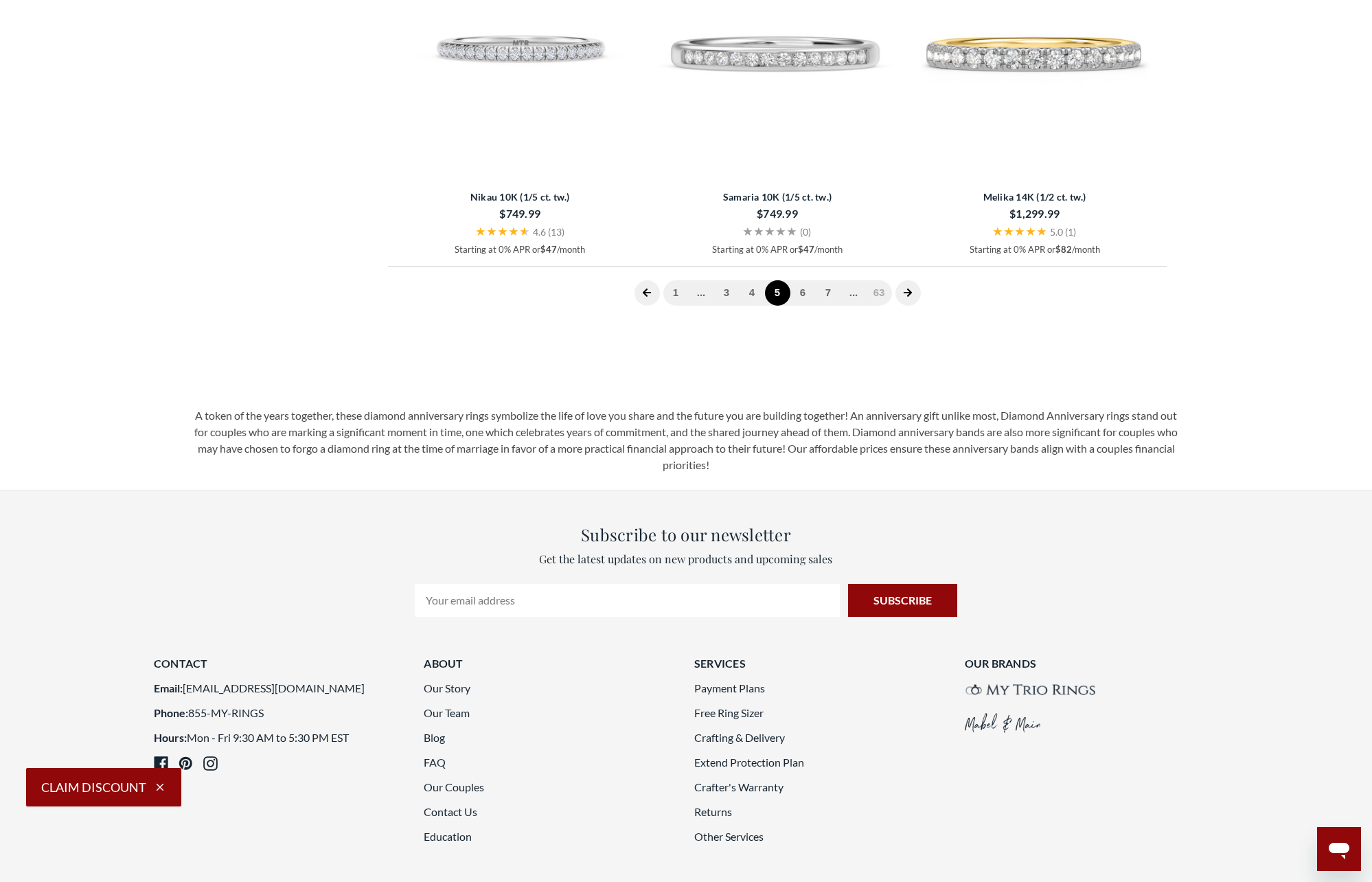 click at bounding box center [520, -295] 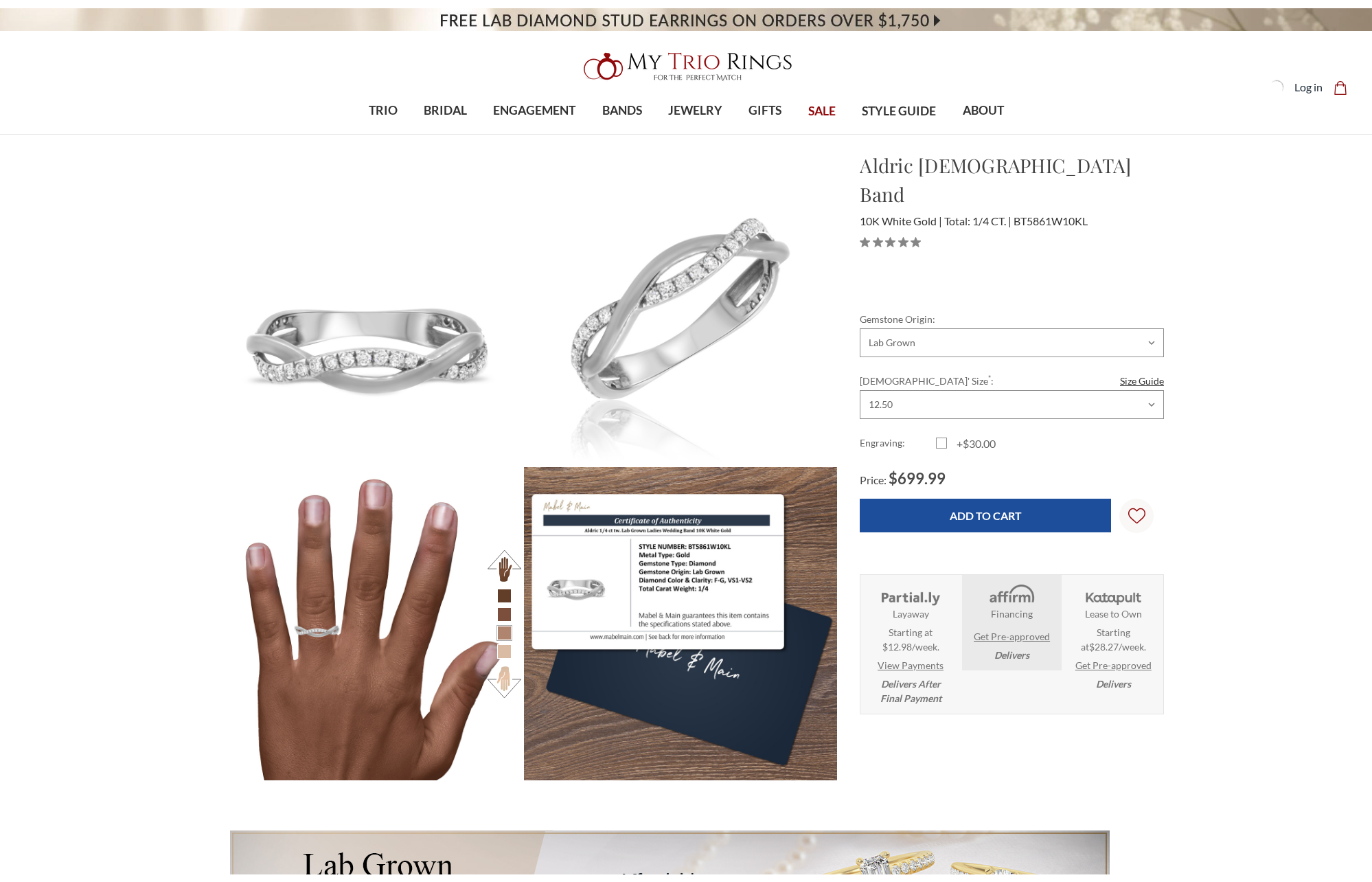 scroll, scrollTop: 0, scrollLeft: 0, axis: both 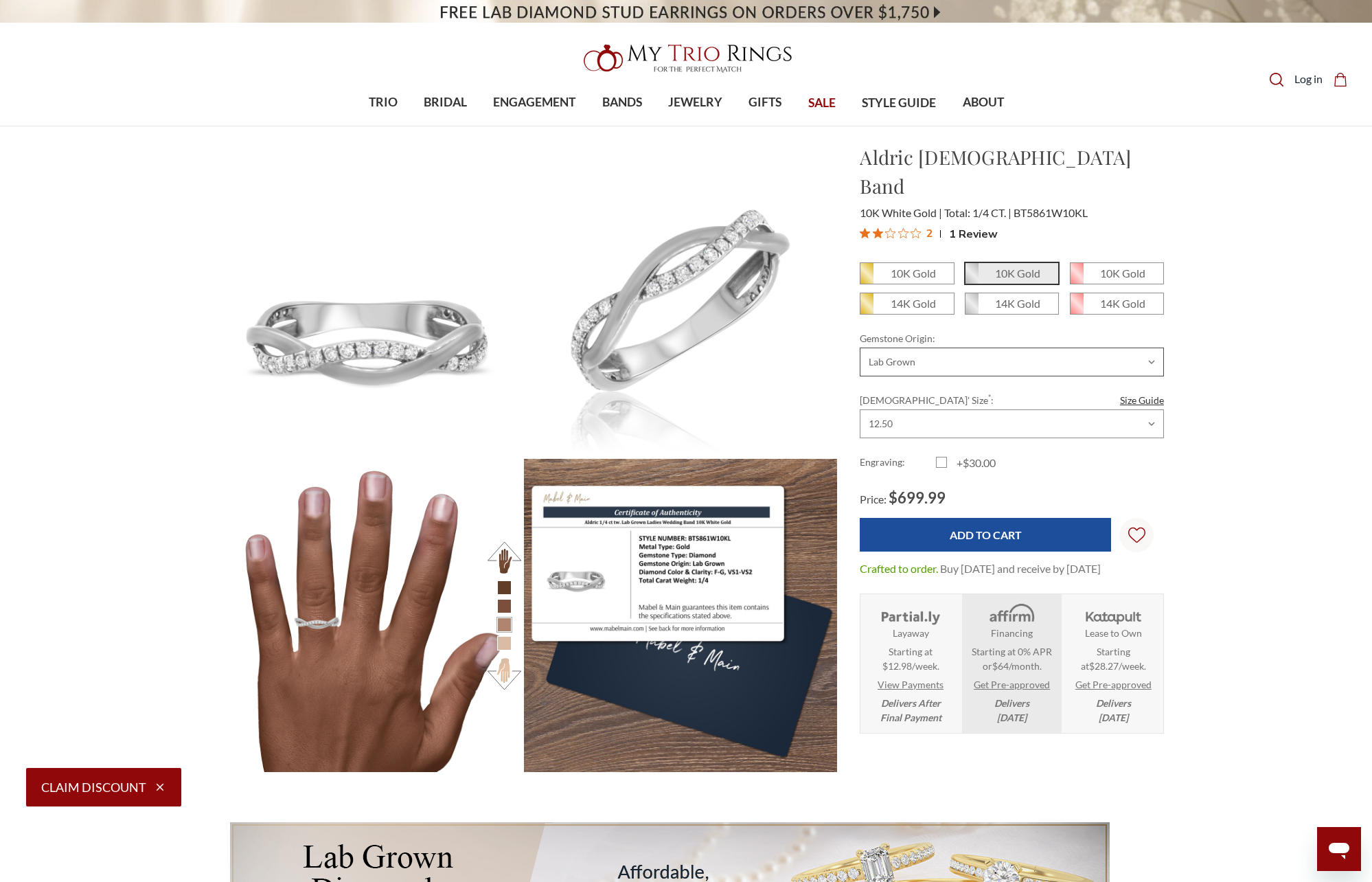 click on "Choose Options
Natural
Lab Grown" at bounding box center (1011, 362) 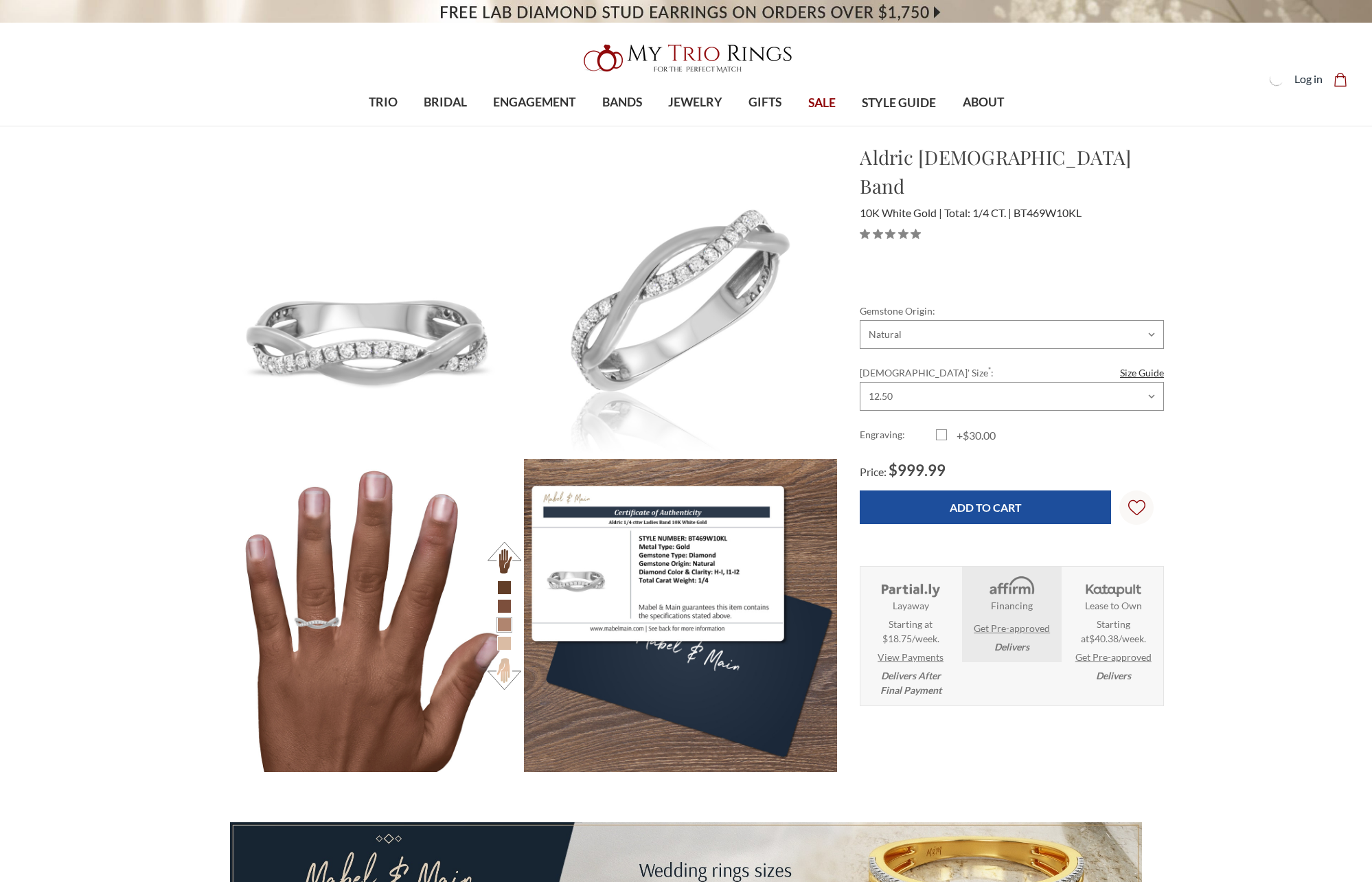 scroll, scrollTop: 0, scrollLeft: 0, axis: both 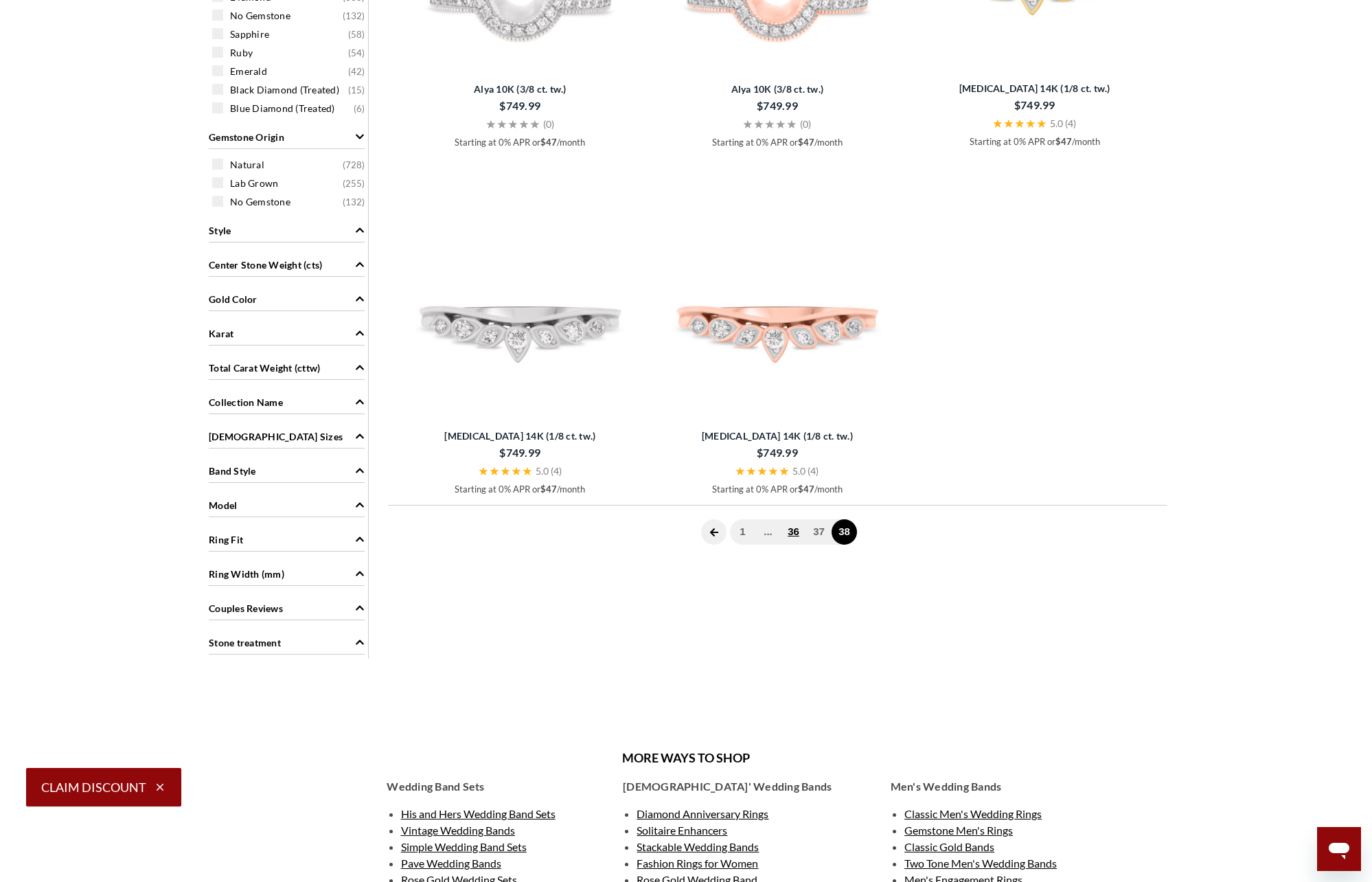 click on "36" 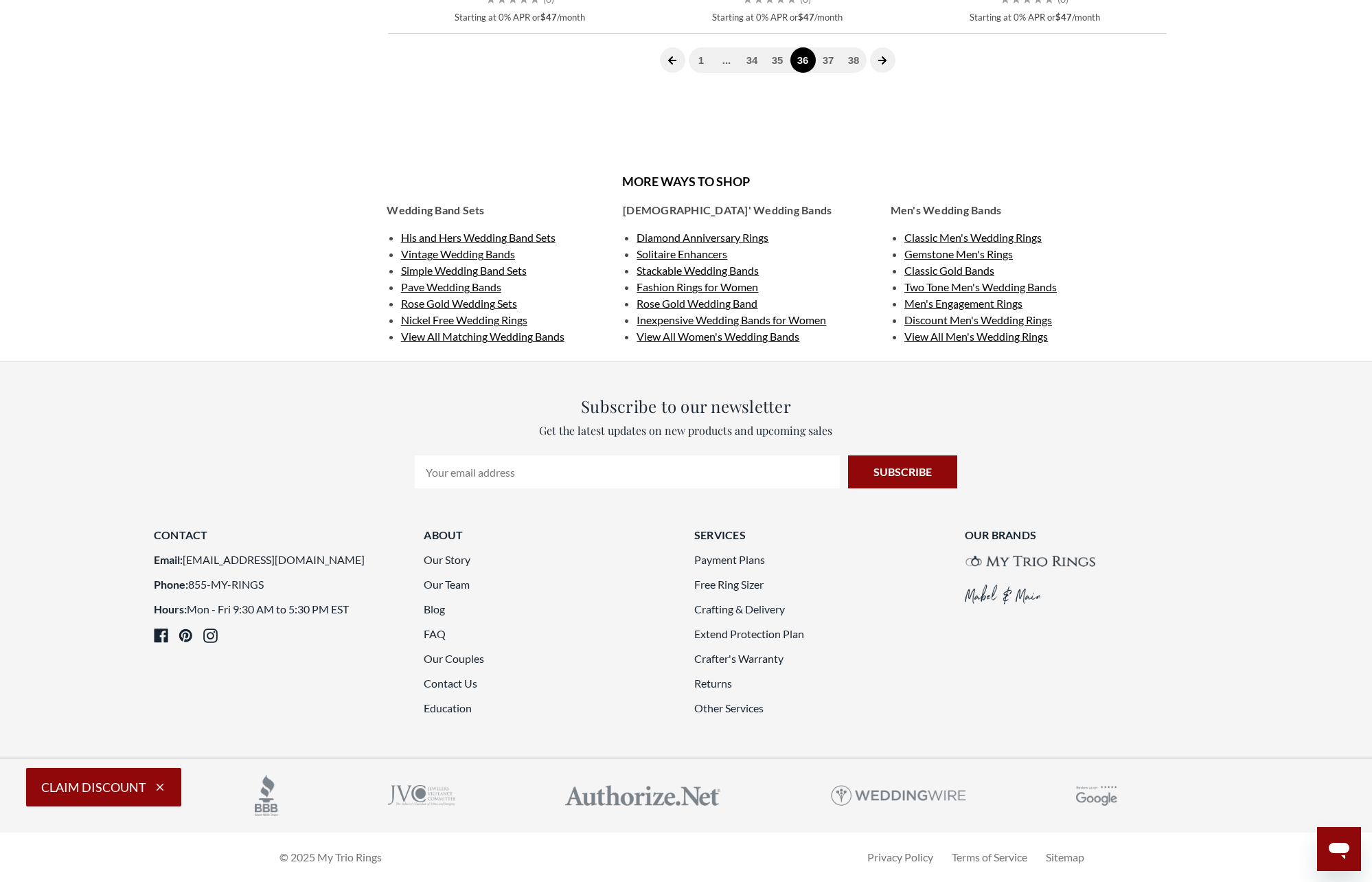 scroll, scrollTop: 4053, scrollLeft: 0, axis: vertical 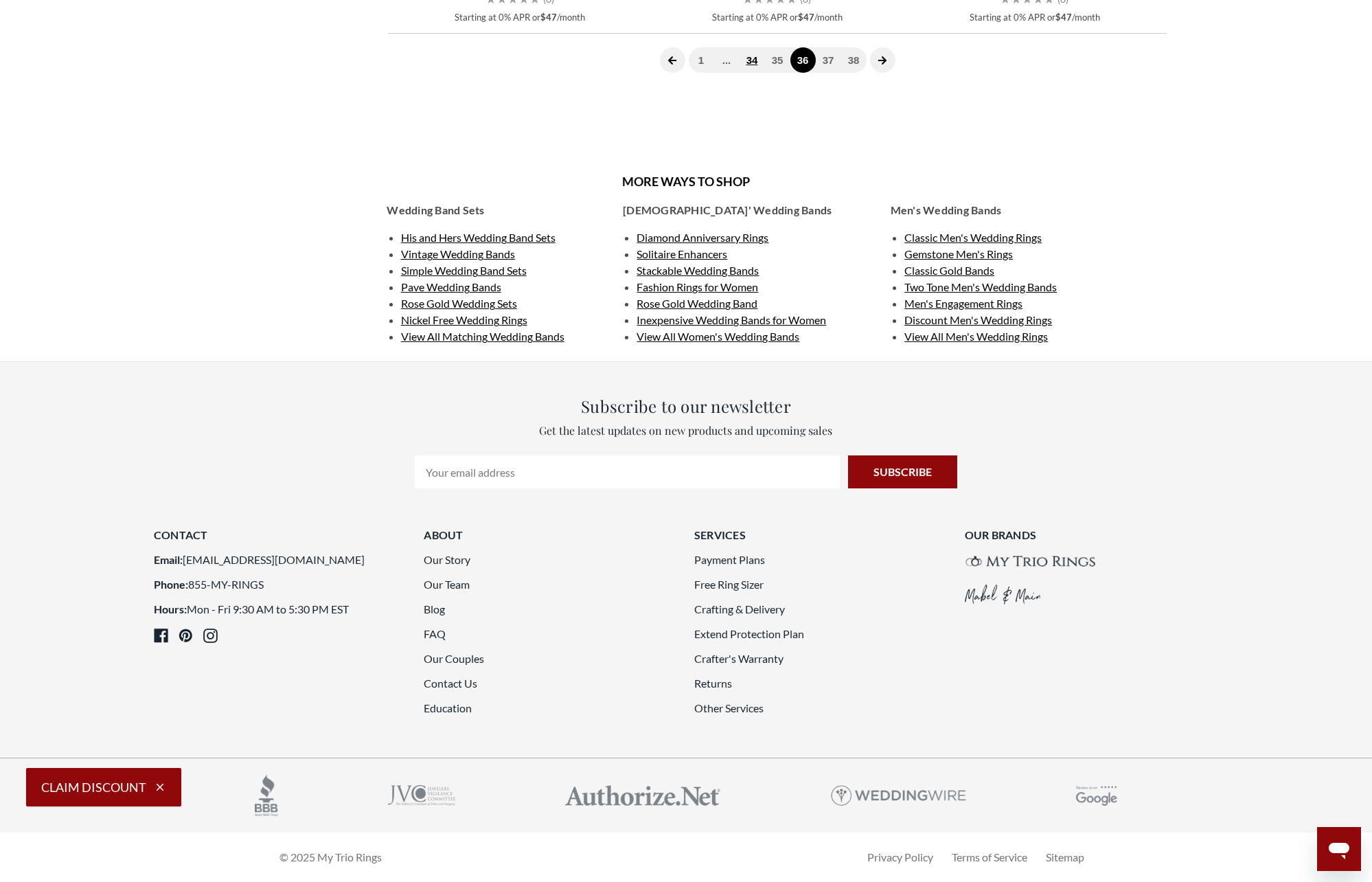 click on "34" 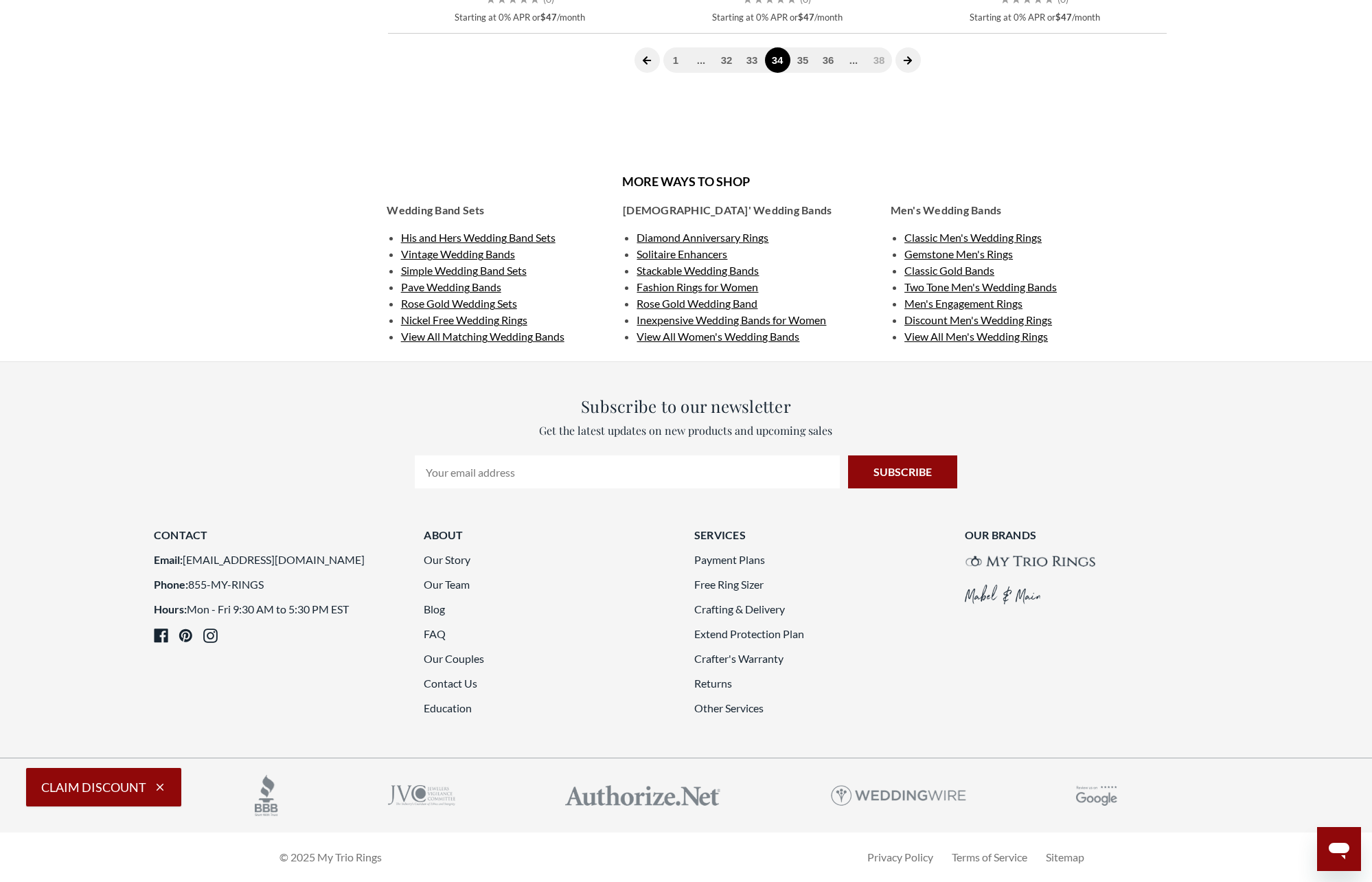 scroll, scrollTop: 4073, scrollLeft: 0, axis: vertical 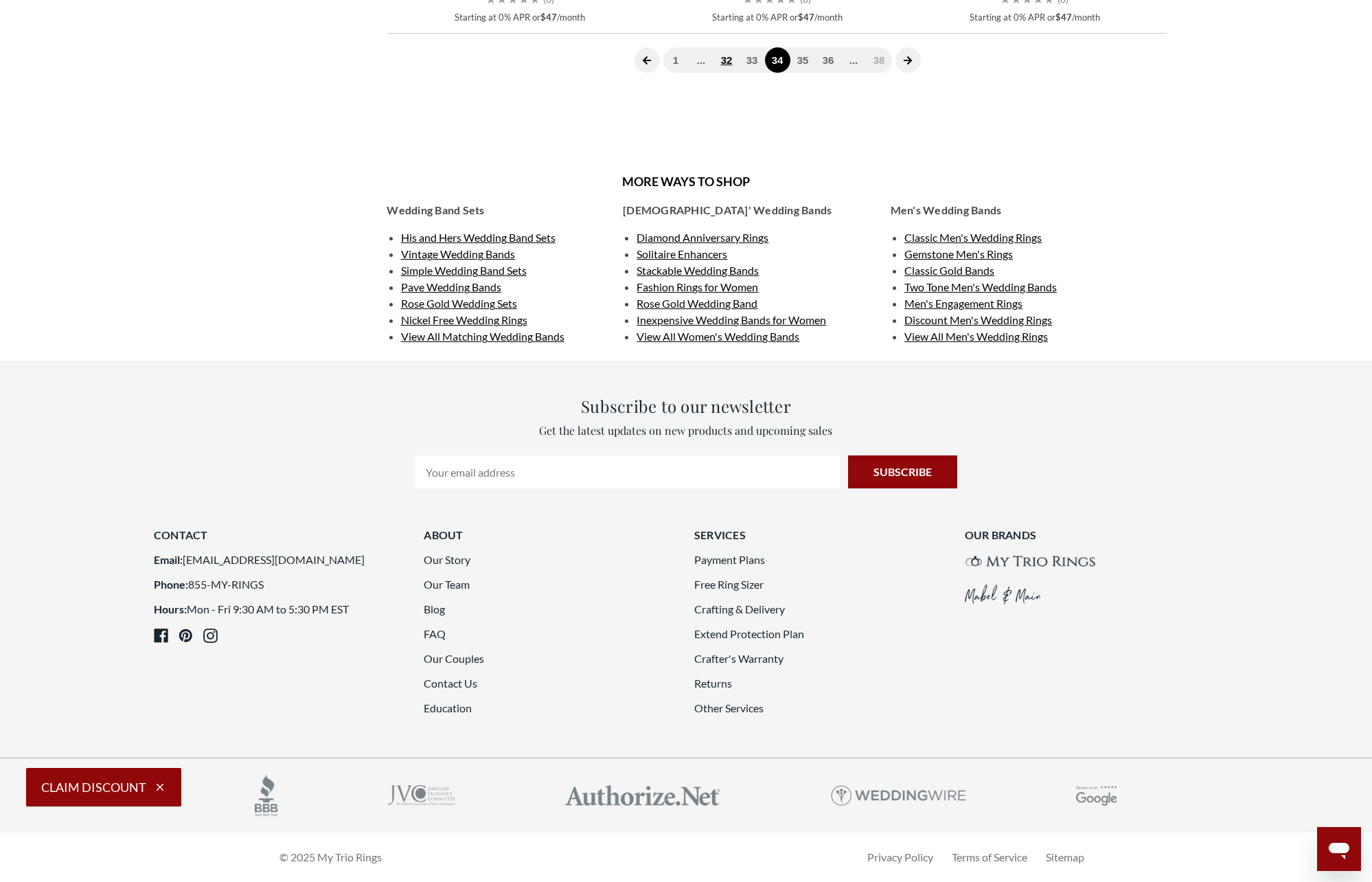 click on "32" 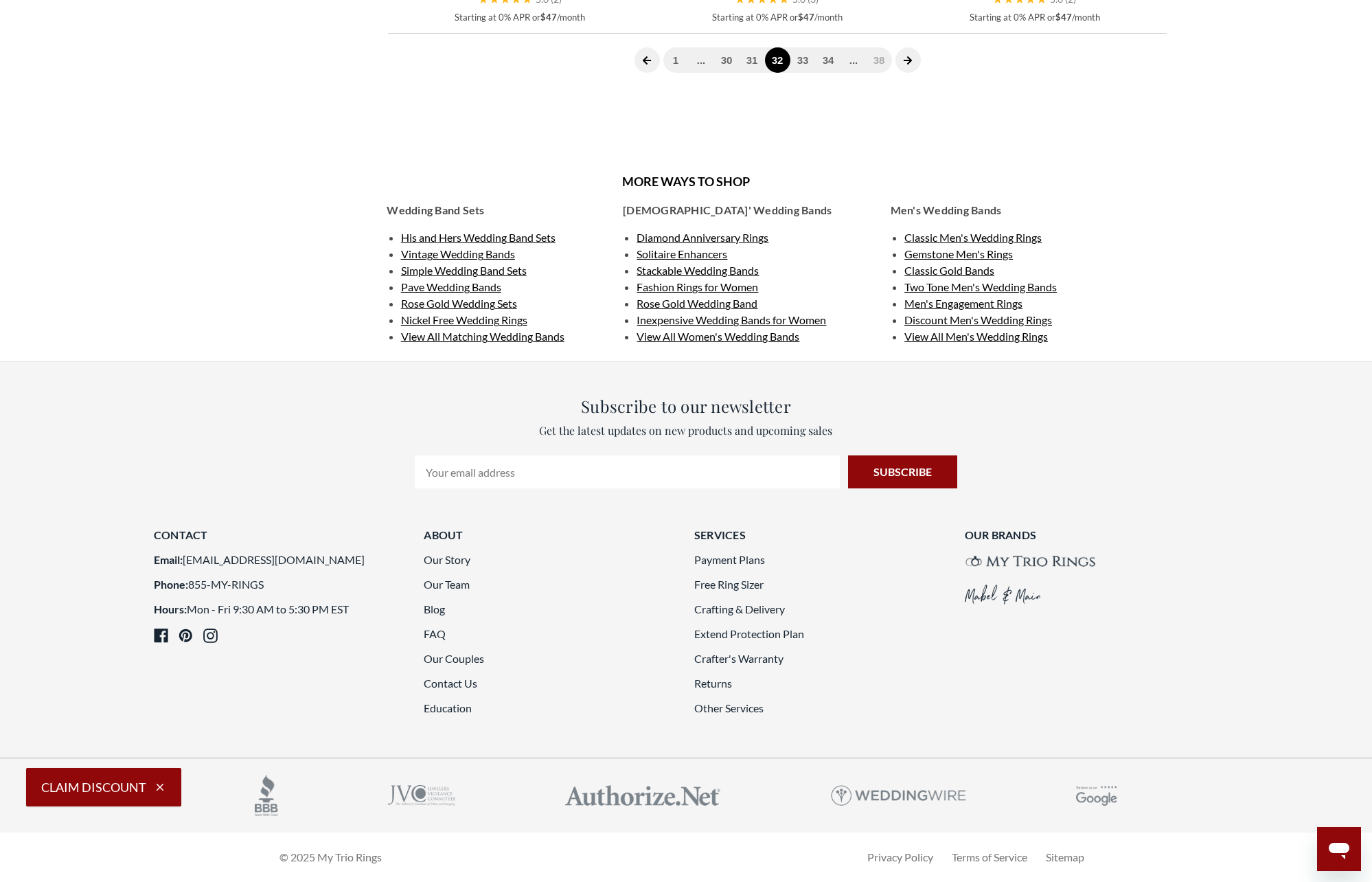 scroll, scrollTop: 3847, scrollLeft: 0, axis: vertical 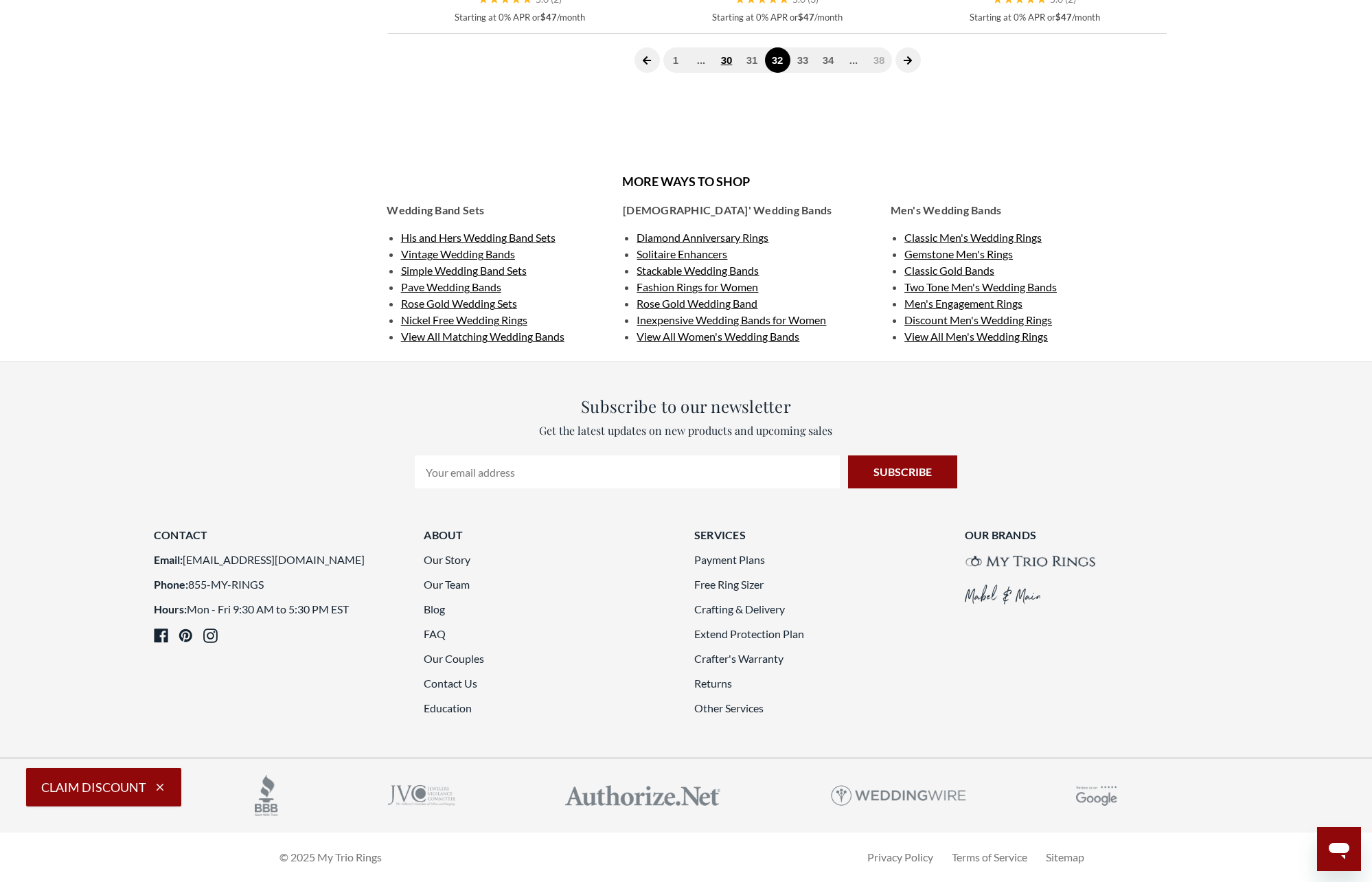 click on "30" 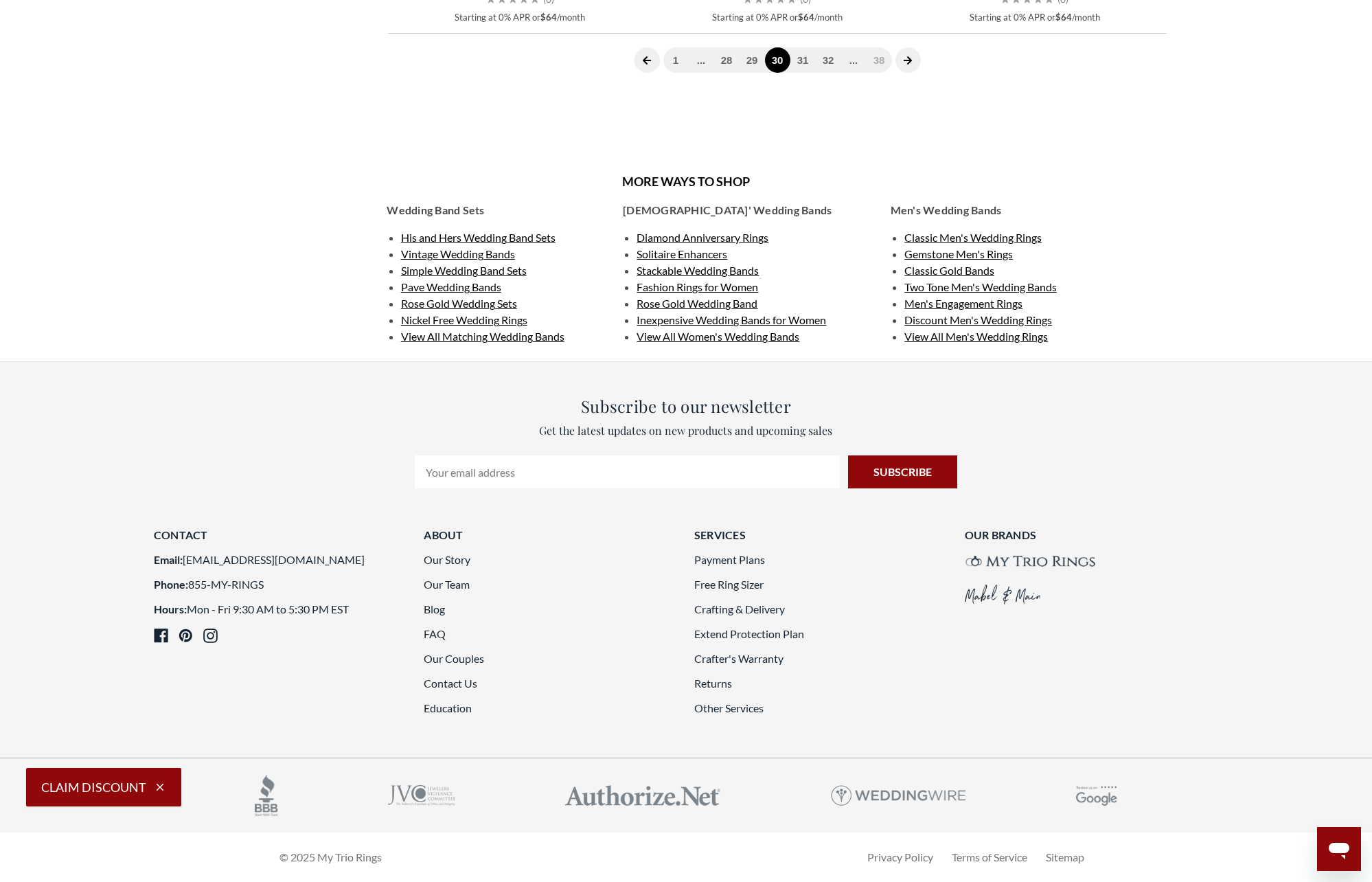 scroll, scrollTop: 4073, scrollLeft: 0, axis: vertical 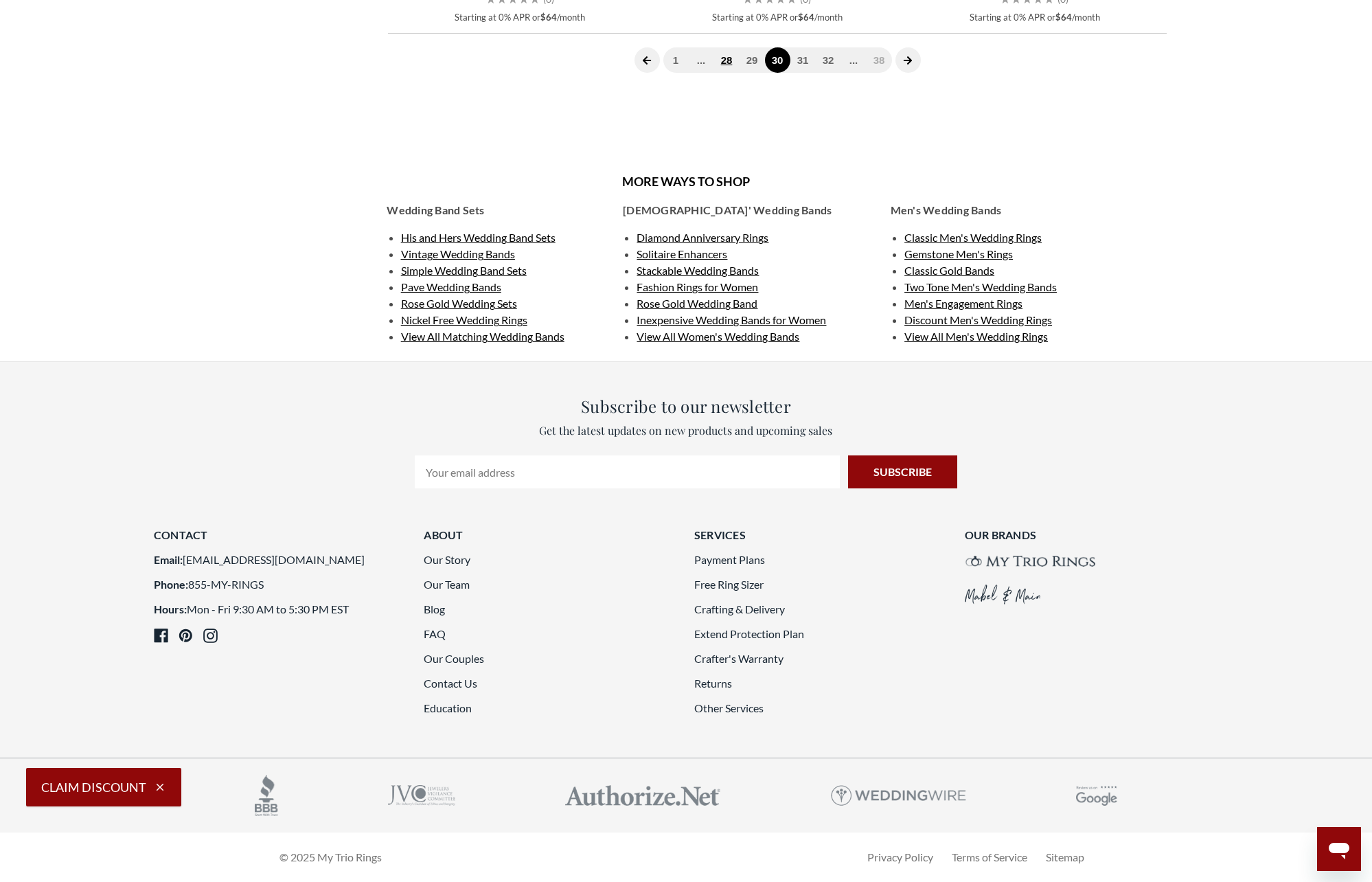 click on "28" 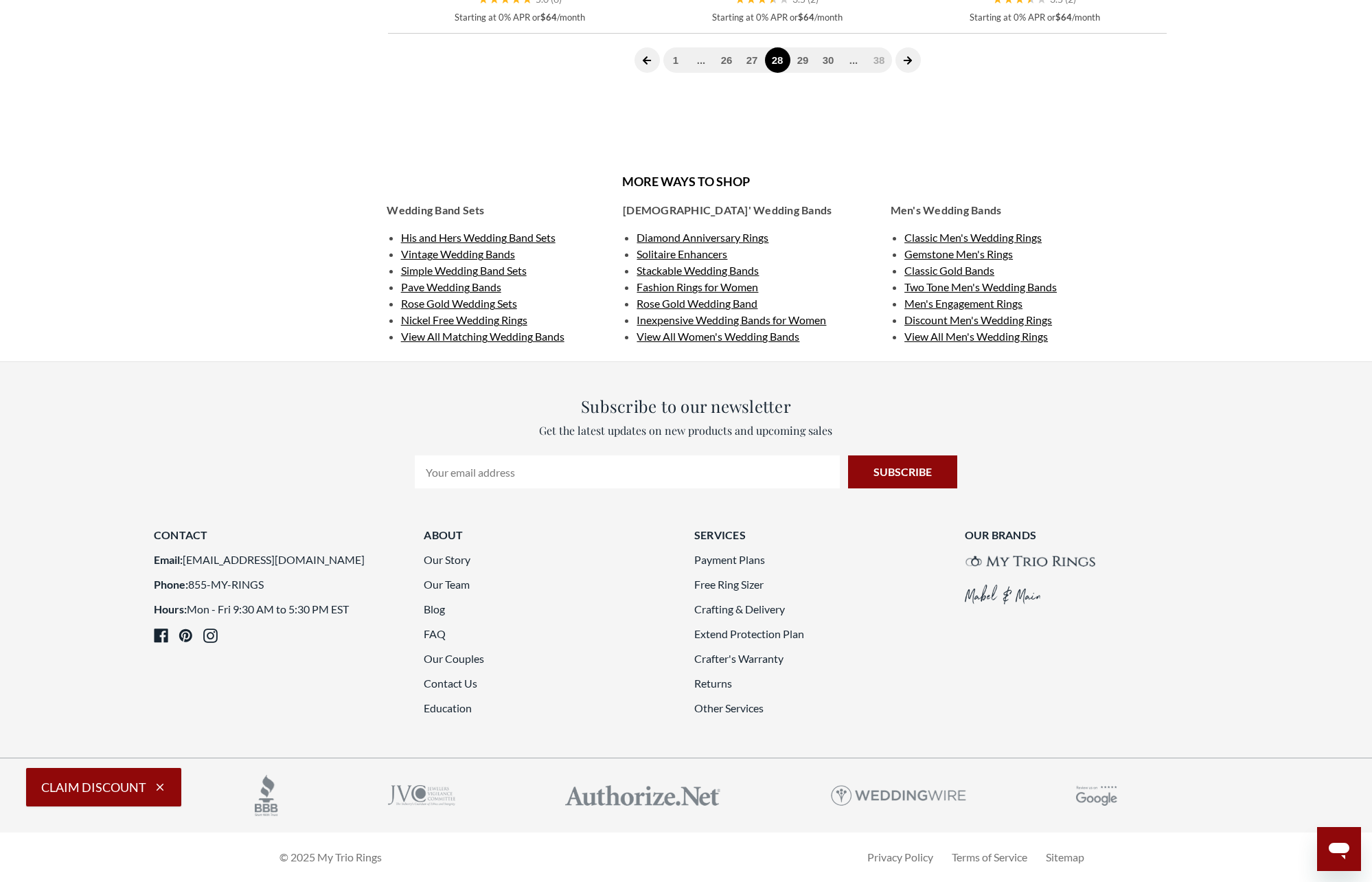 scroll, scrollTop: 3744, scrollLeft: 0, axis: vertical 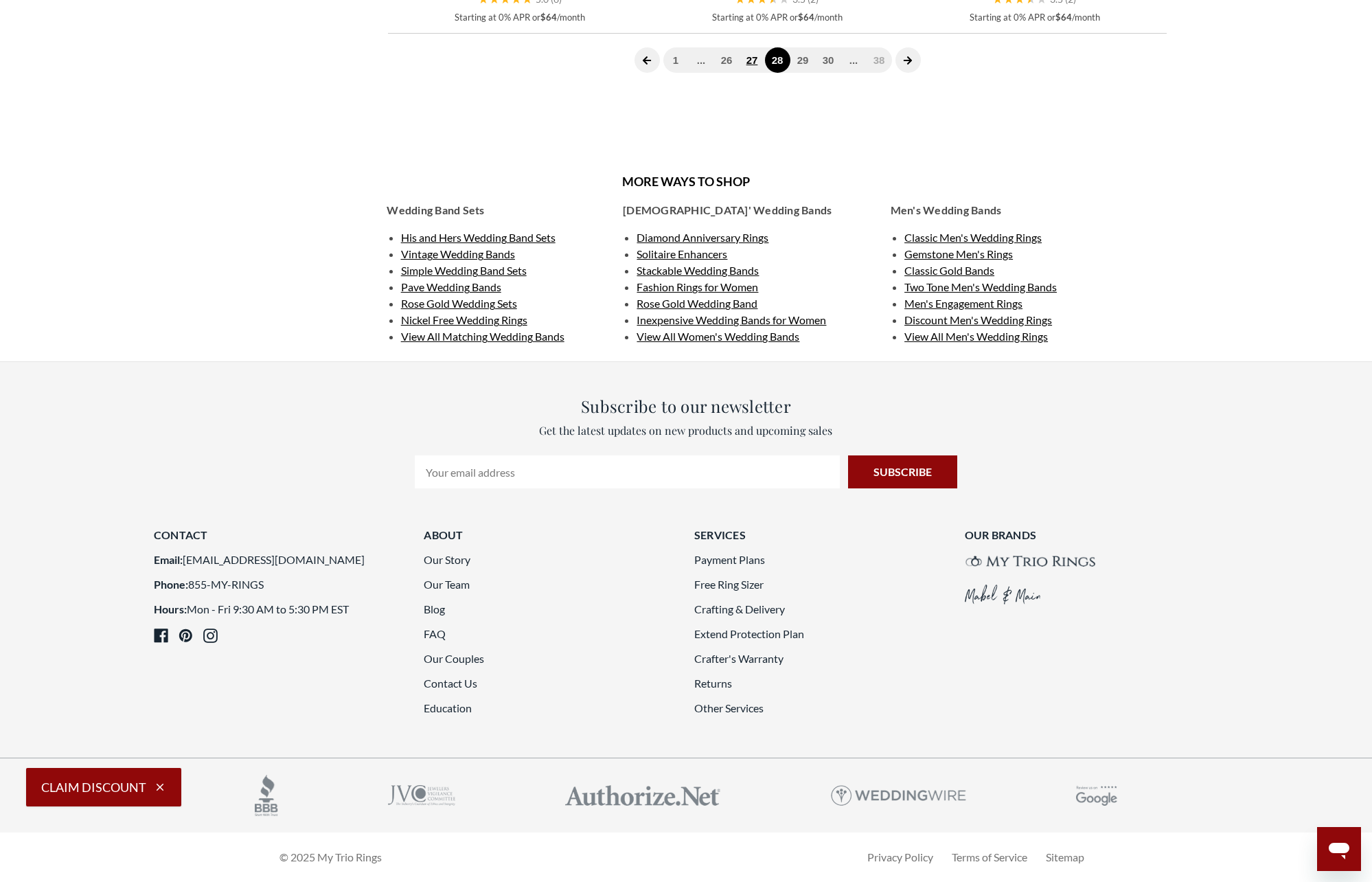click on "27" 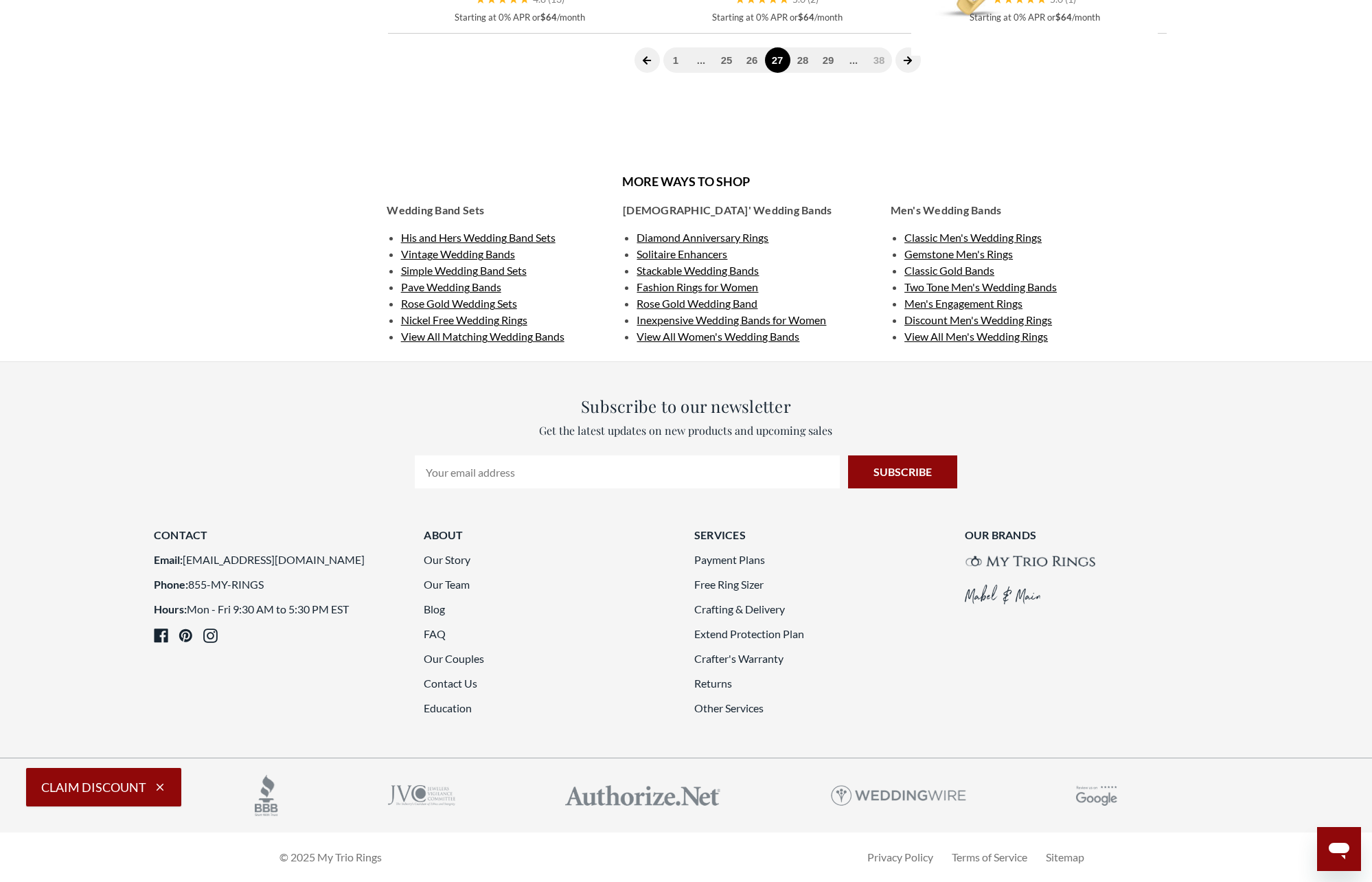 scroll, scrollTop: 3538, scrollLeft: 0, axis: vertical 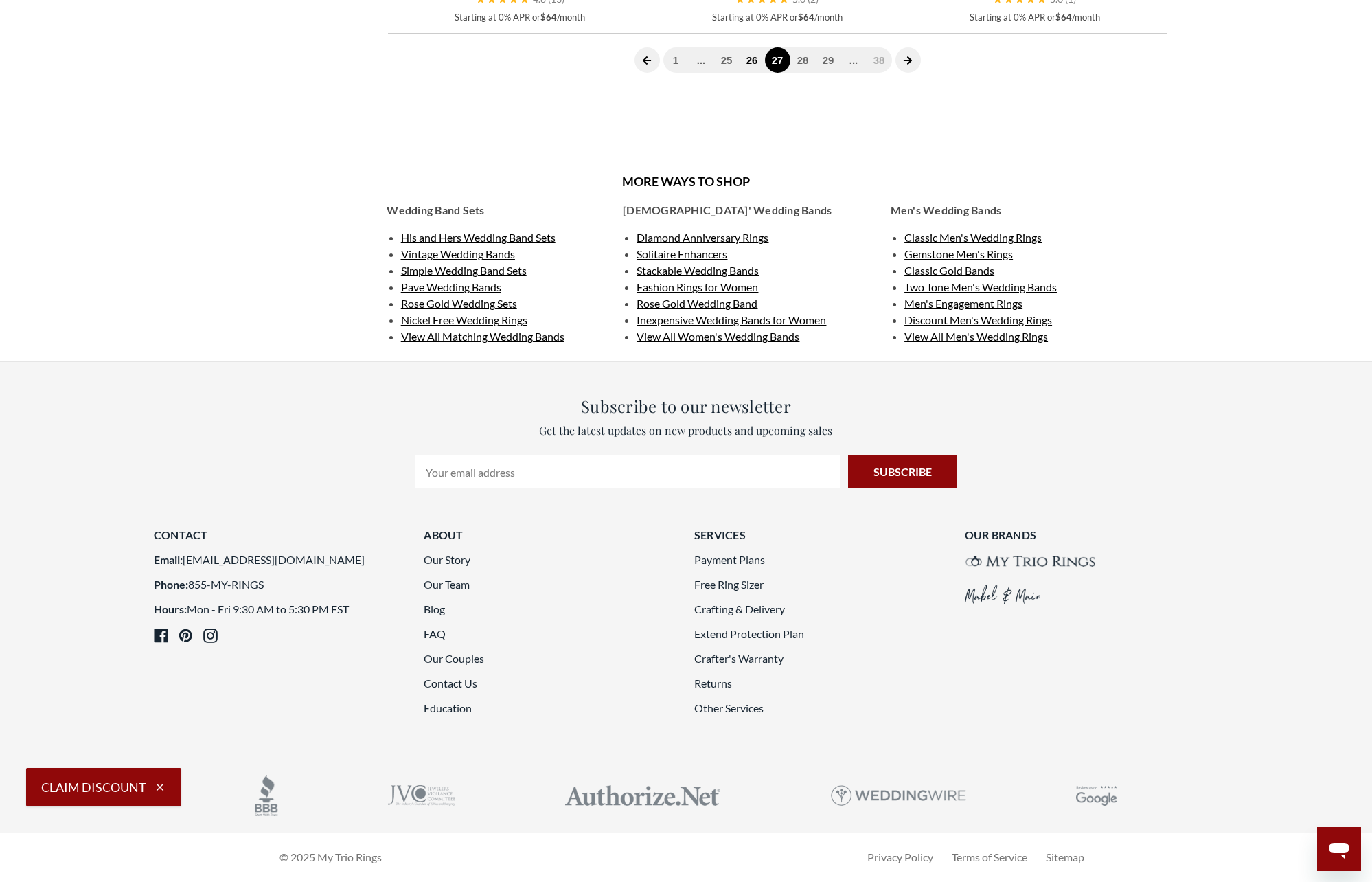 click on "26" 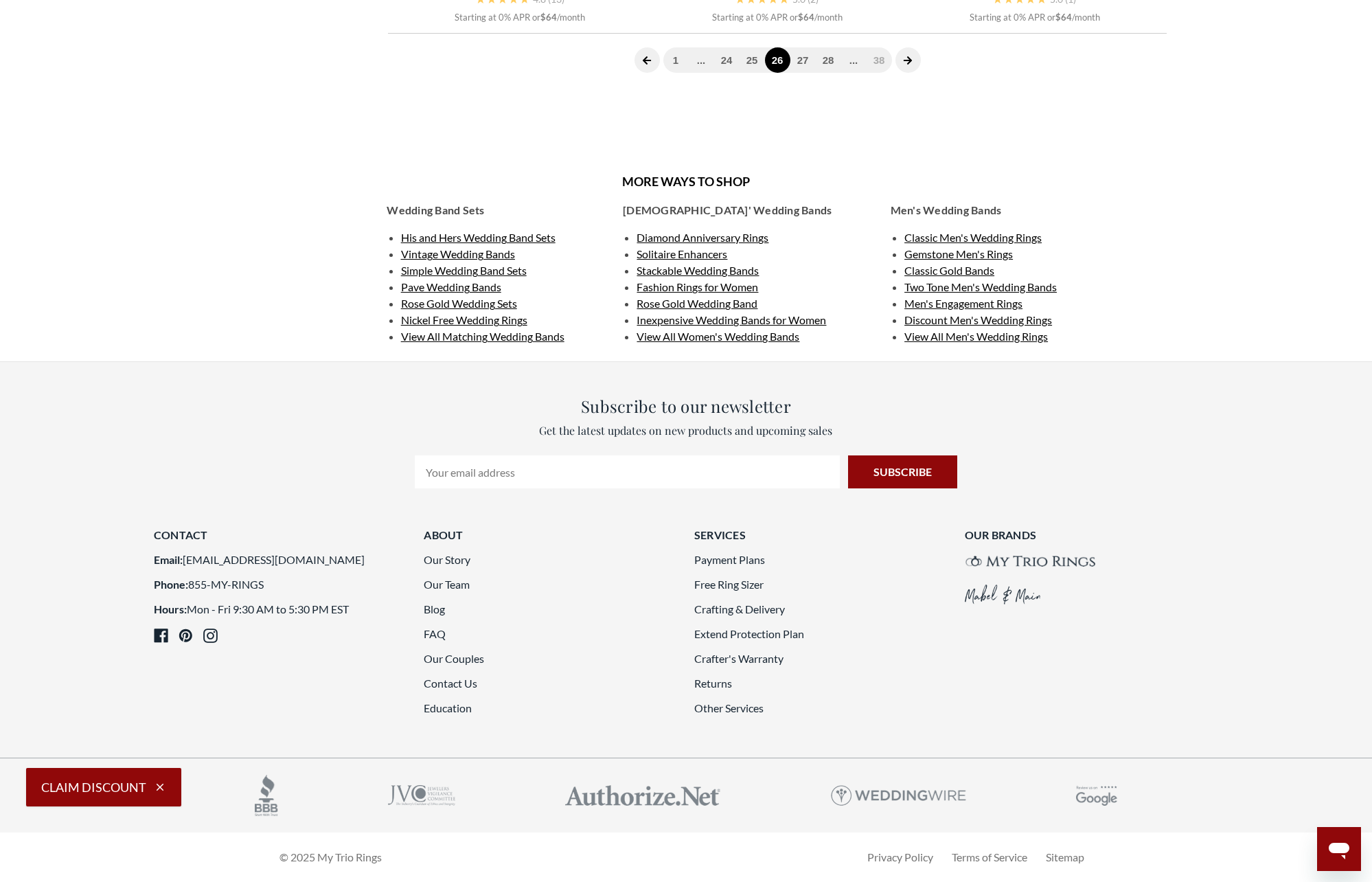 scroll, scrollTop: 550, scrollLeft: 0, axis: vertical 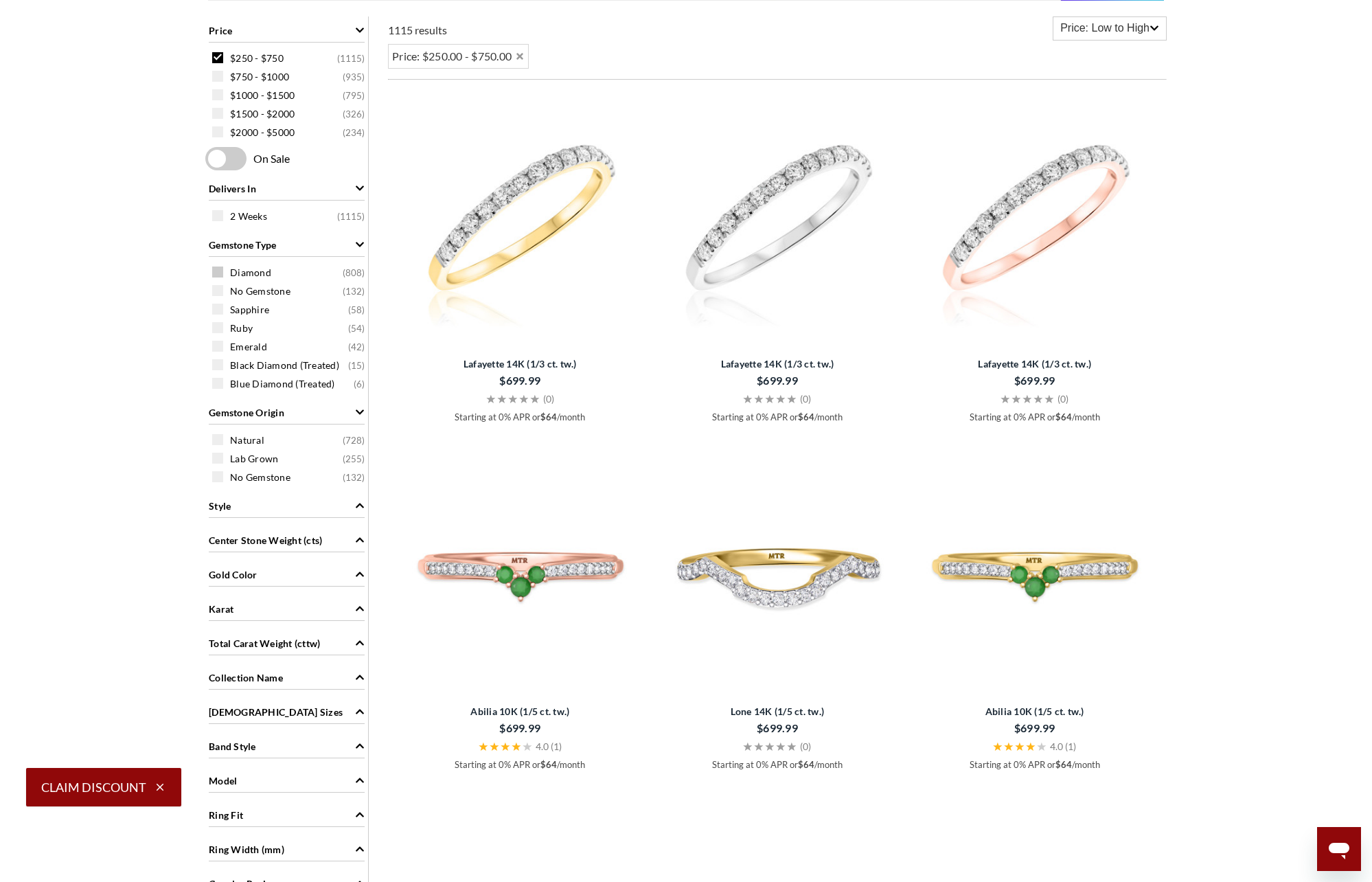 click at bounding box center [218, 272] 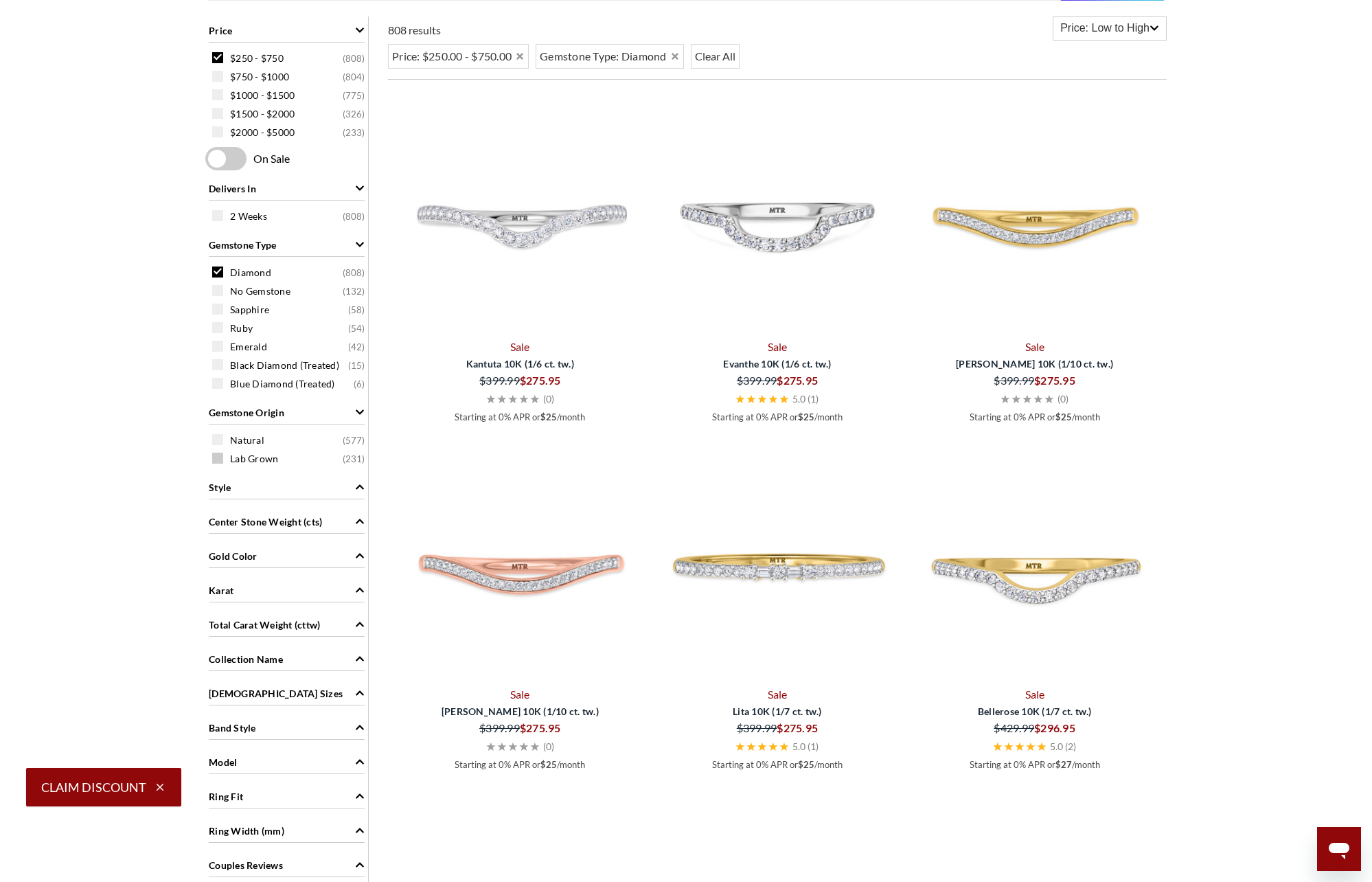 click at bounding box center [218, 458] 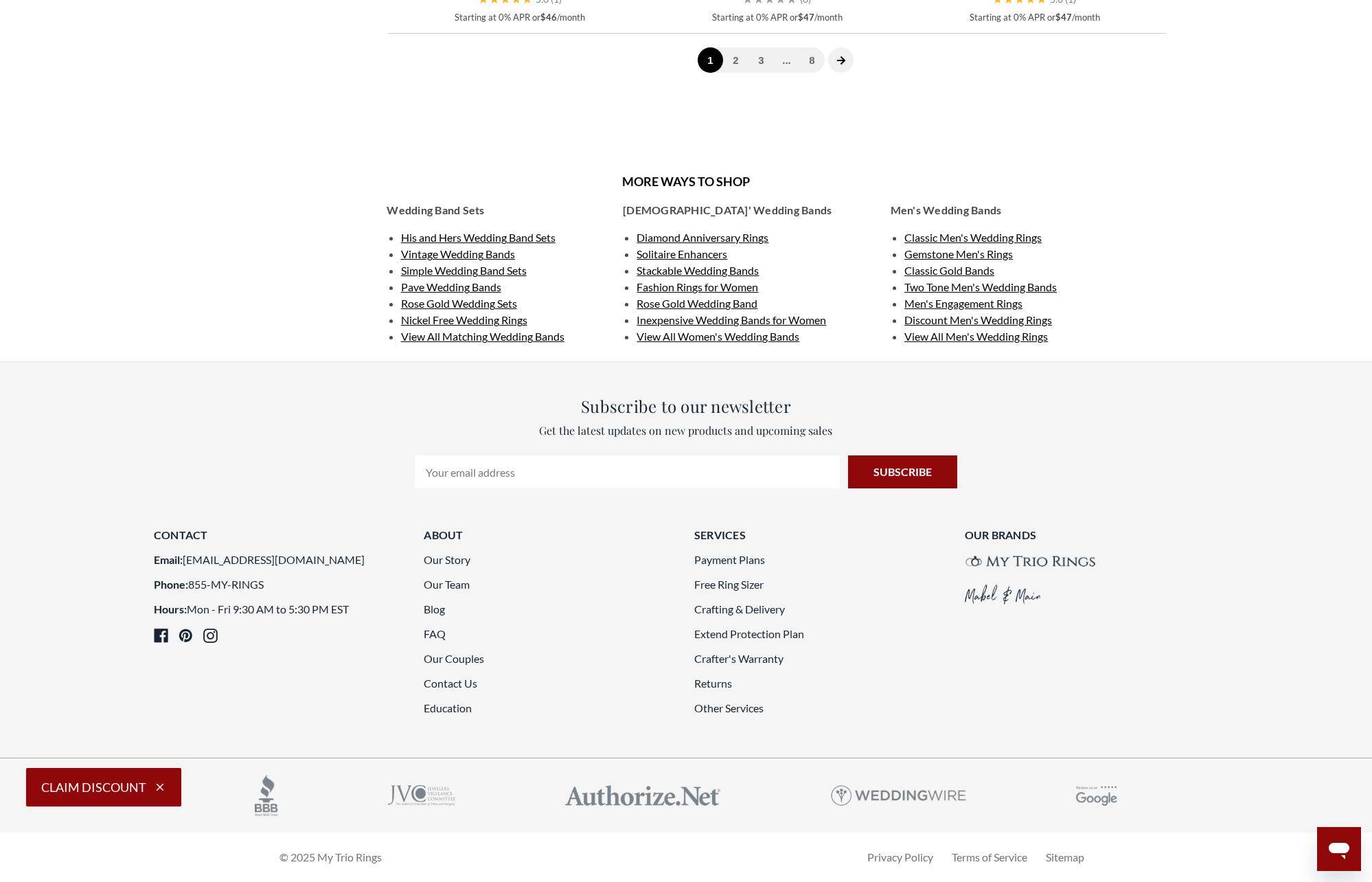 scroll, scrollTop: 4073, scrollLeft: 0, axis: vertical 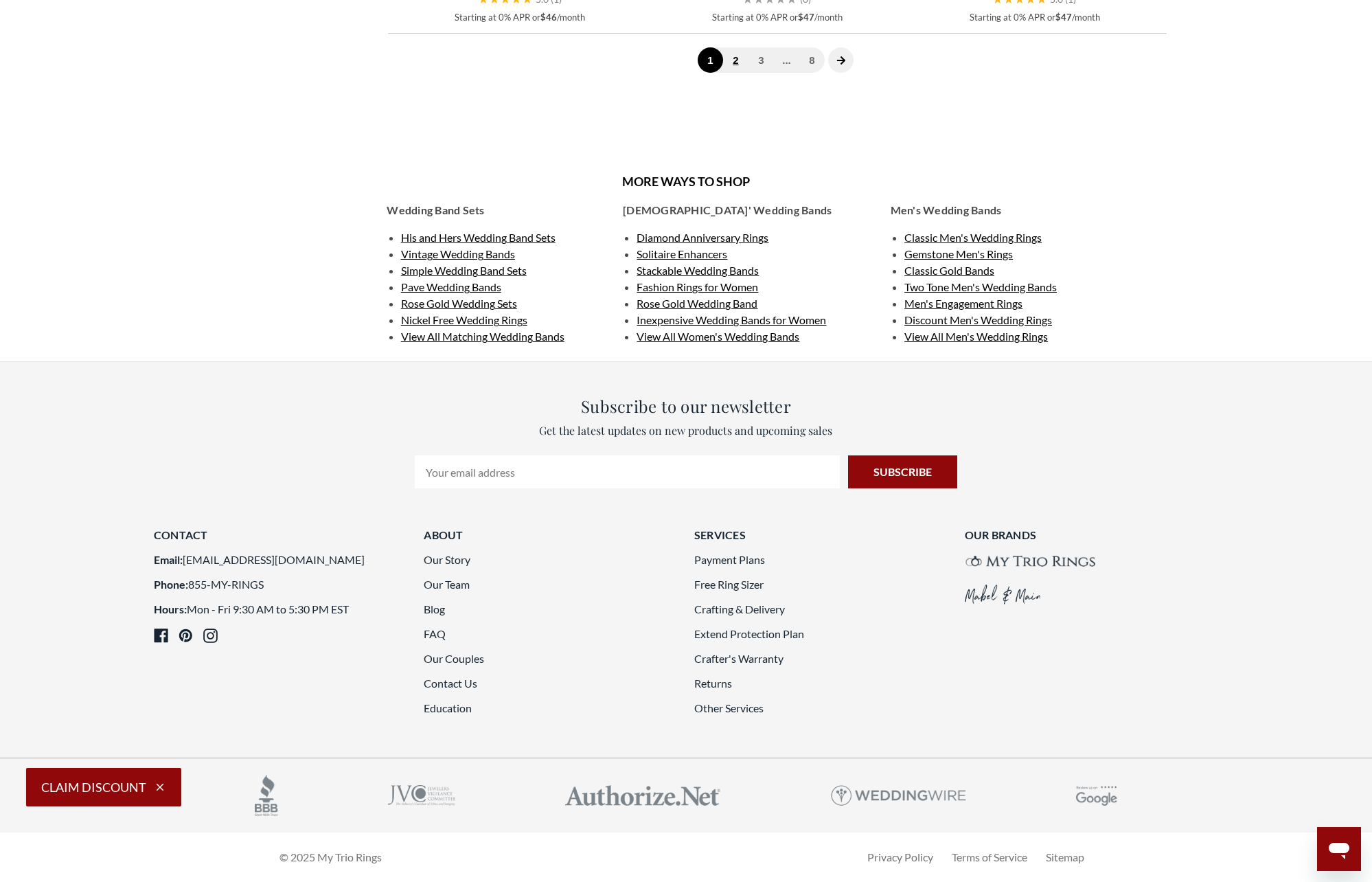 click on "2" 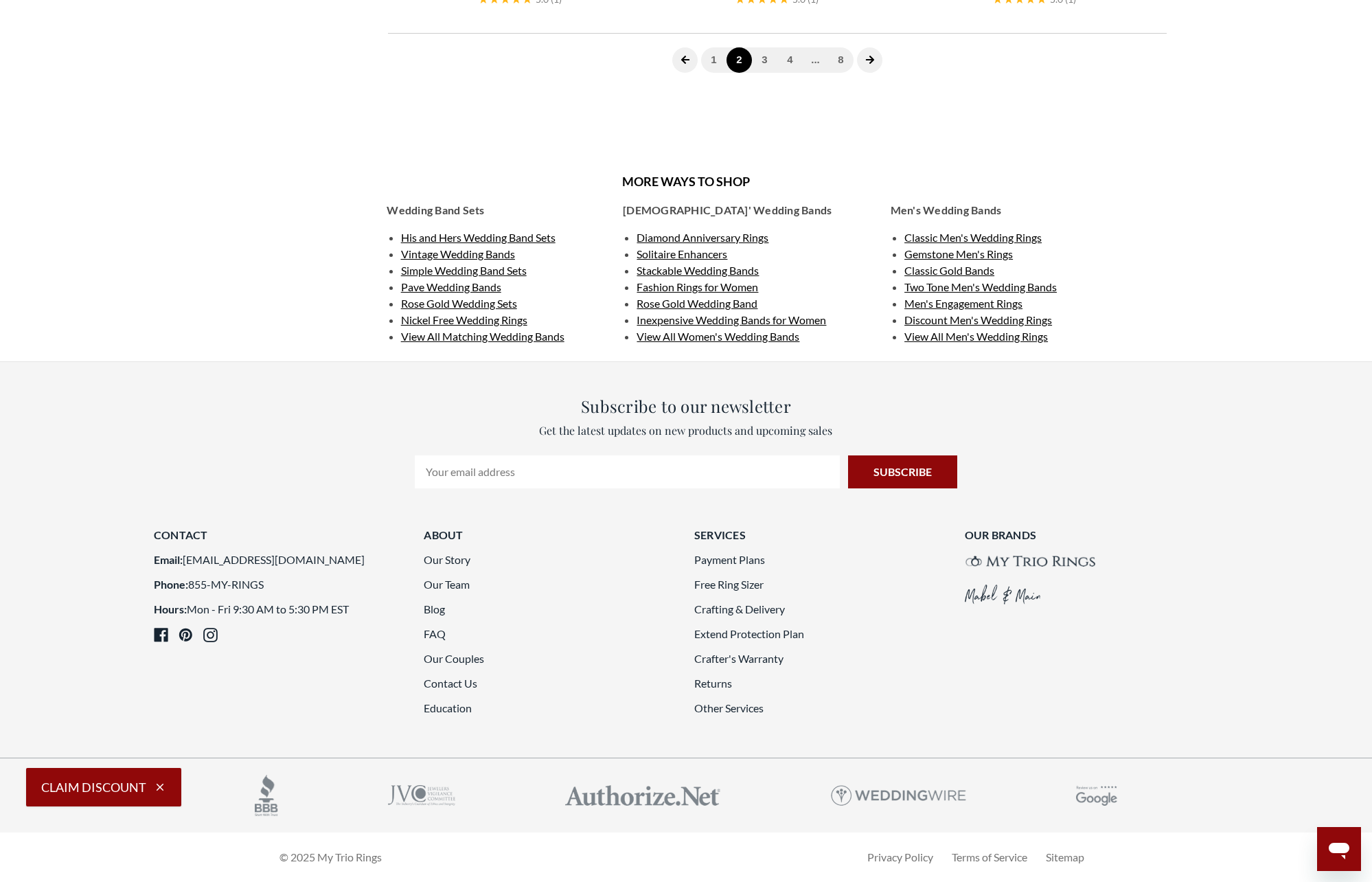 scroll, scrollTop: 550, scrollLeft: 0, axis: vertical 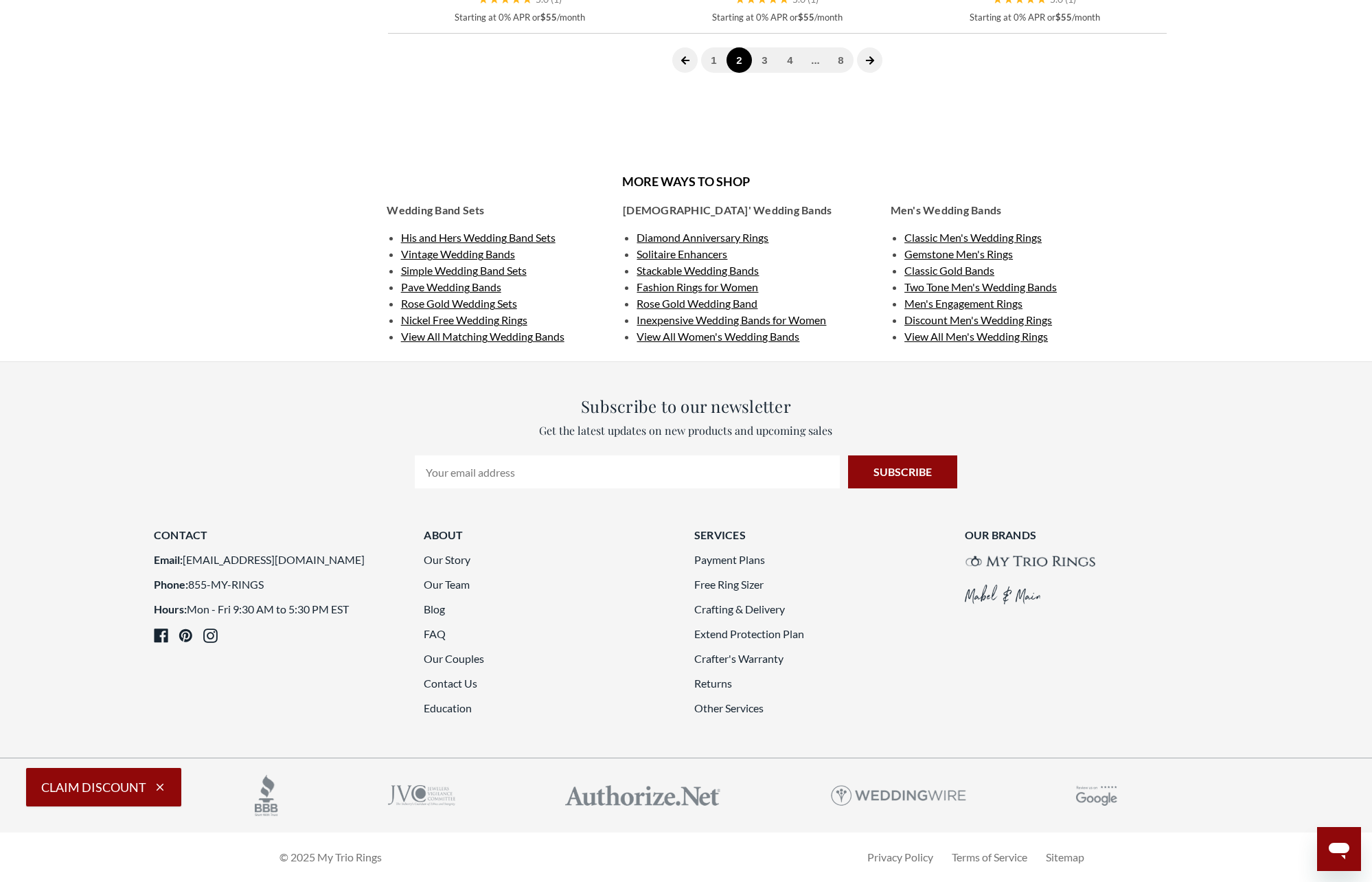 click 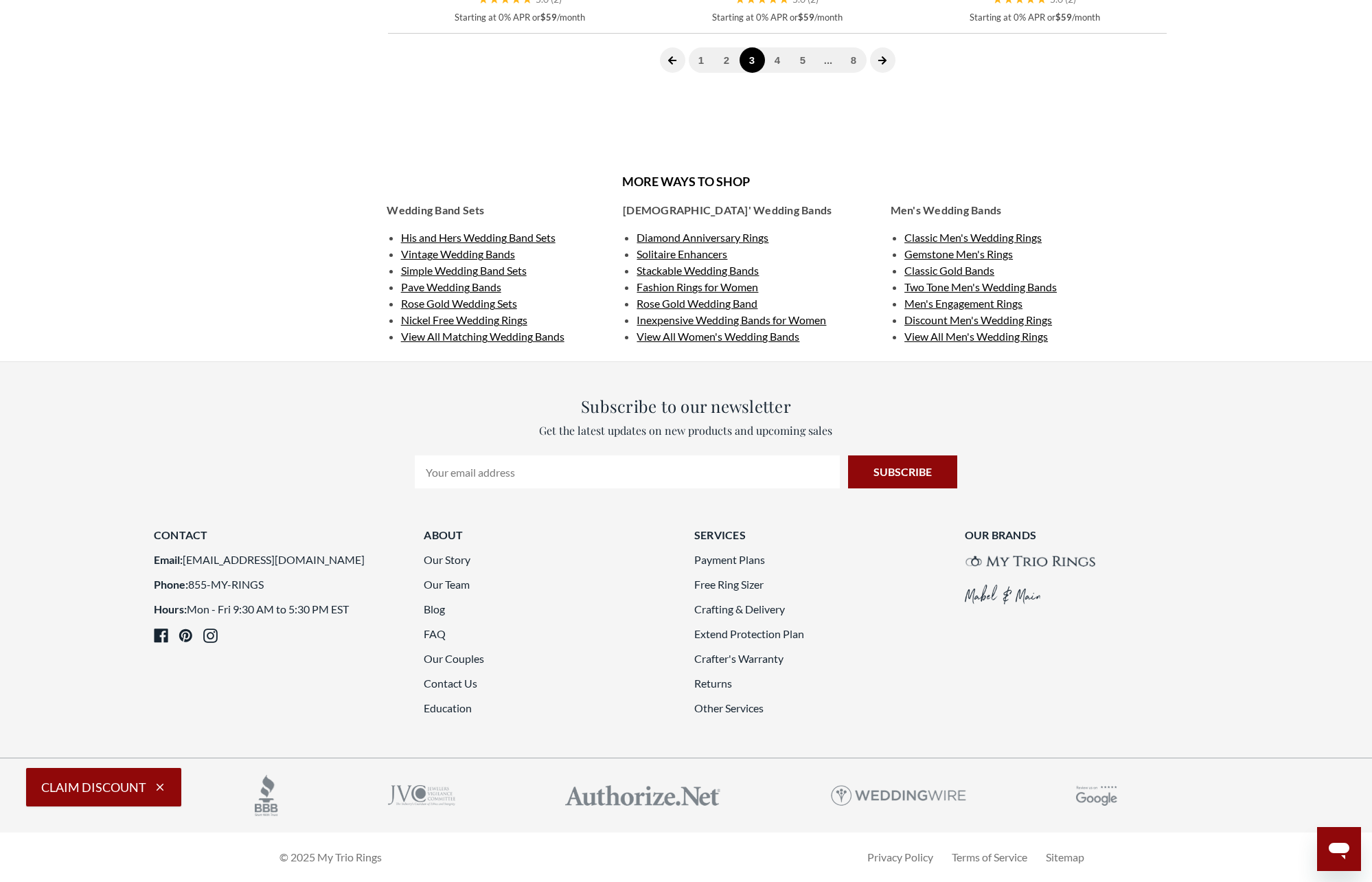 scroll, scrollTop: 3538, scrollLeft: 0, axis: vertical 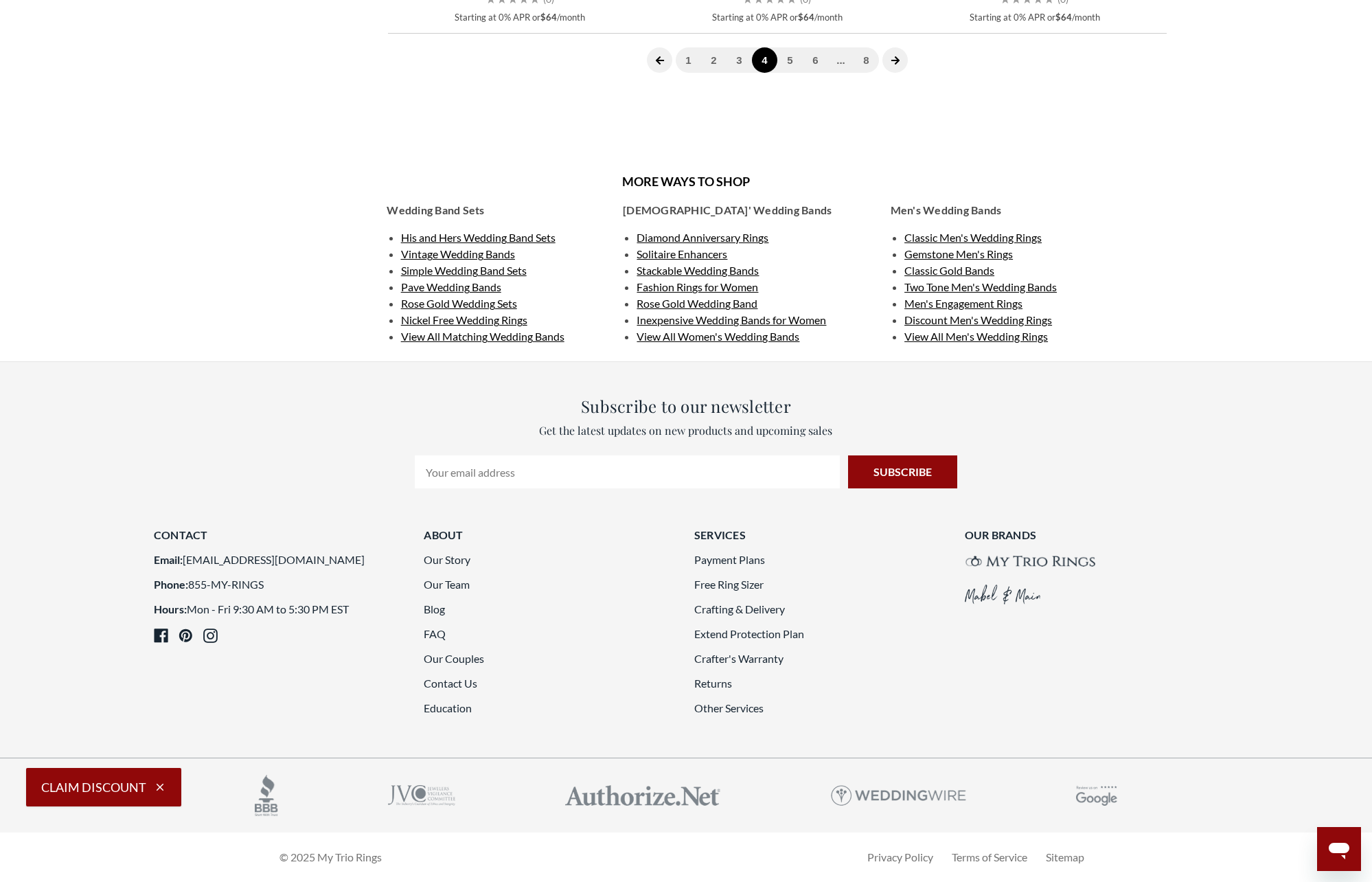 click at bounding box center (895, 60) 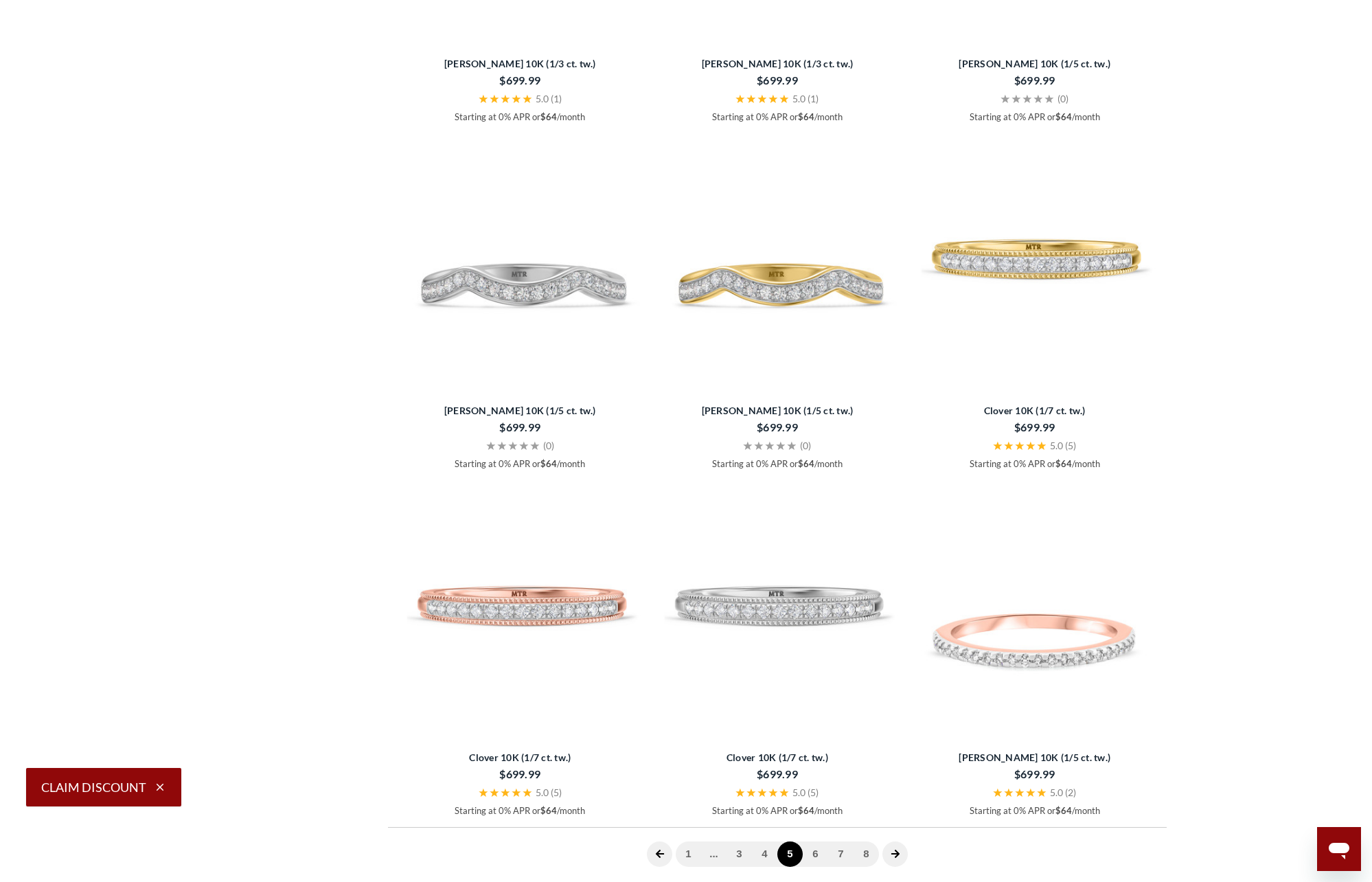 scroll, scrollTop: 3538, scrollLeft: 0, axis: vertical 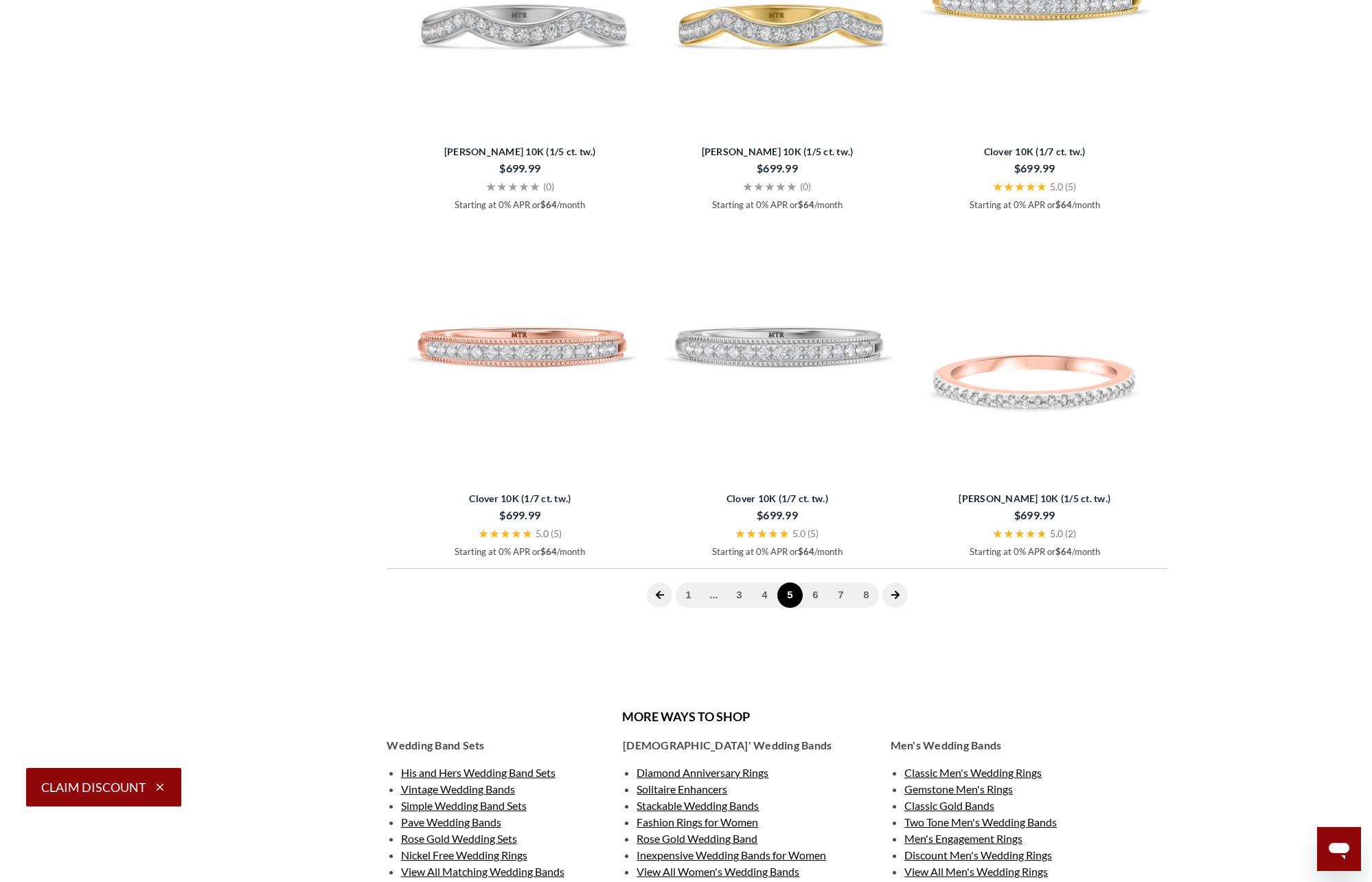 click 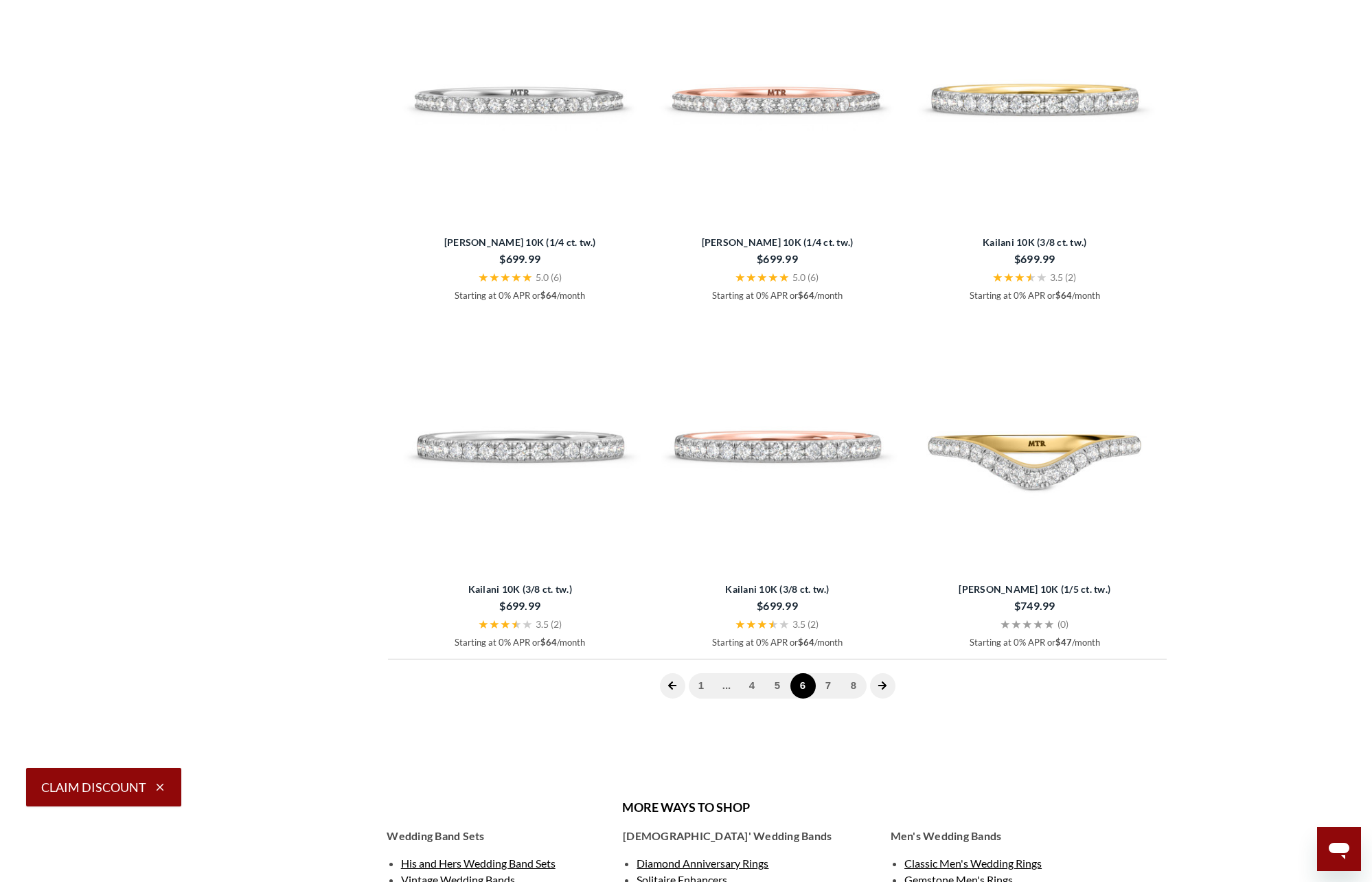 scroll, scrollTop: 3641, scrollLeft: 0, axis: vertical 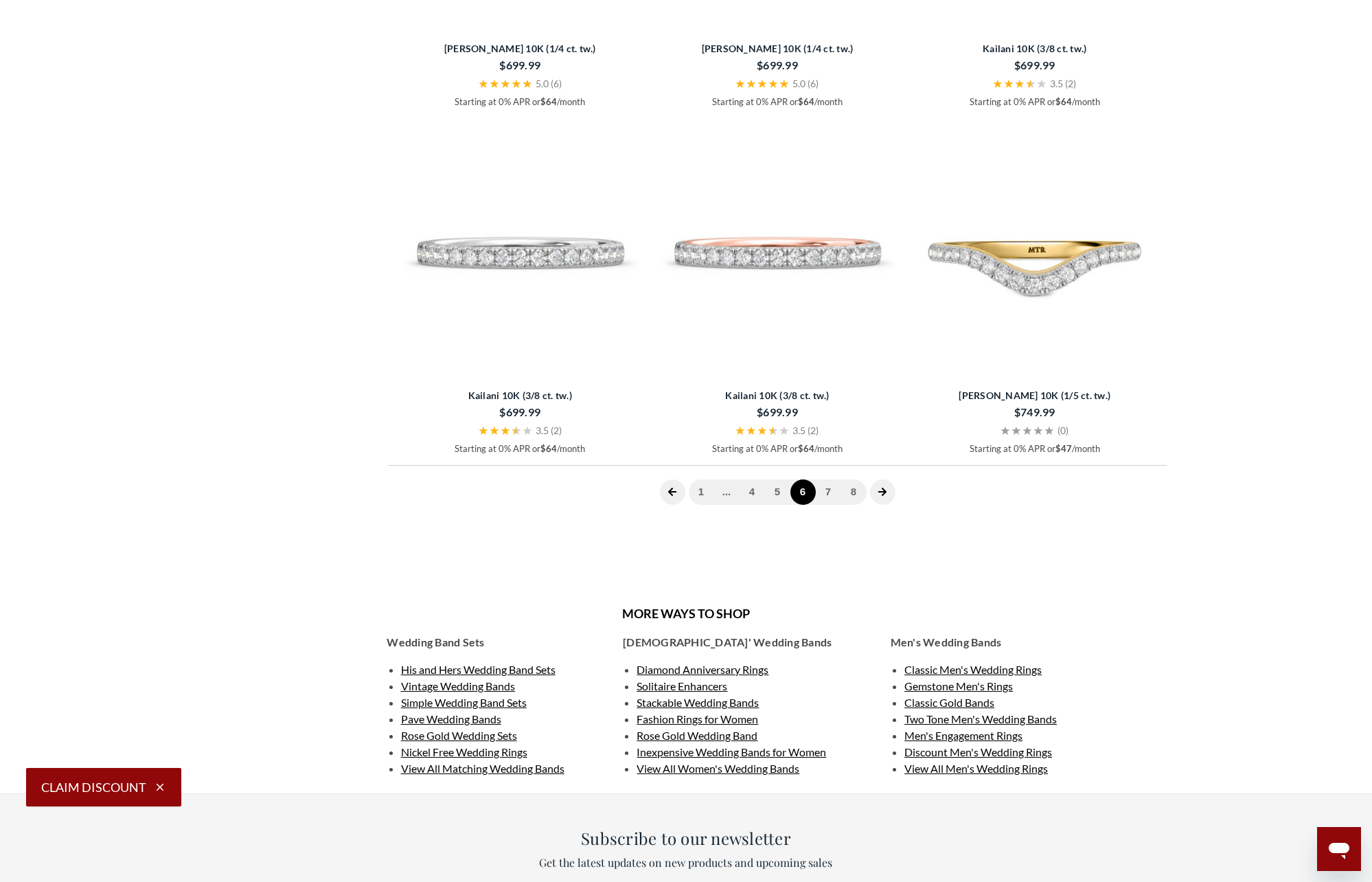 click at bounding box center (882, 492) 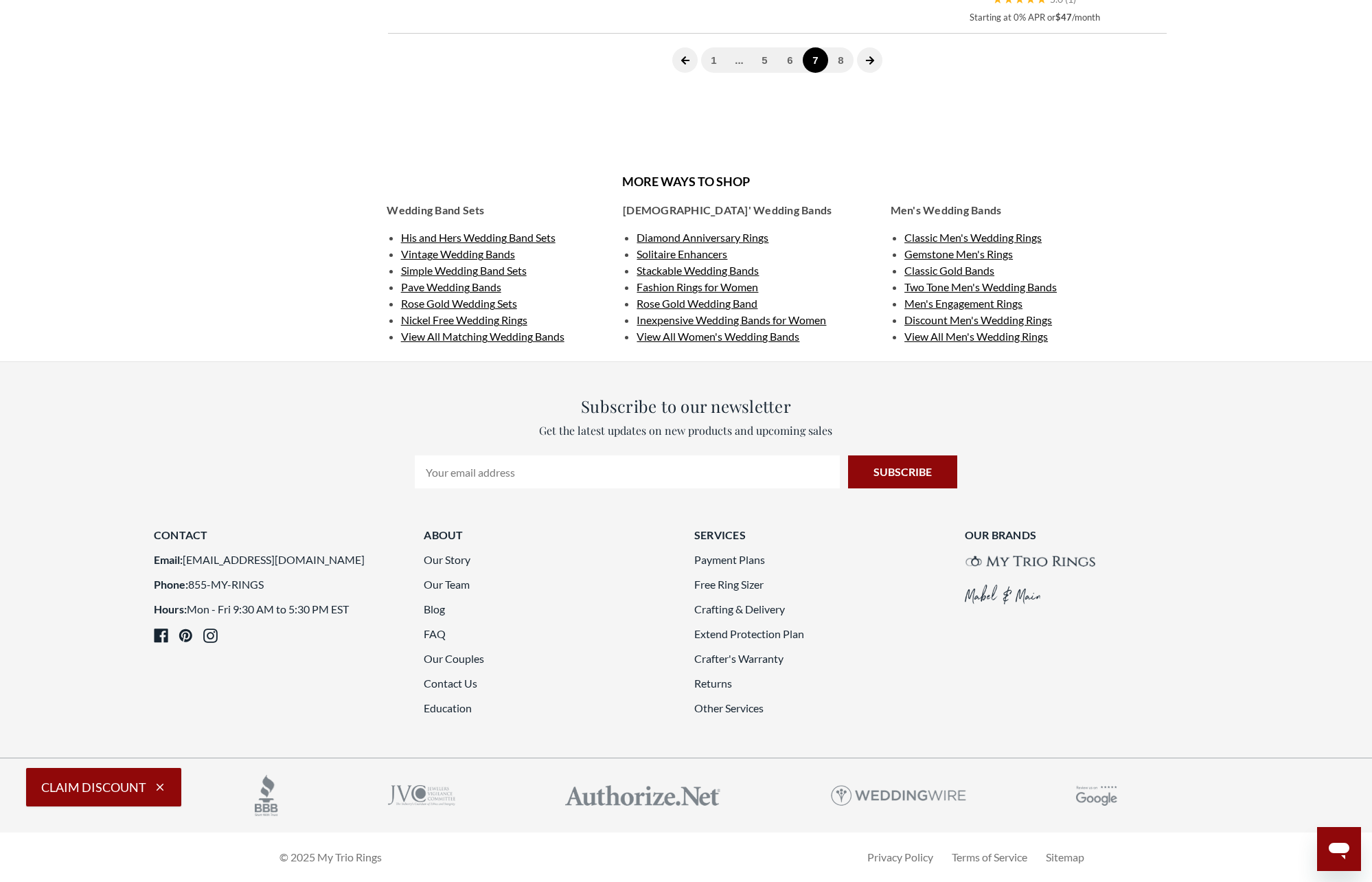 scroll, scrollTop: 3847, scrollLeft: 0, axis: vertical 